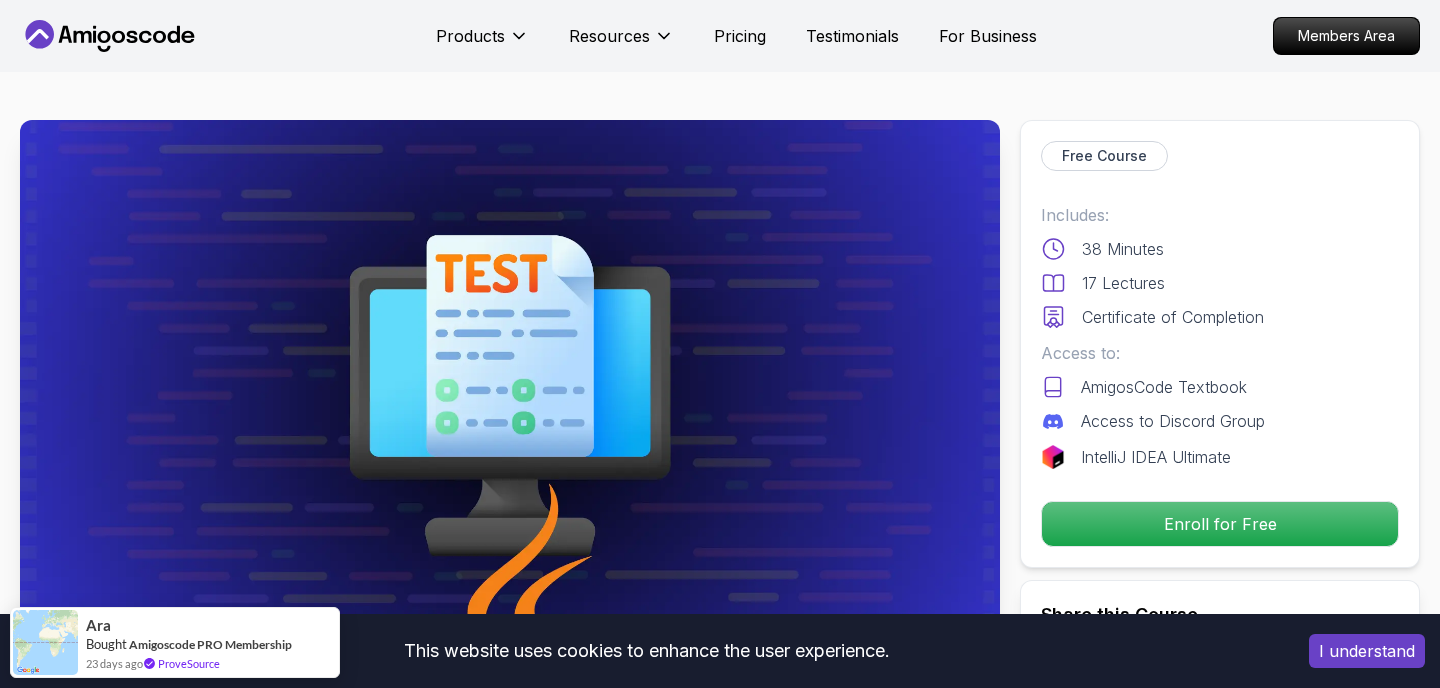 scroll, scrollTop: 1174, scrollLeft: 0, axis: vertical 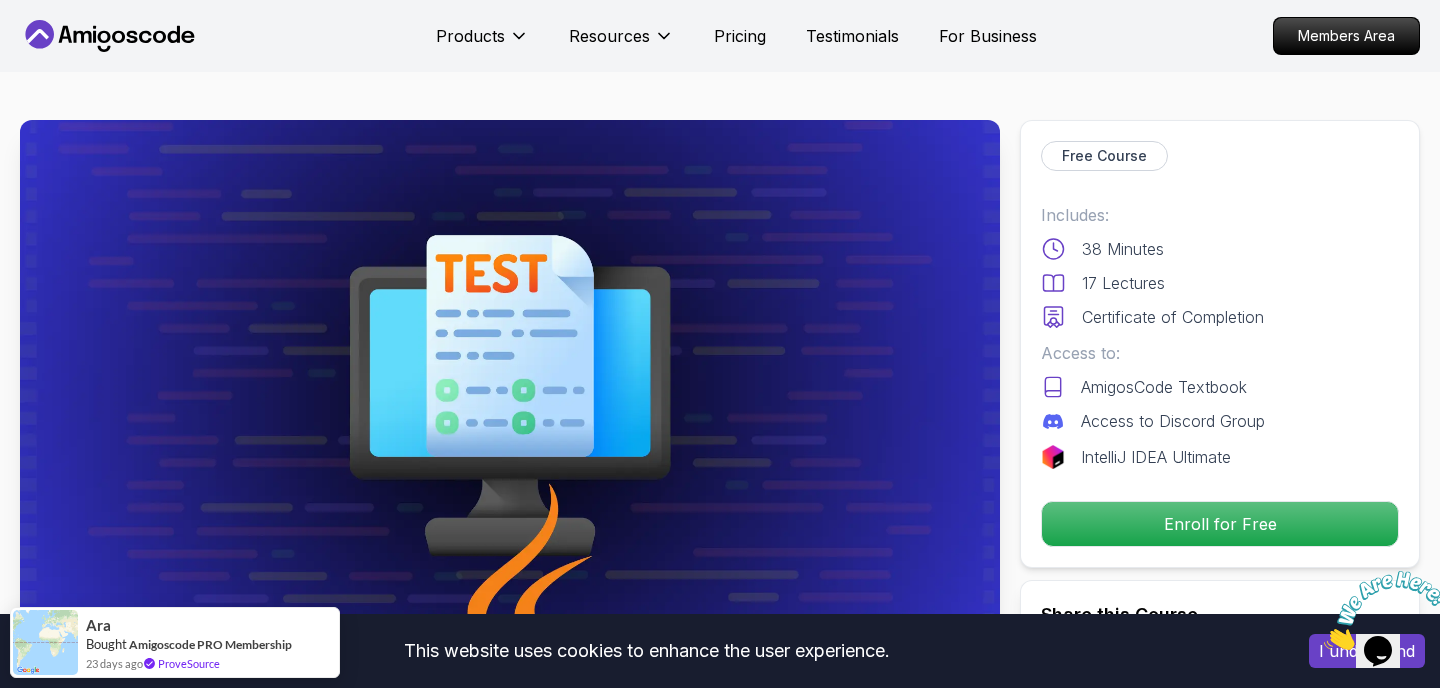 click 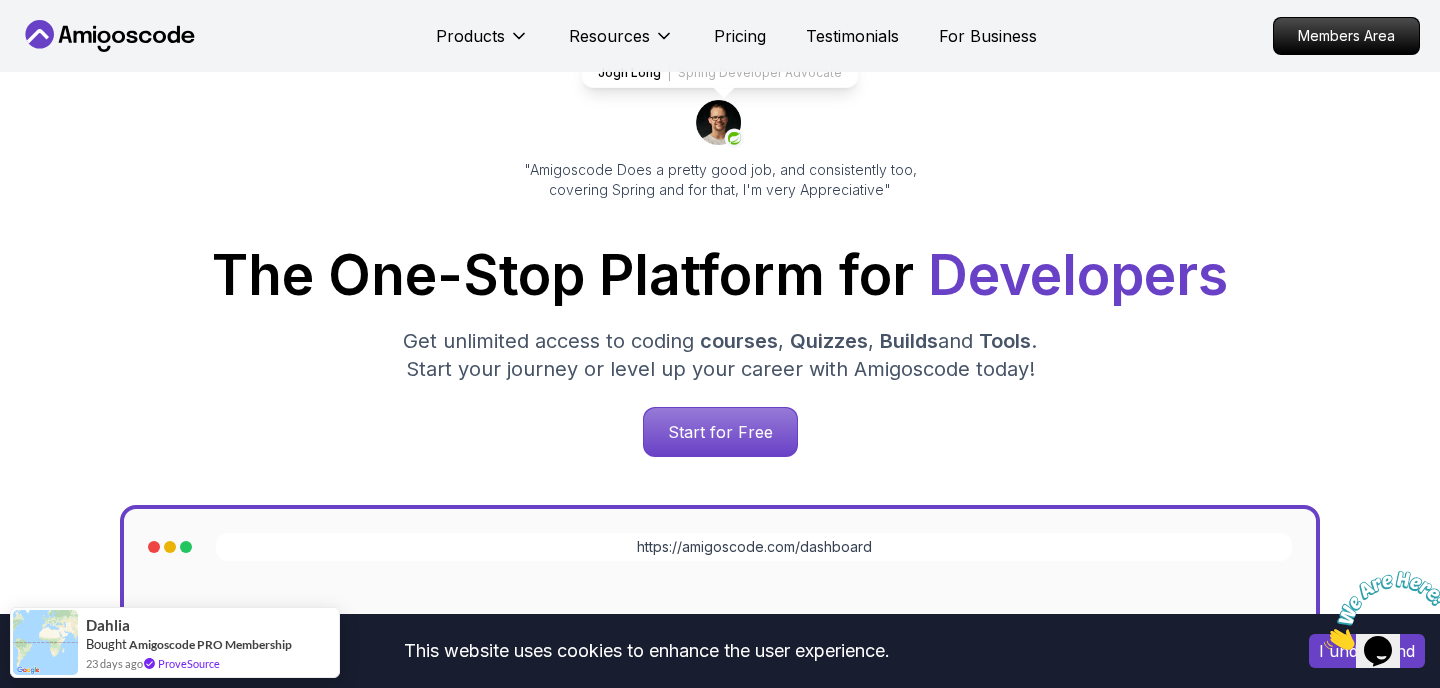 scroll, scrollTop: 0, scrollLeft: 0, axis: both 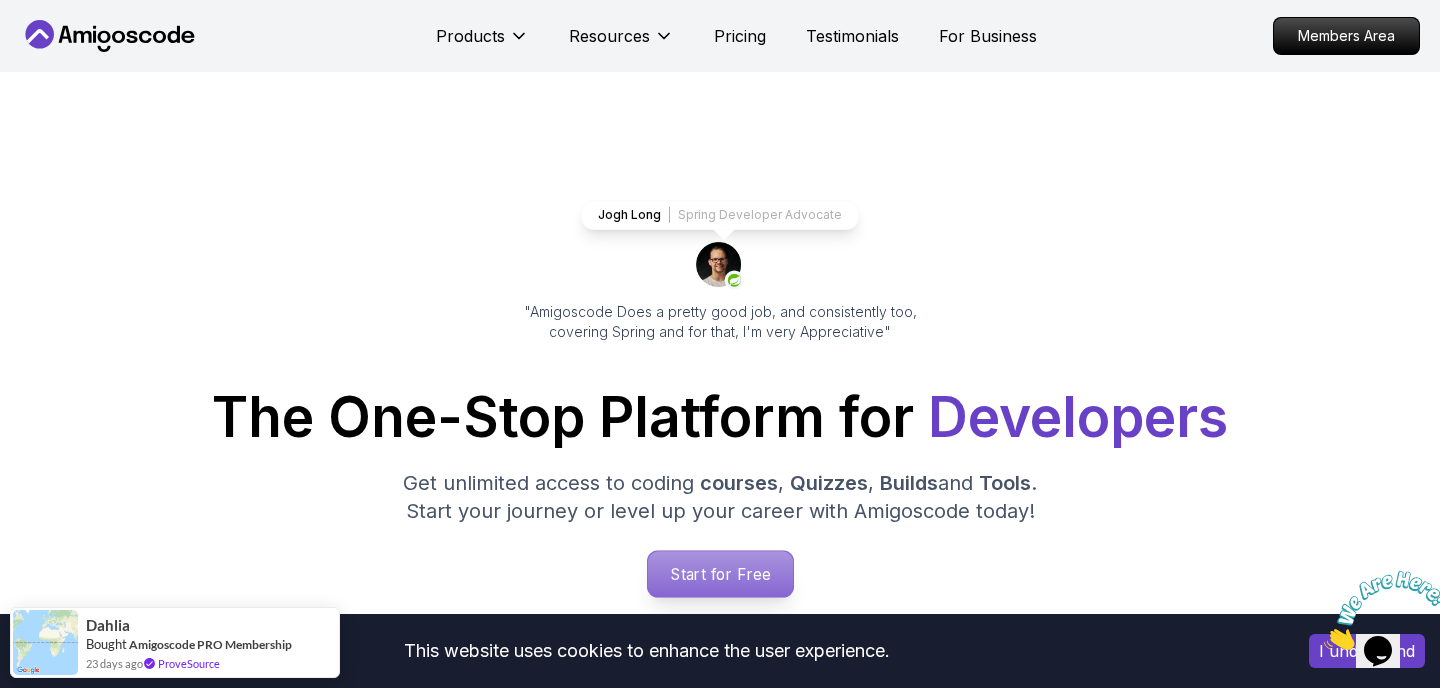 click on "Start for Free" at bounding box center [719, 574] 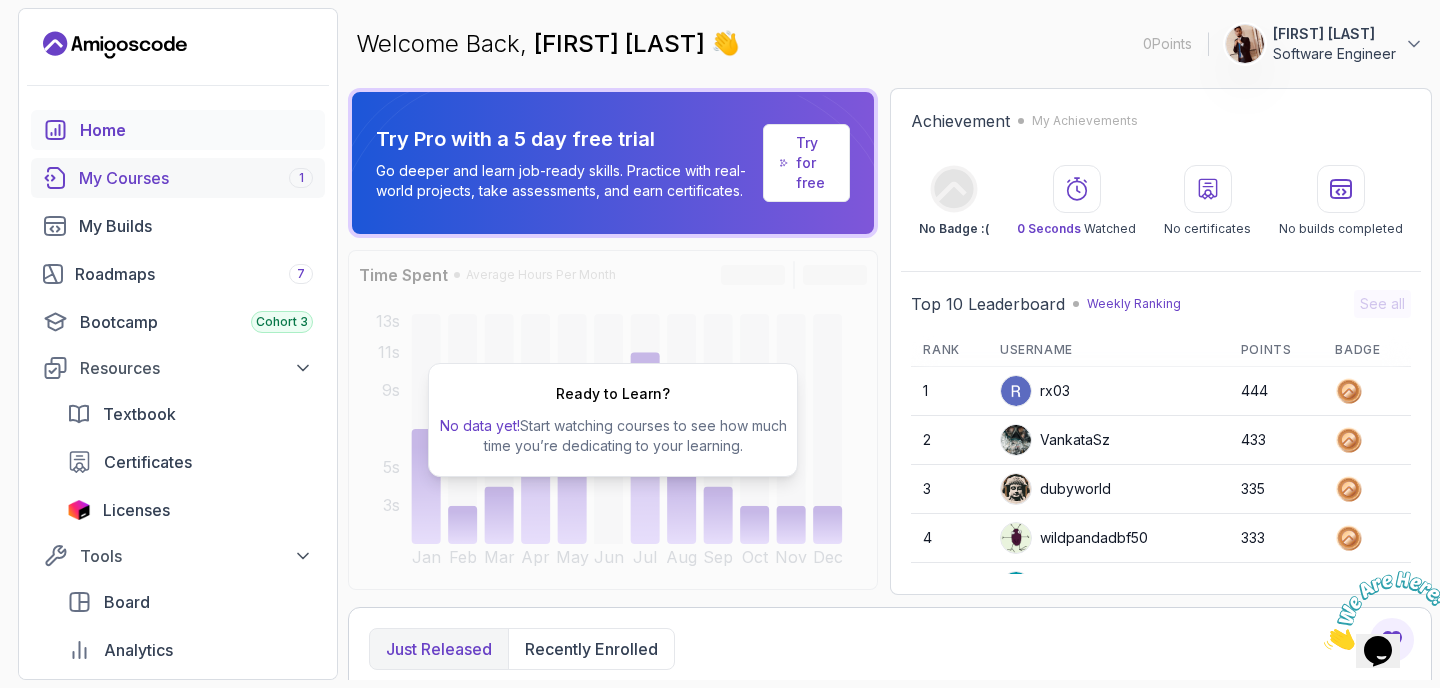 click on "My Courses 1" at bounding box center (178, 178) 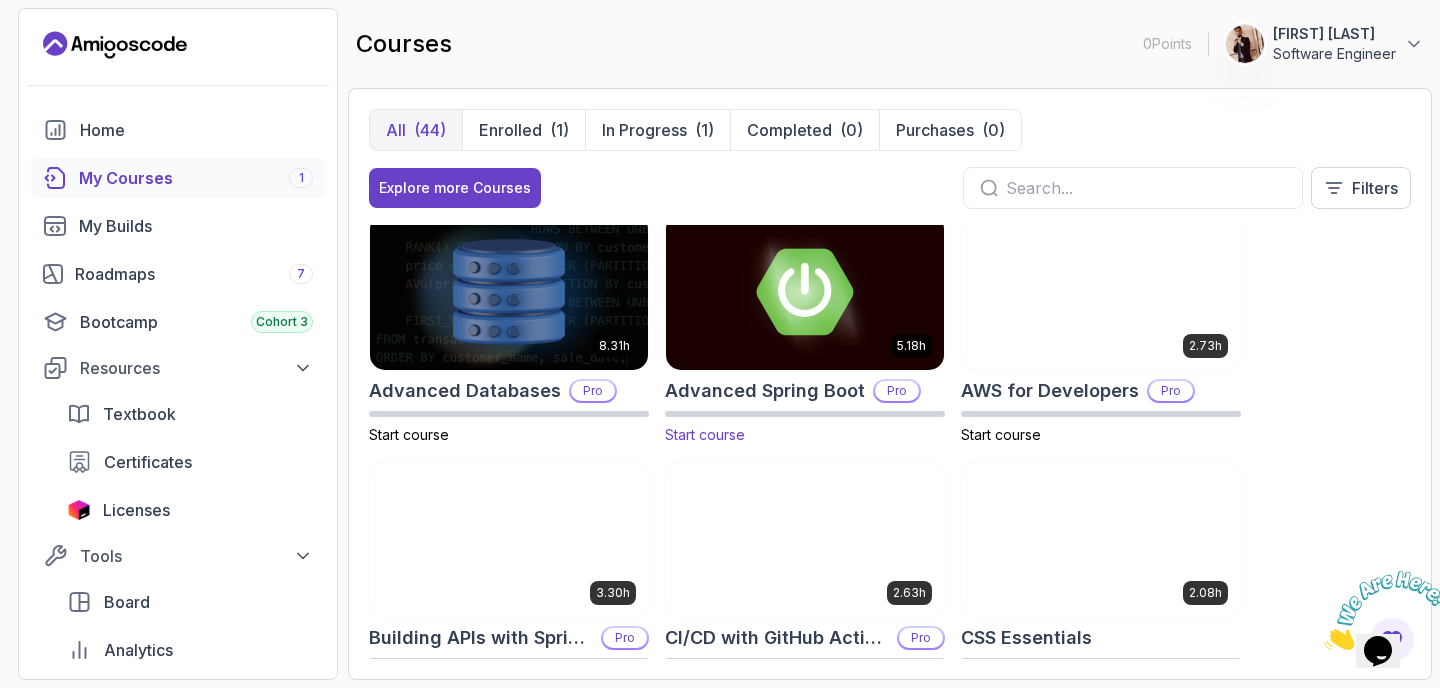 scroll, scrollTop: 0, scrollLeft: 0, axis: both 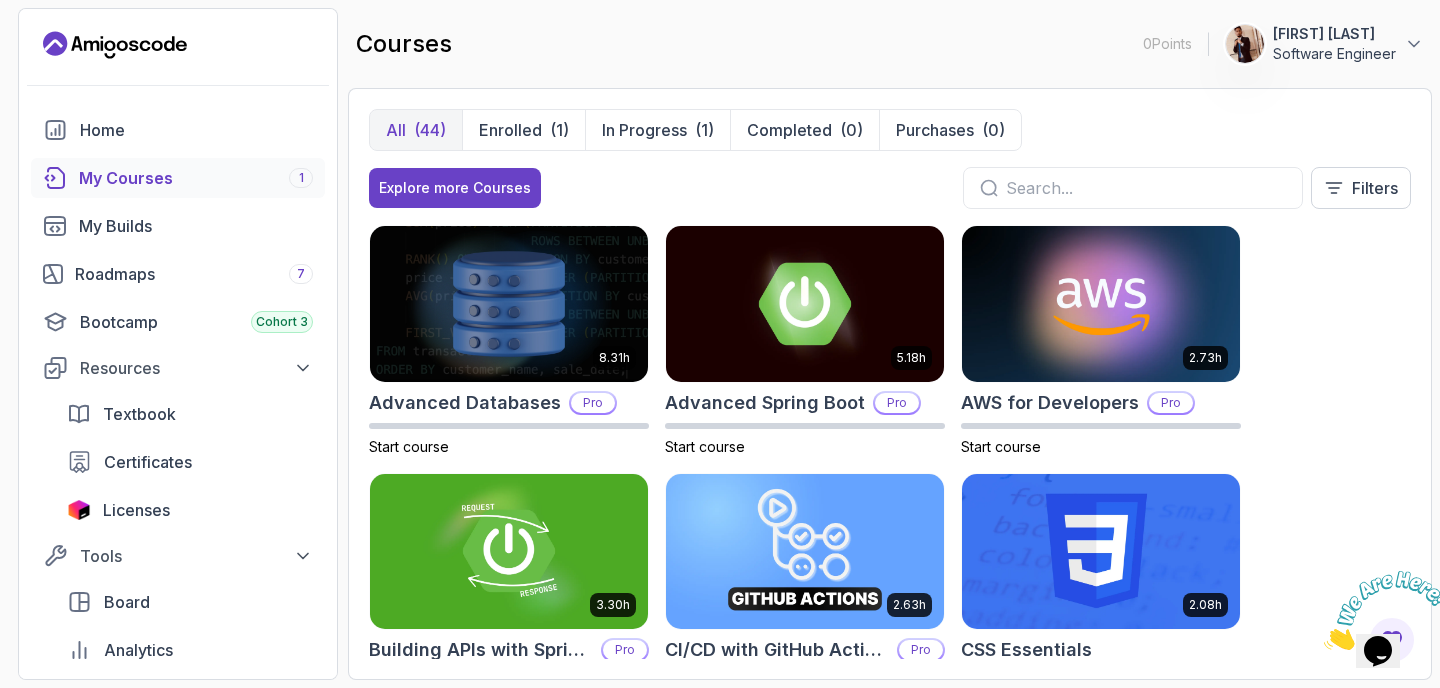 click on "All (44) Enrolled (1) In Progress (1) Completed (0) Purchases (0) Explore more Courses Filters" at bounding box center (890, 167) 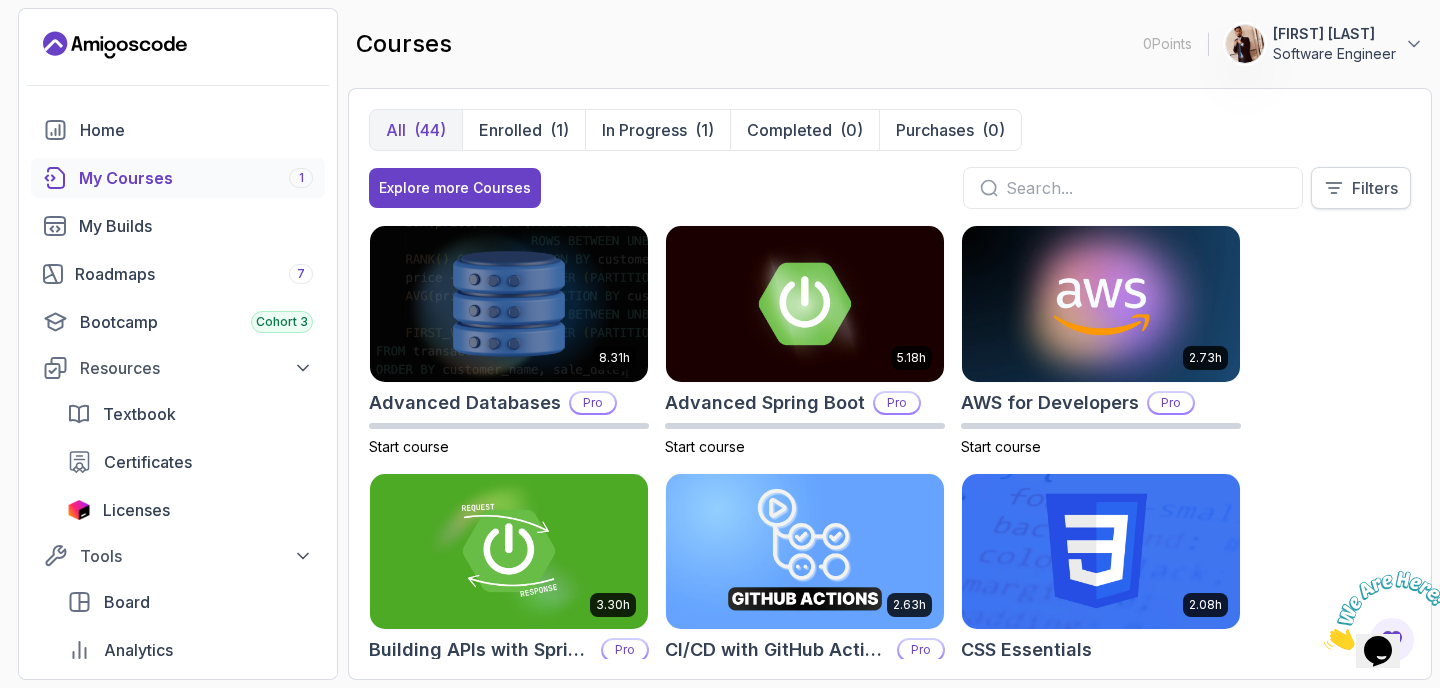 click on "Filters" at bounding box center (1375, 188) 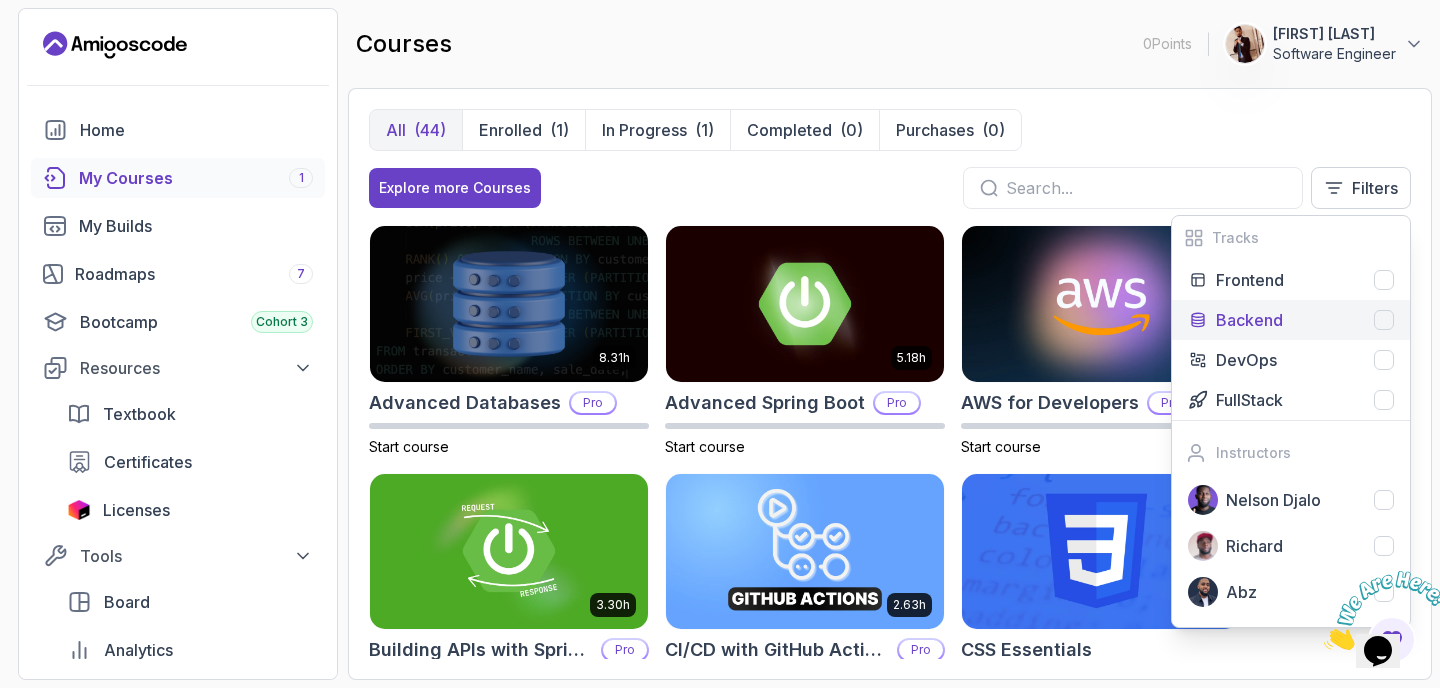 click on "Backend" at bounding box center (1291, 320) 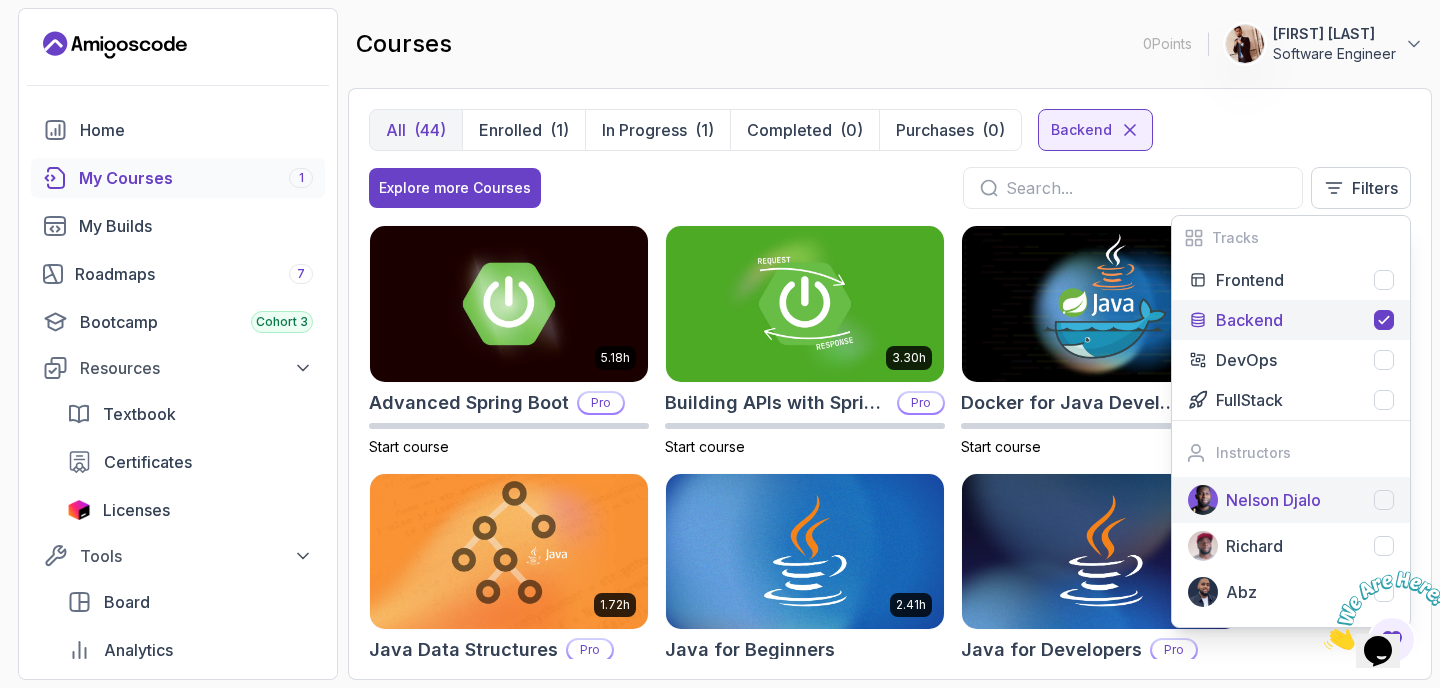 click on "Nelson Djalo" at bounding box center [1291, 500] 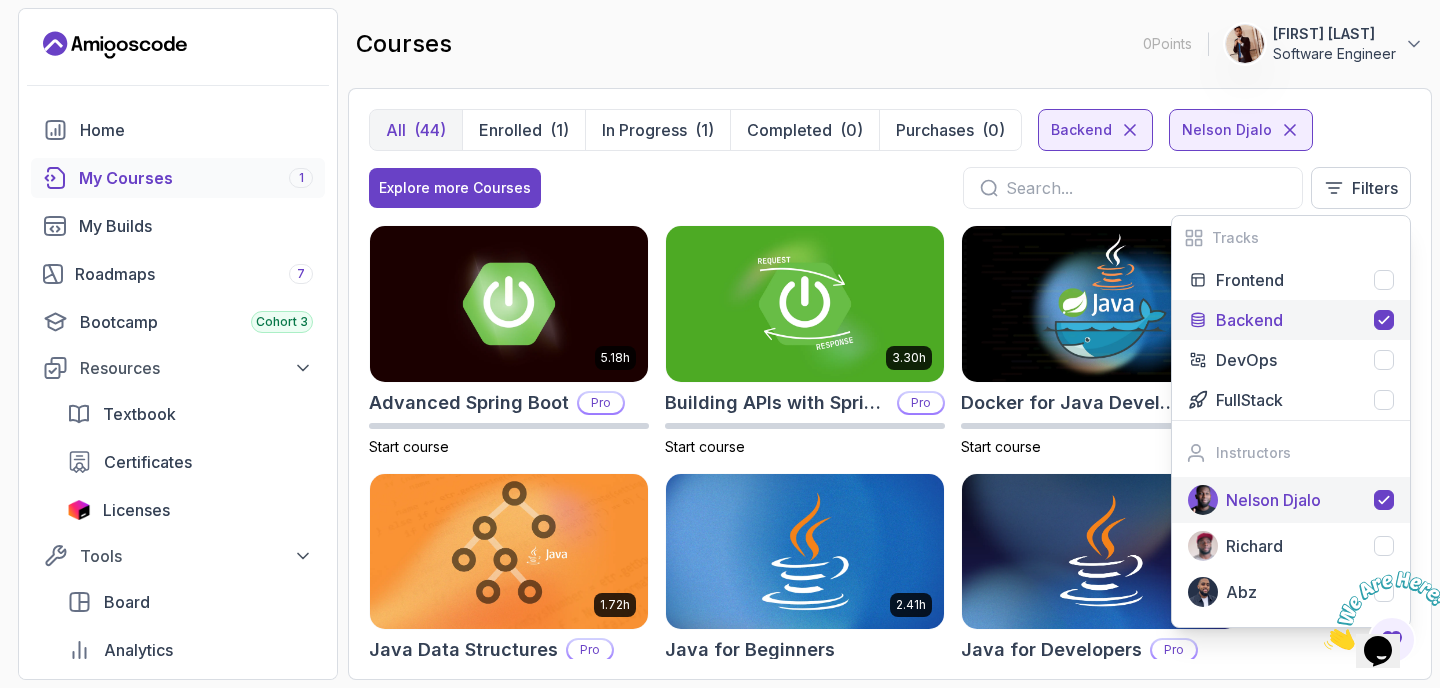 click at bounding box center [805, 551] 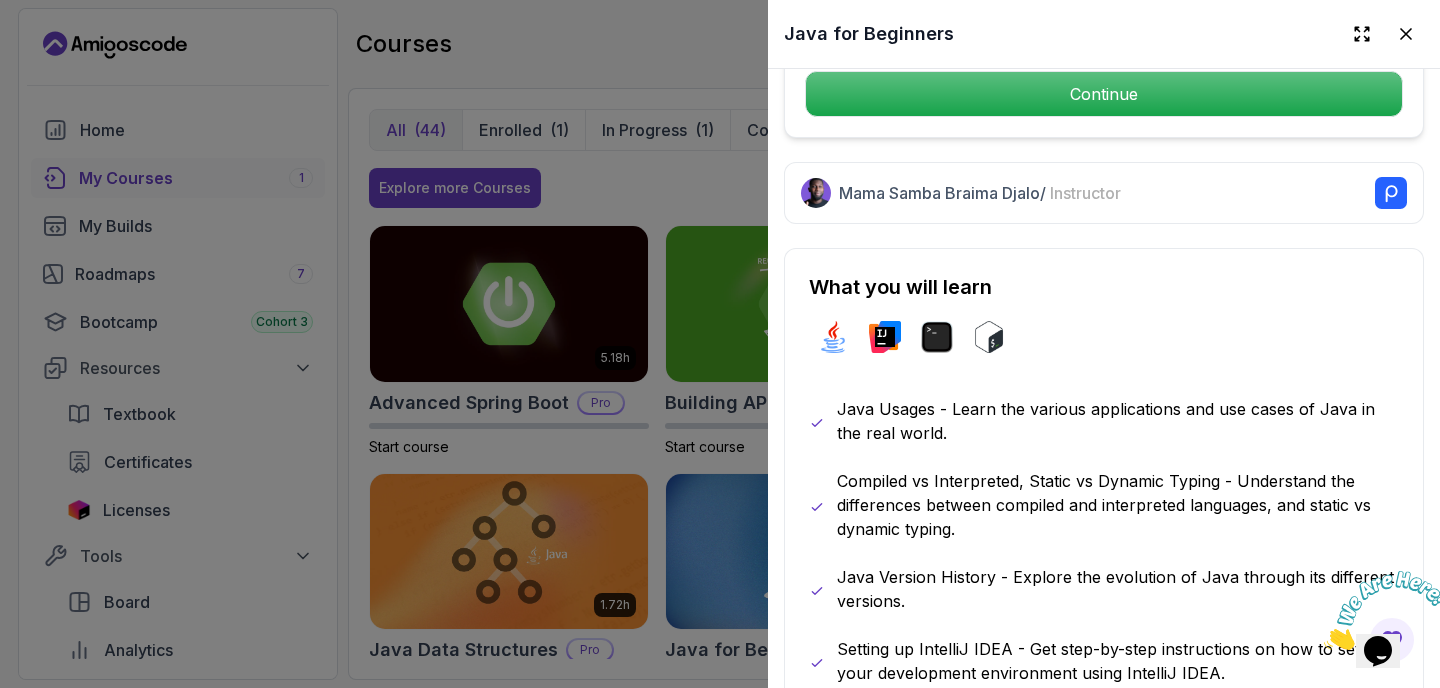 scroll, scrollTop: 875, scrollLeft: 0, axis: vertical 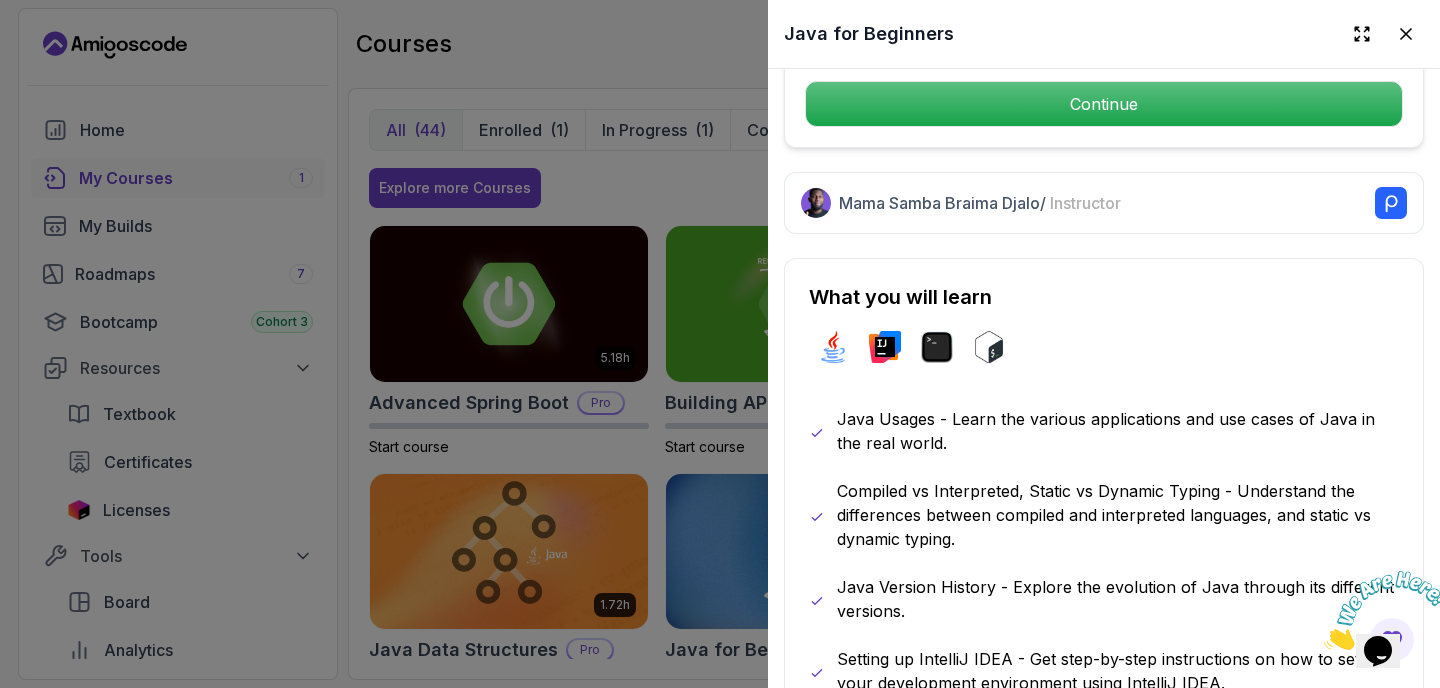 click on "Free Course Includes: 2.41 Hours 49 Lectures Certificate of Completion English Subtitles Access to: AmigosCode Textbook Access to Discord Group IntelliJ IDEA Ultimate Continue" at bounding box center (1104, -93) 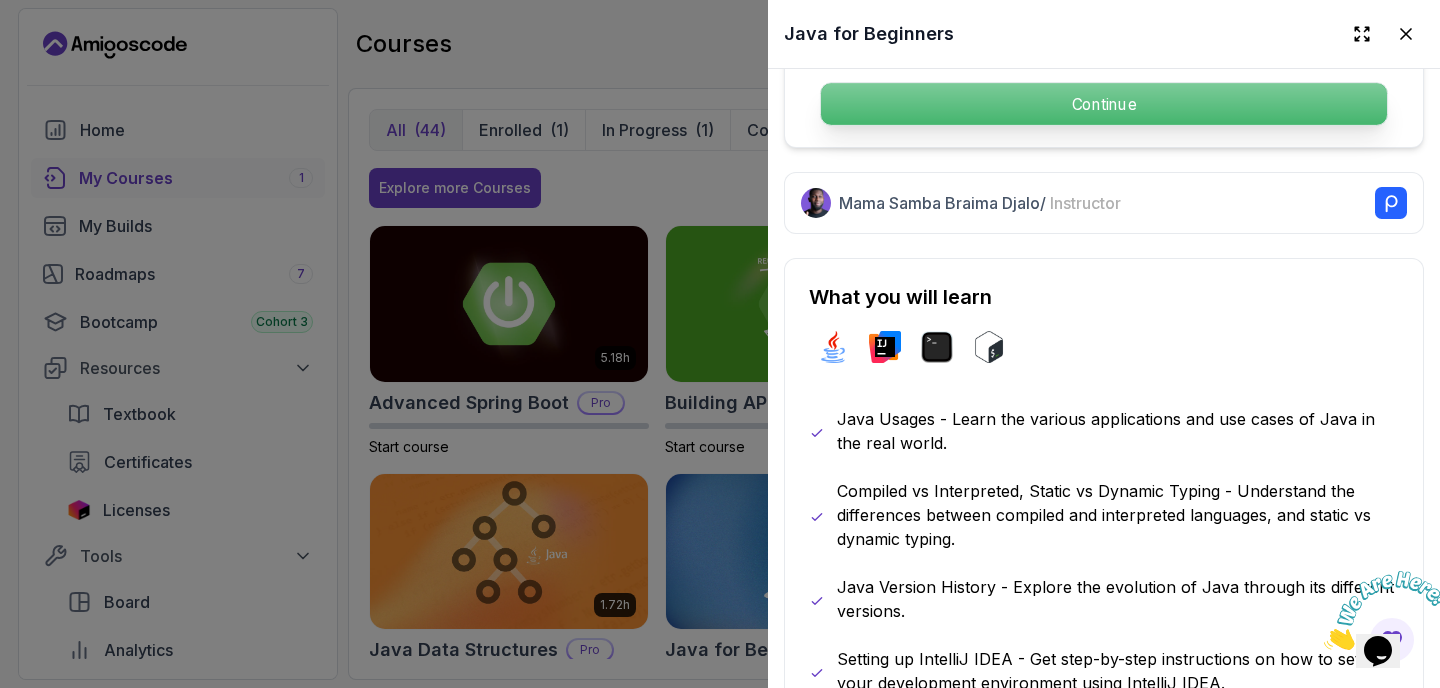click on "Continue" at bounding box center [1104, 104] 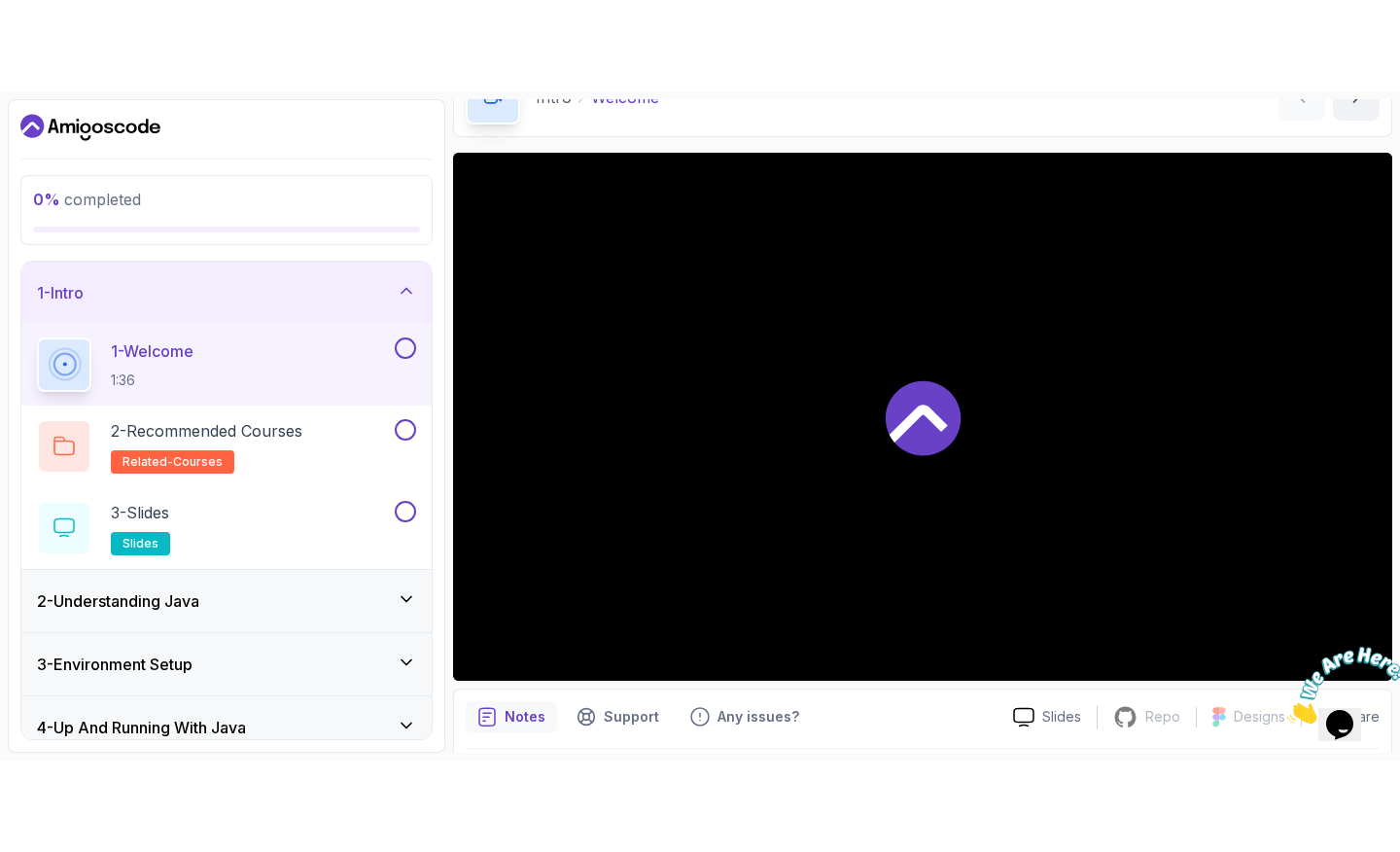 scroll, scrollTop: 115, scrollLeft: 0, axis: vertical 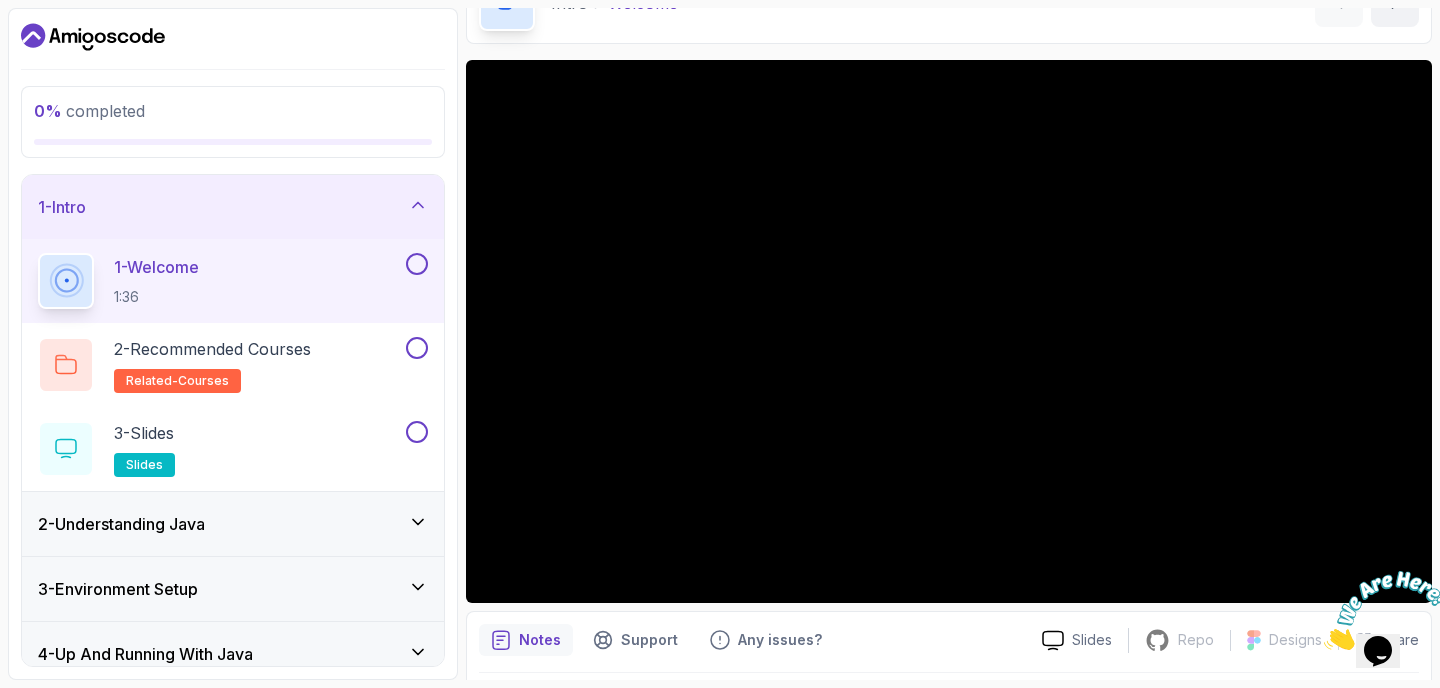 click at bounding box center (1378, 610) 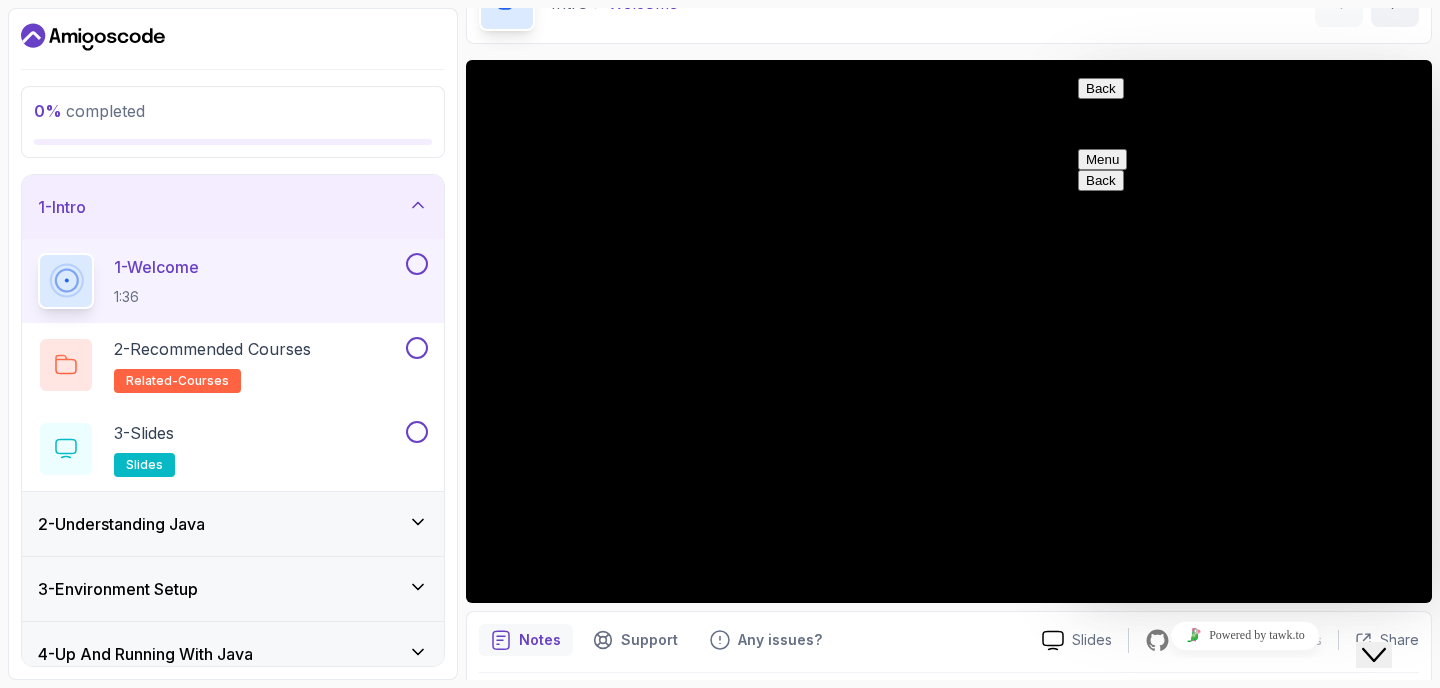 click on "Back" at bounding box center (1101, 88) 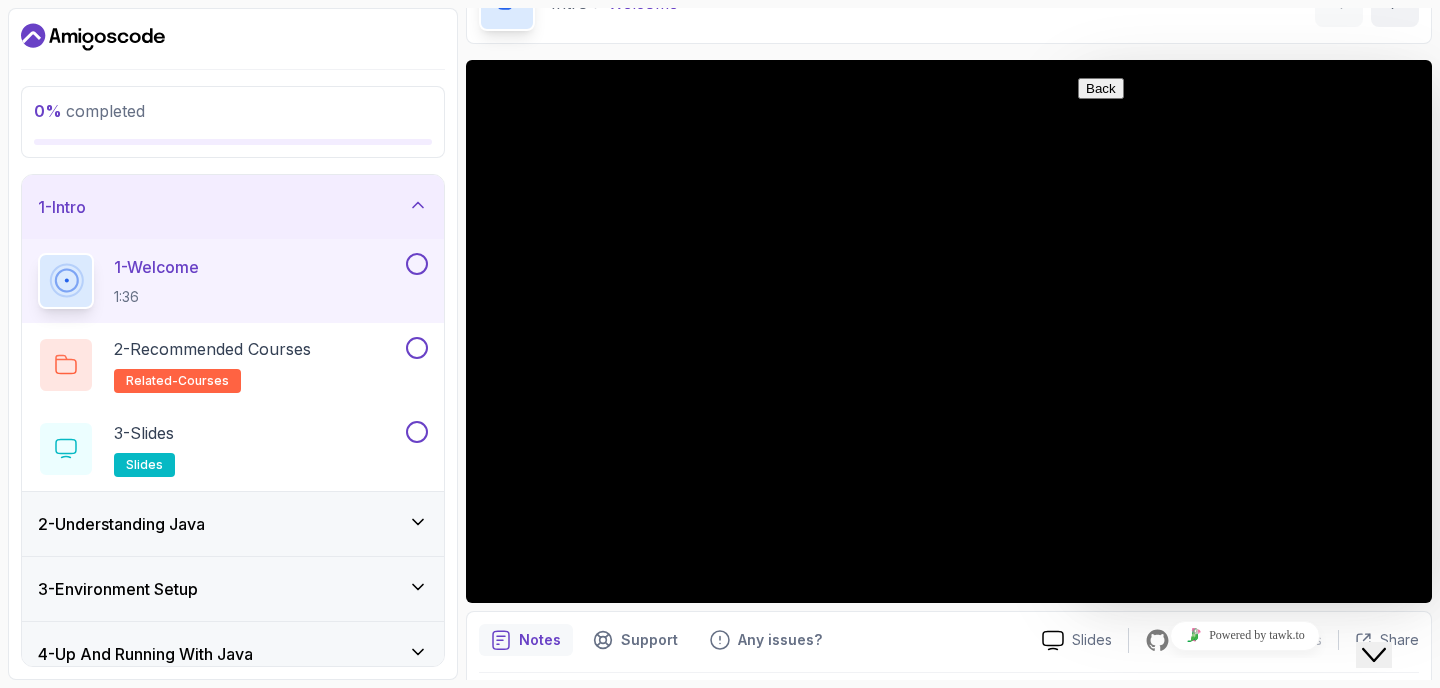 click at bounding box center [1086, 913] 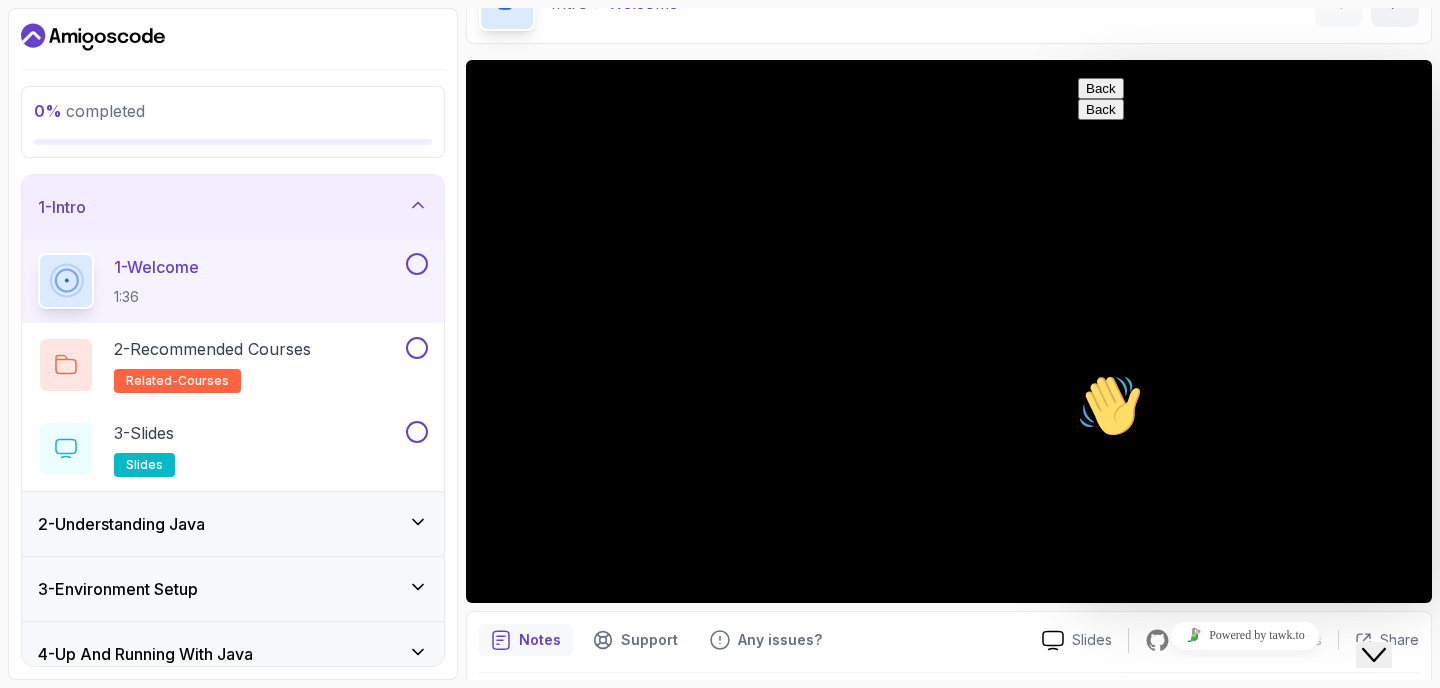 click on "Back" at bounding box center (1101, 88) 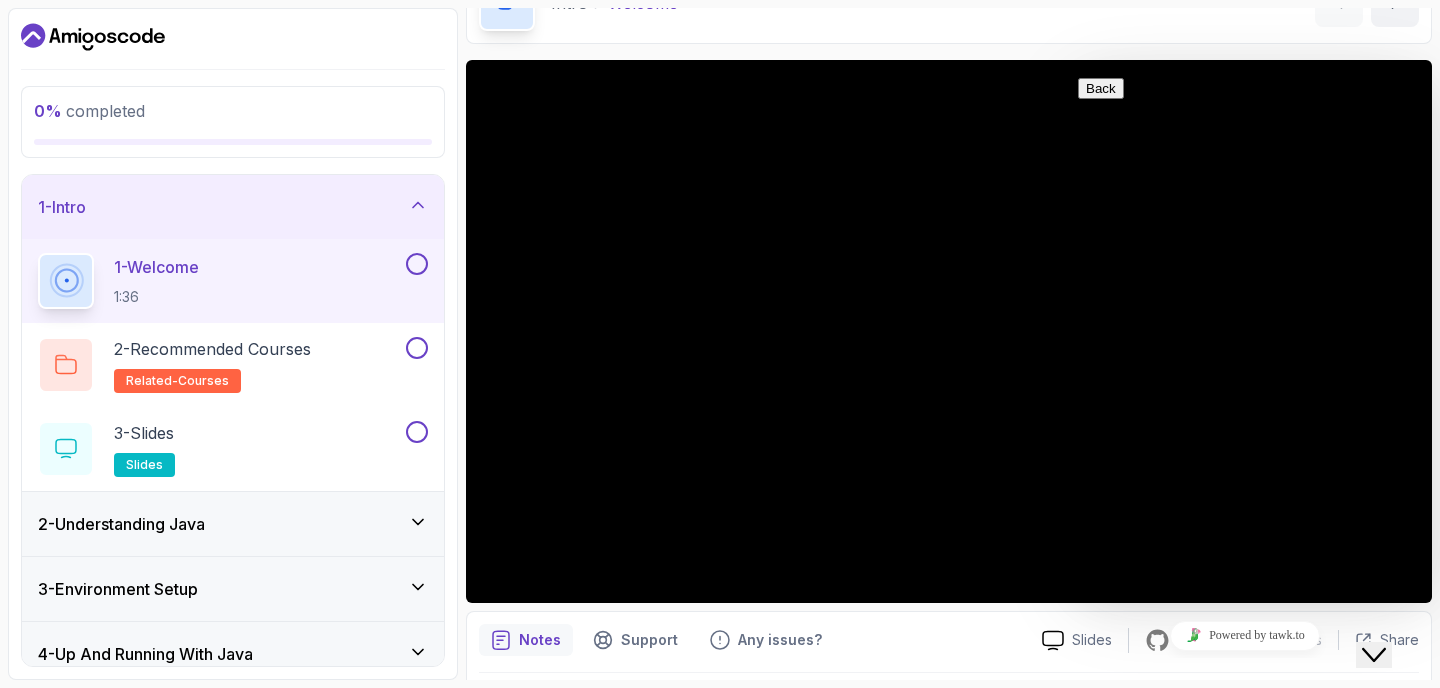 click on "Close Chat This icon closes the chat window." at bounding box center (1374, 655) 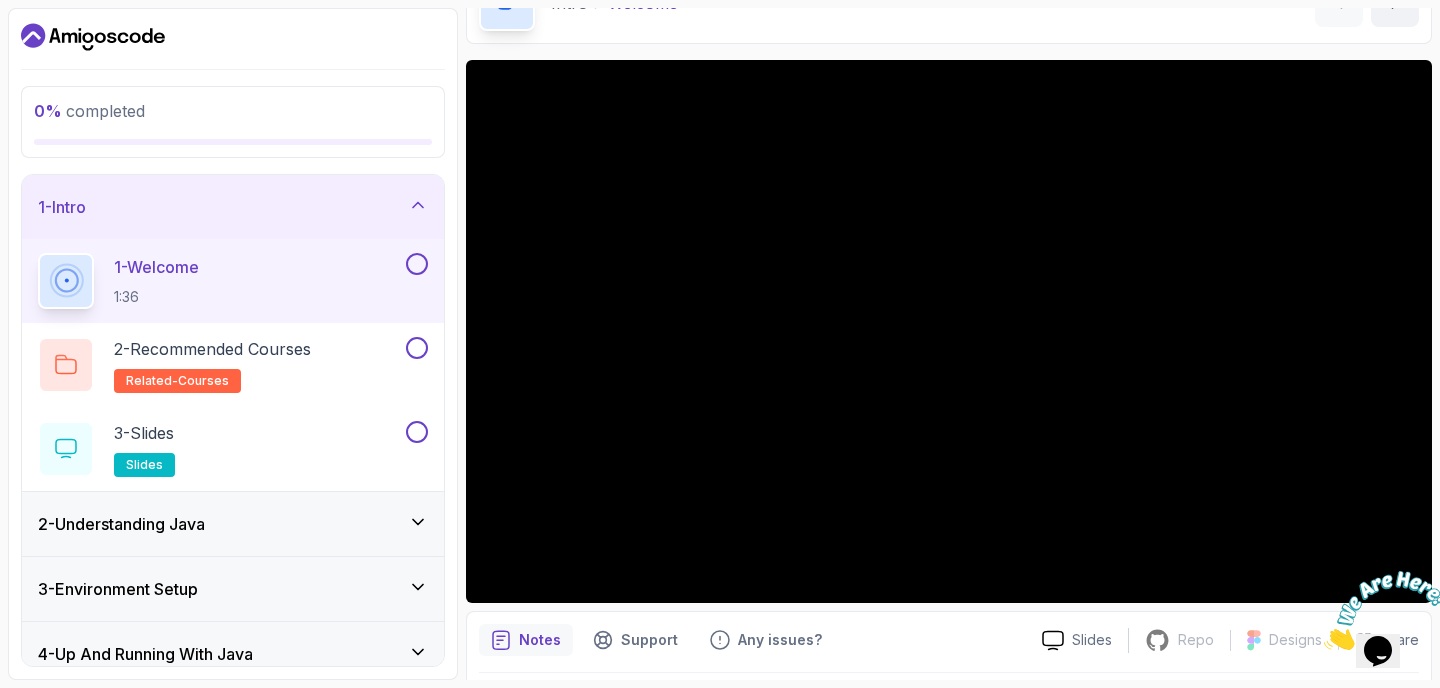 click at bounding box center [1324, 644] 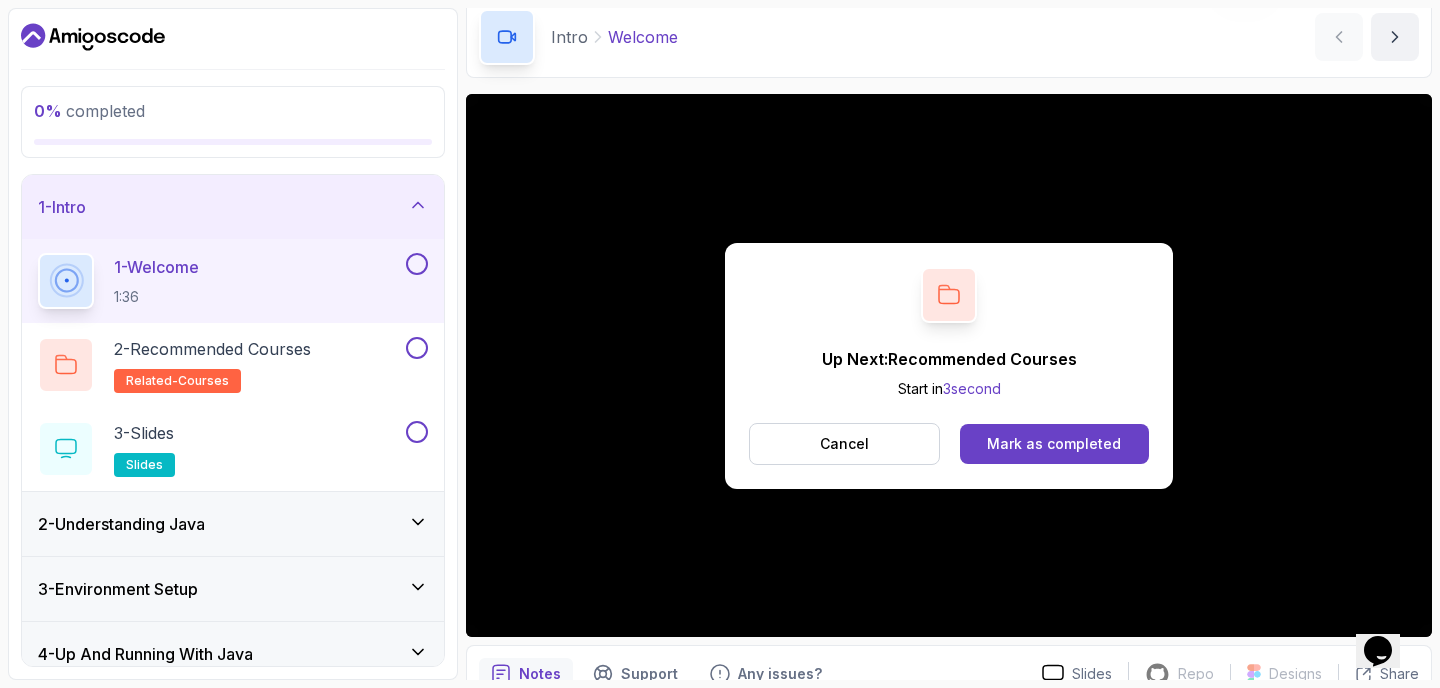 scroll, scrollTop: 85, scrollLeft: 0, axis: vertical 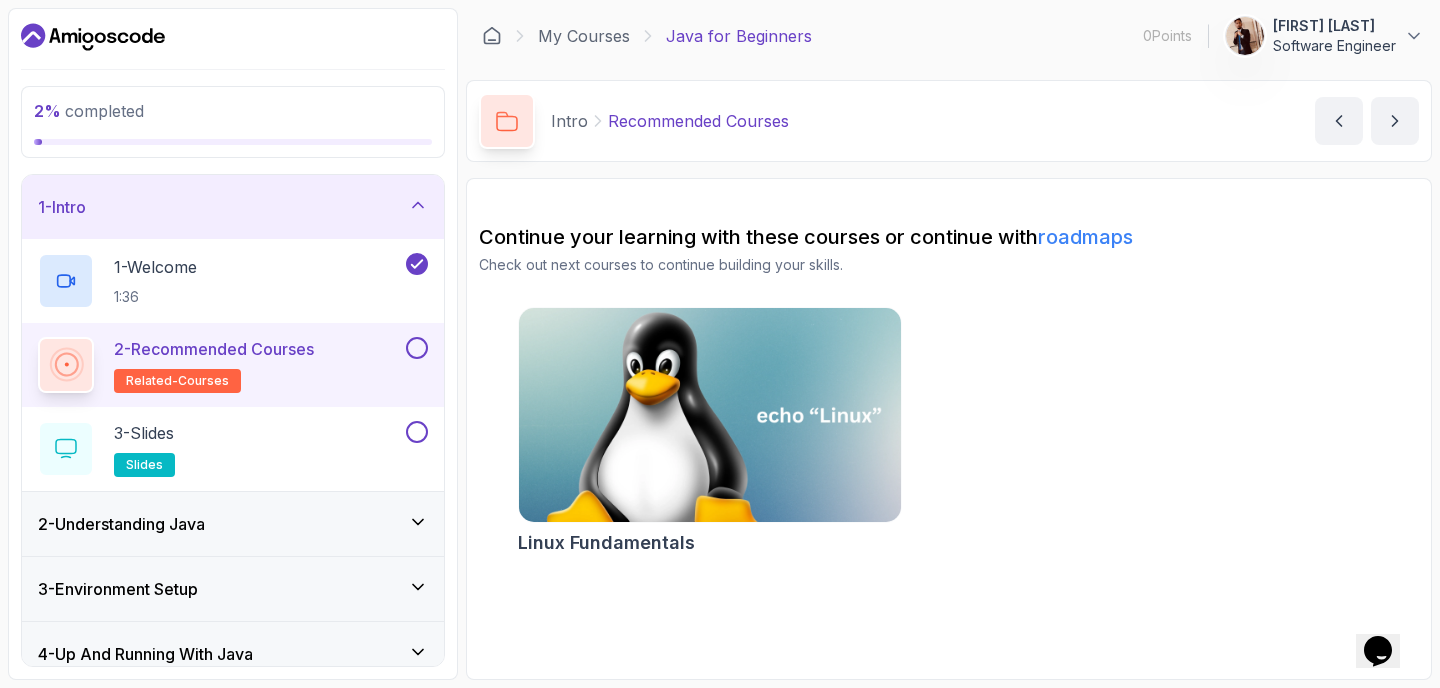 click at bounding box center (709, 415) 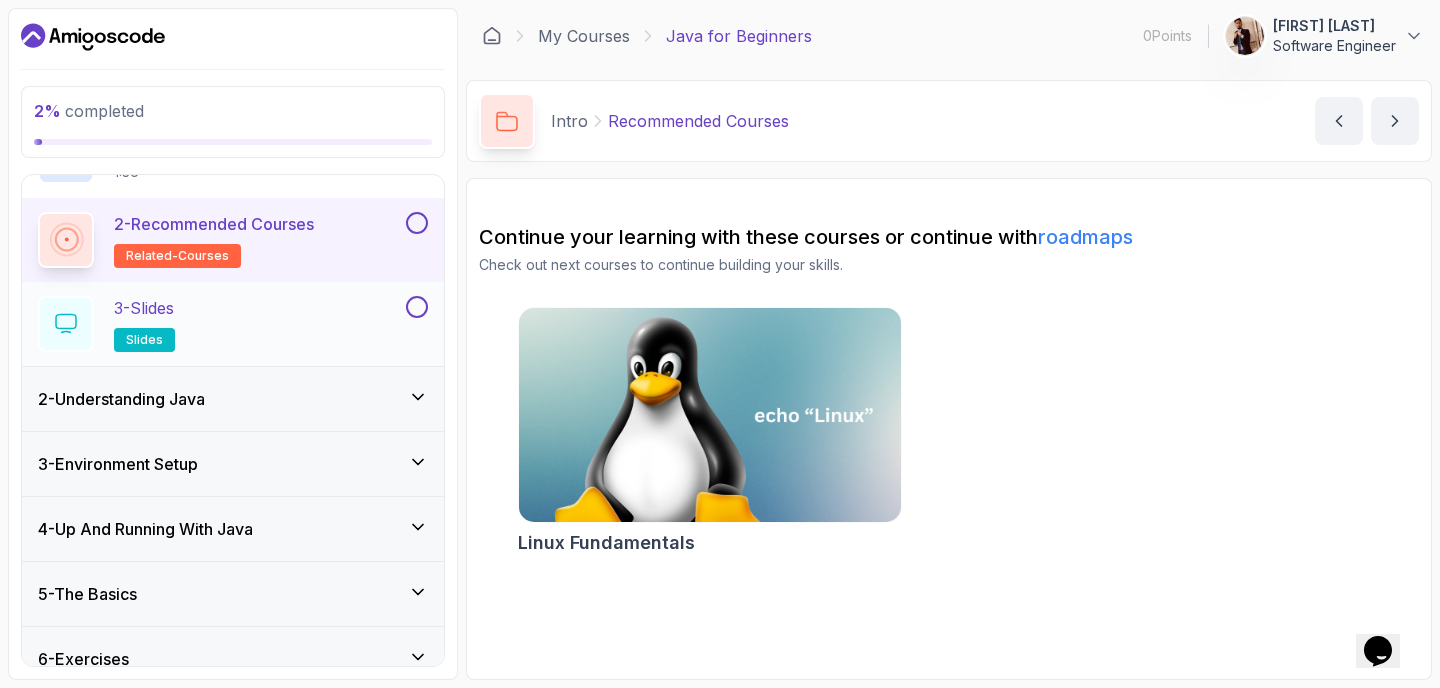 scroll, scrollTop: 215, scrollLeft: 0, axis: vertical 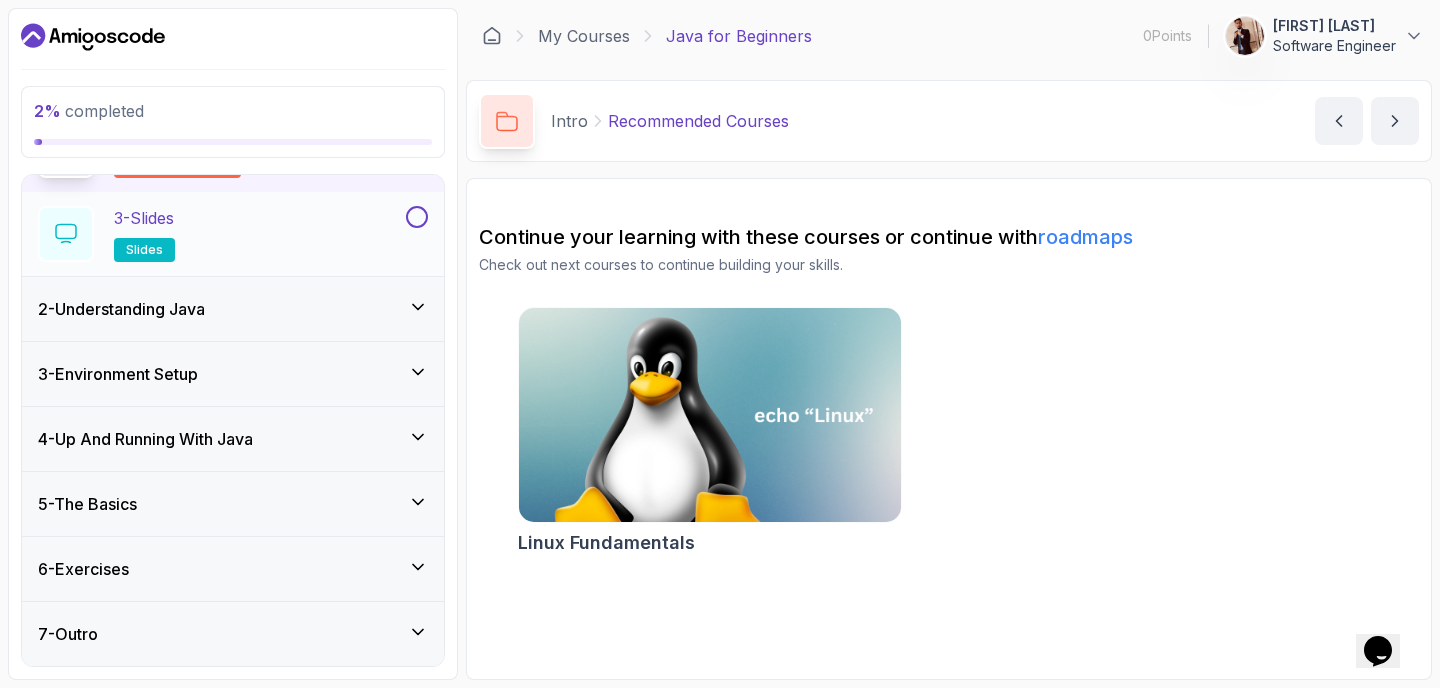 click on "3  -  Slides slides" at bounding box center [220, 234] 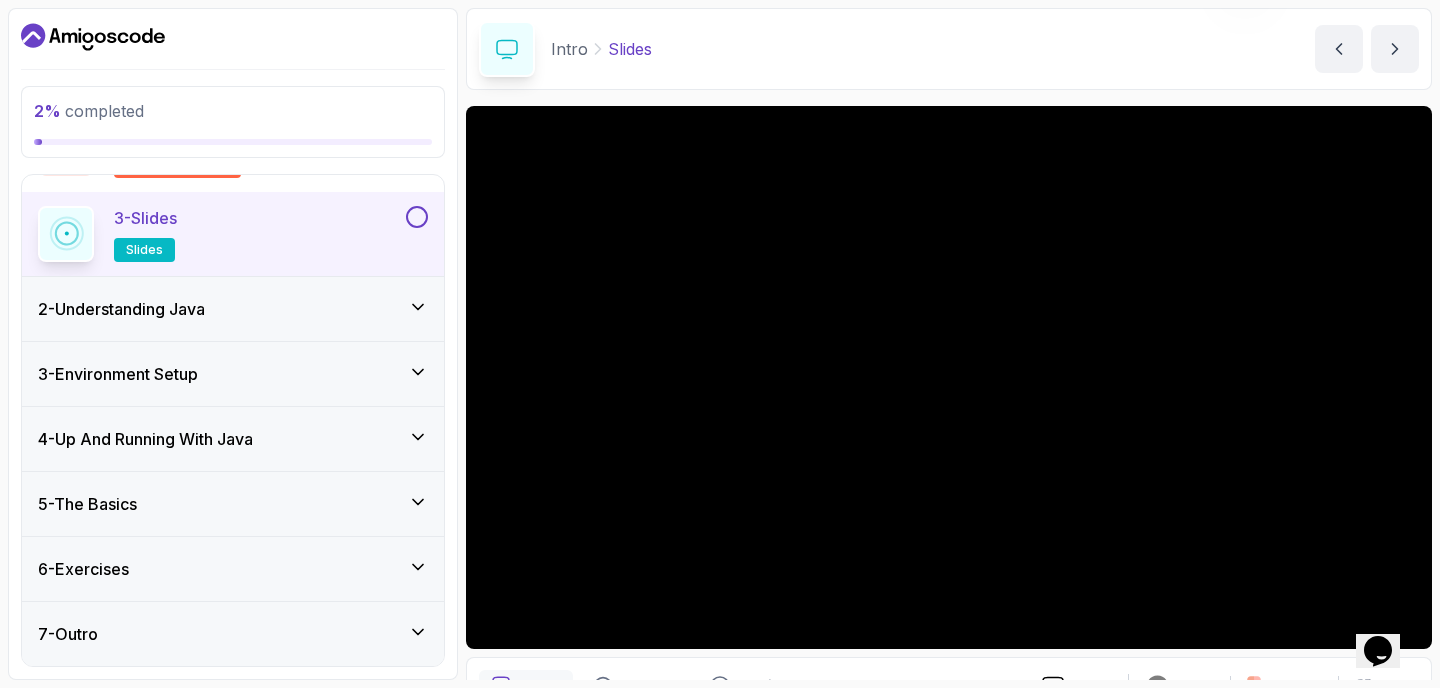 scroll, scrollTop: 0, scrollLeft: 0, axis: both 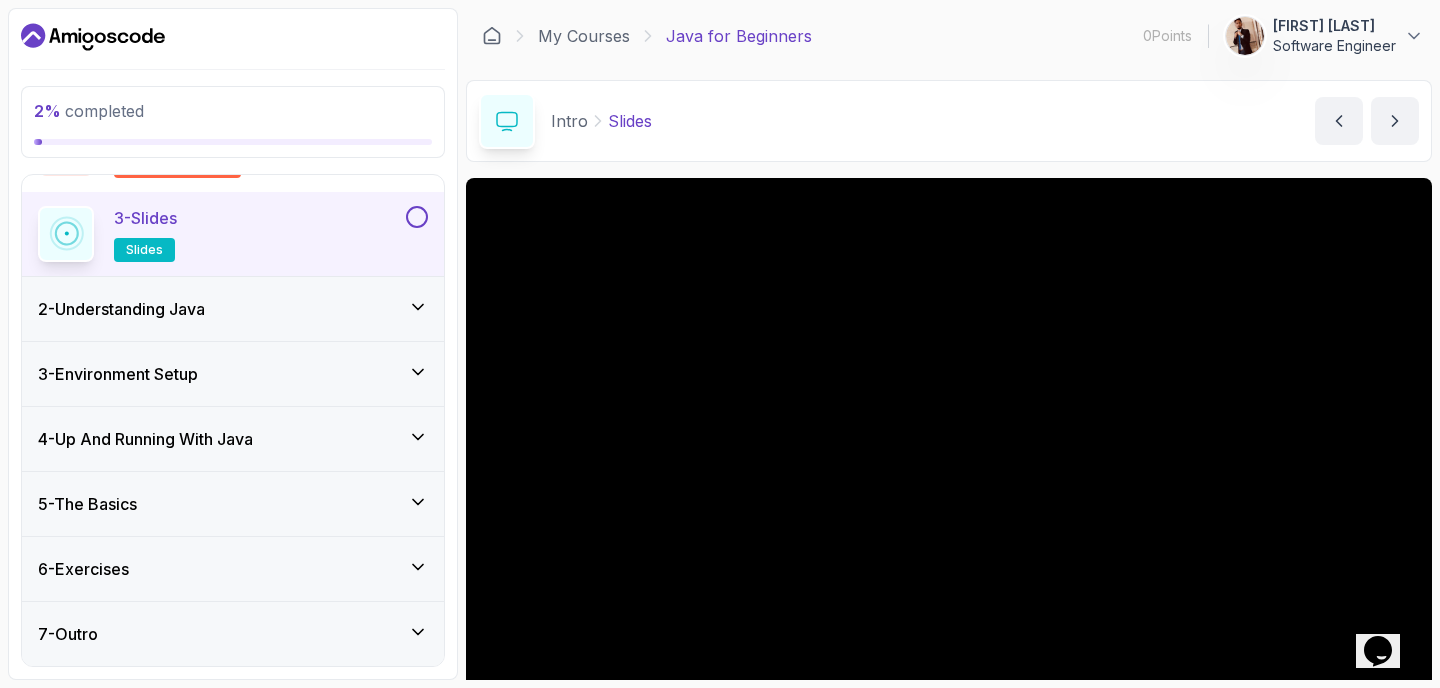 click 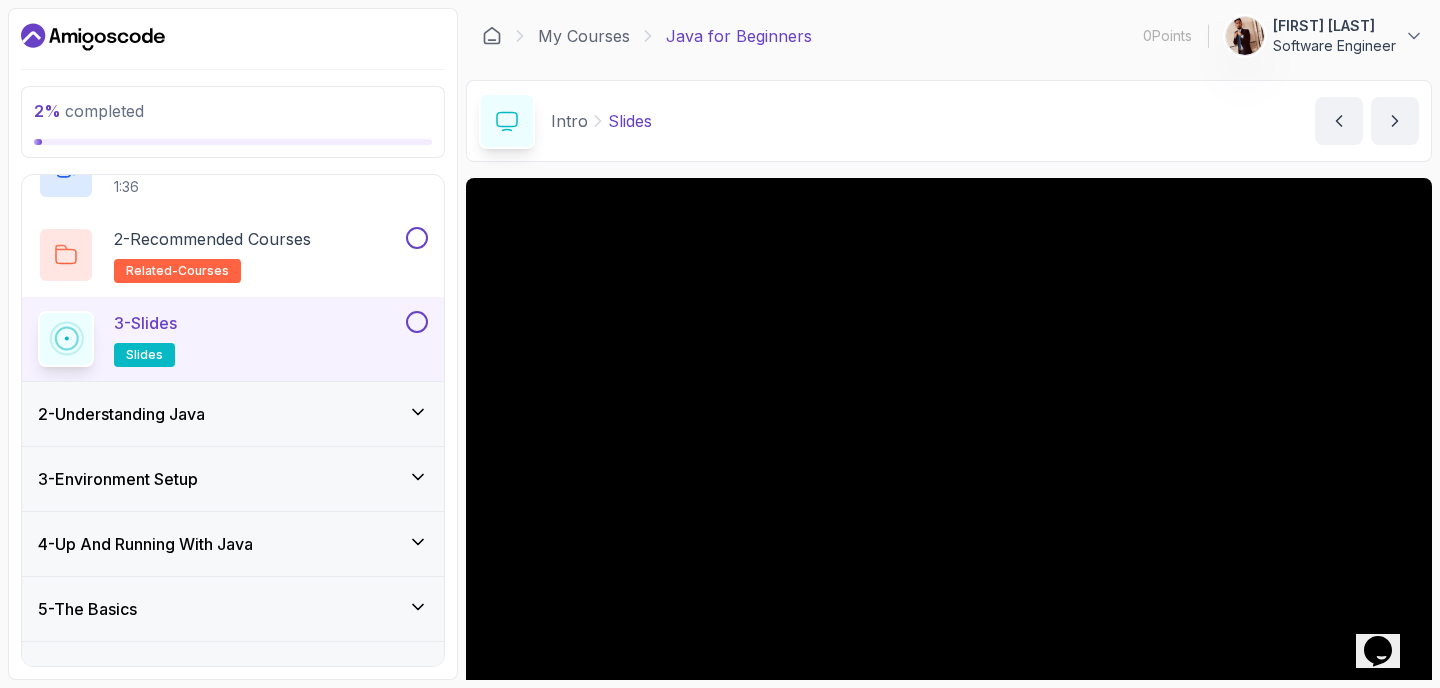scroll, scrollTop: 109, scrollLeft: 0, axis: vertical 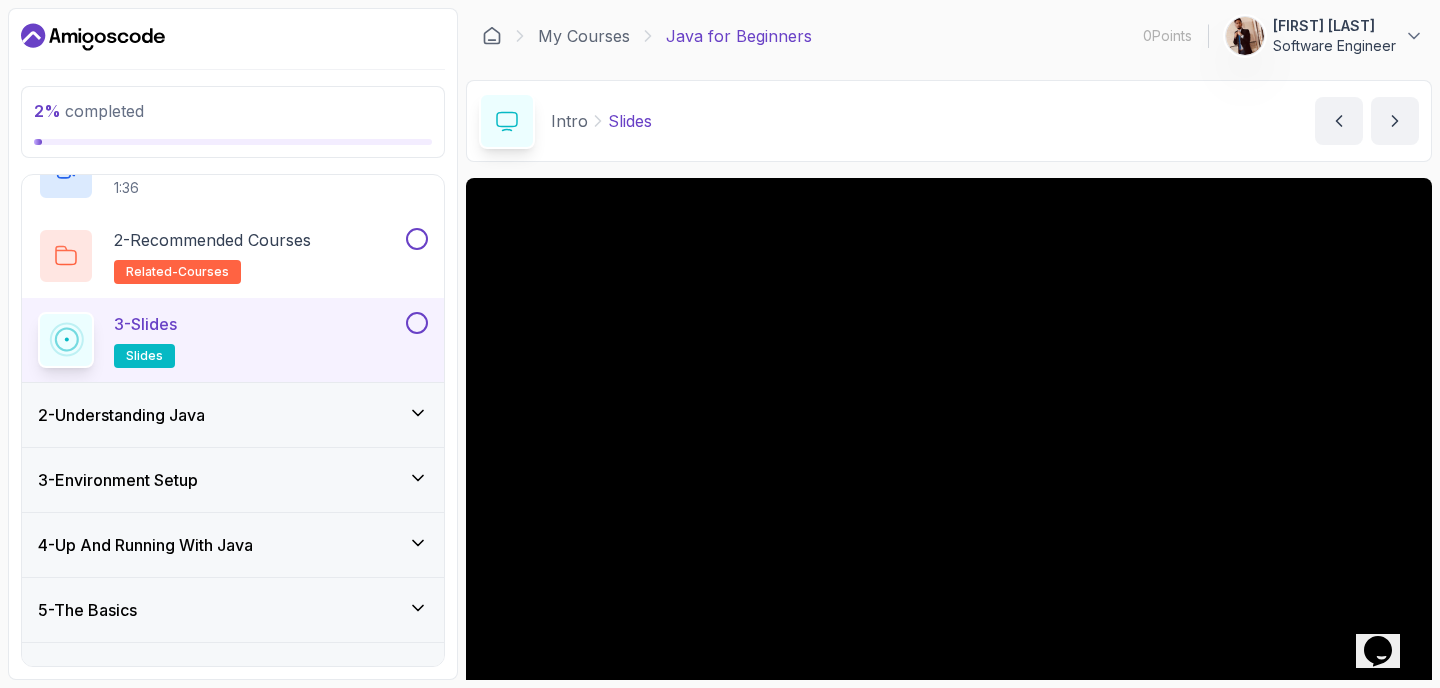 click at bounding box center [417, 323] 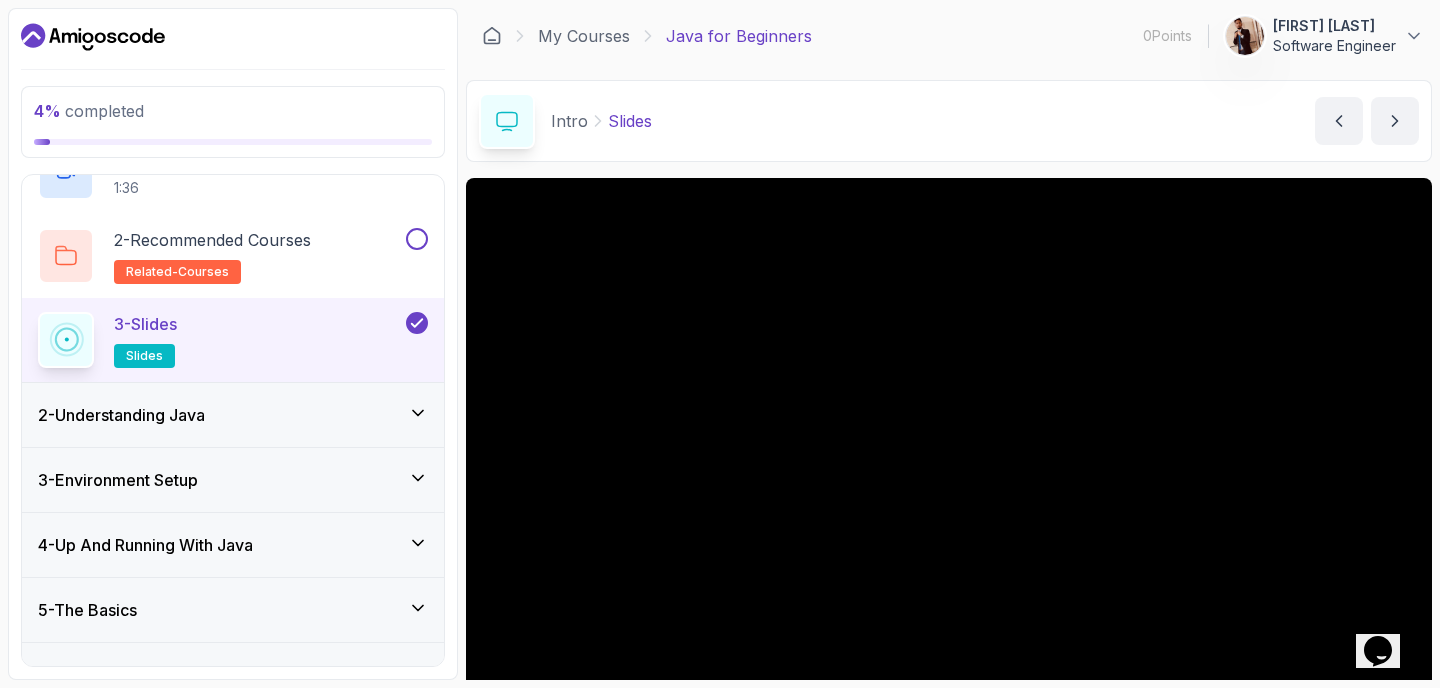 click on "3  -  Slides slides" at bounding box center [220, 340] 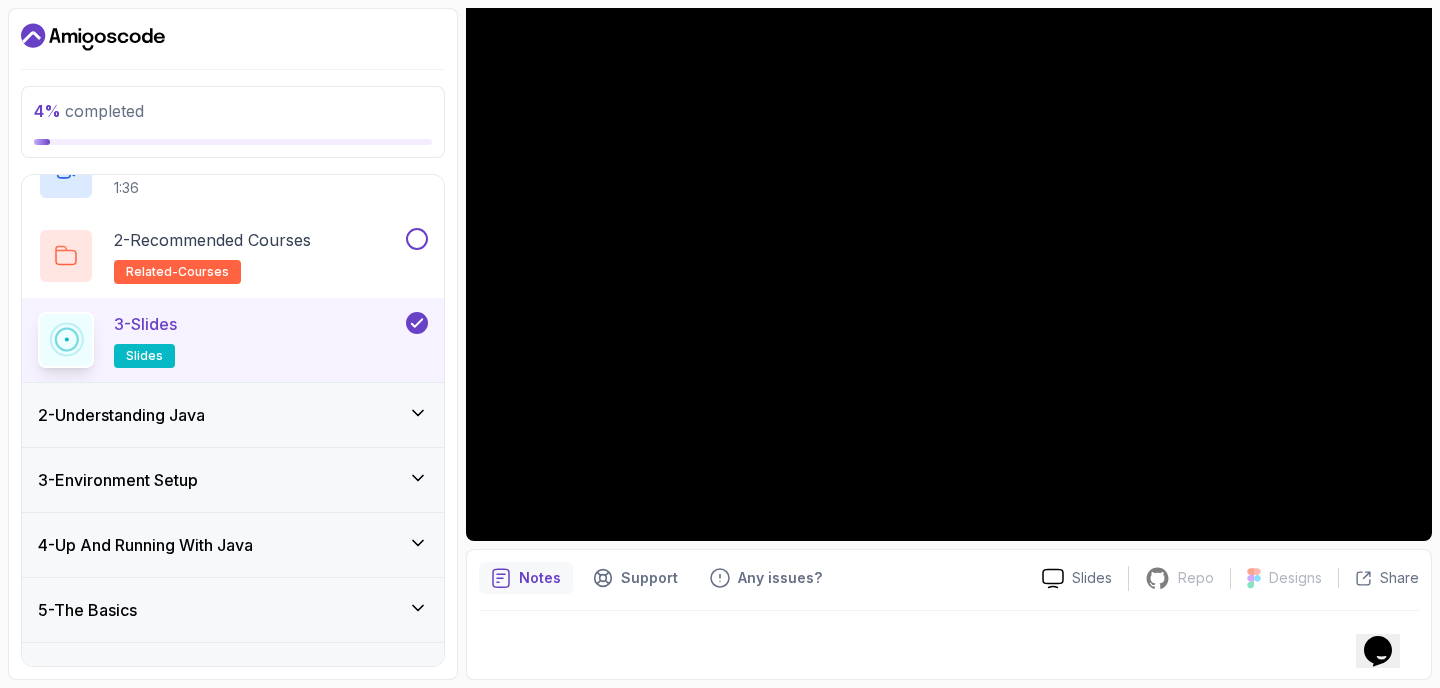 scroll, scrollTop: 178, scrollLeft: 0, axis: vertical 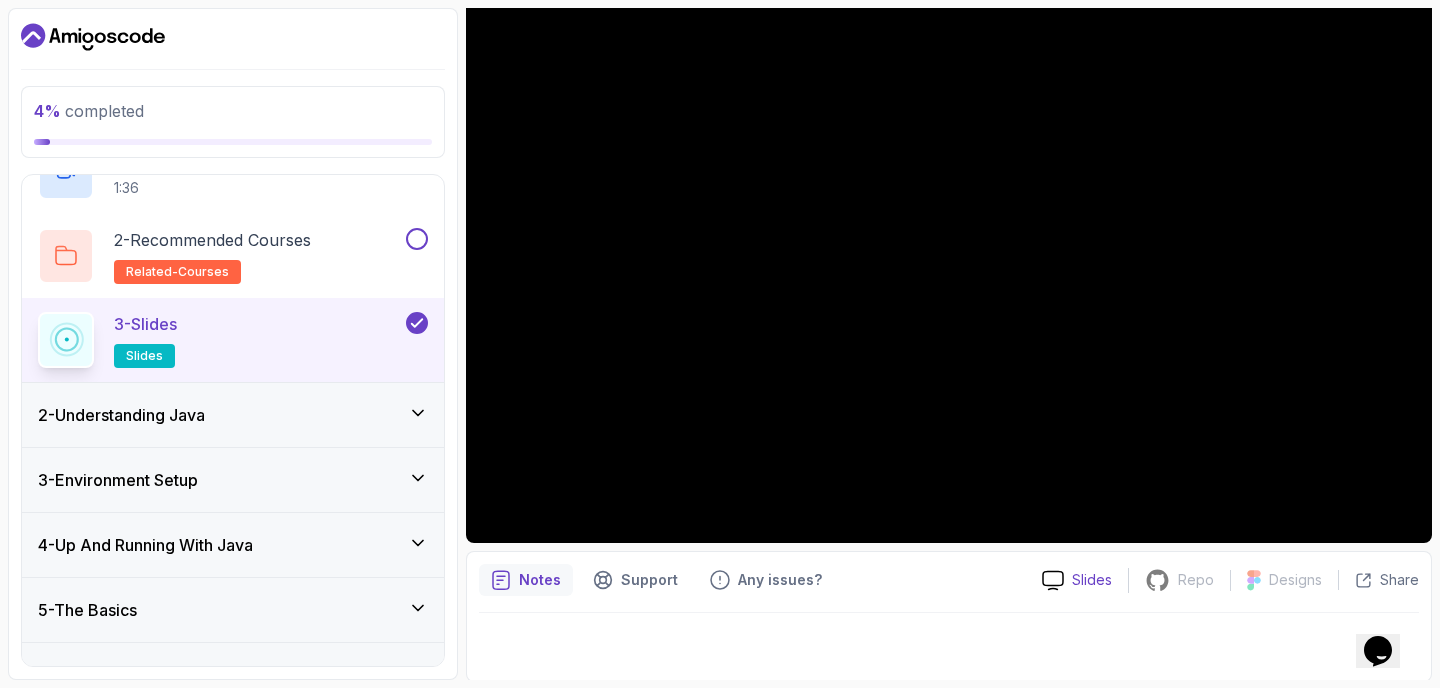 click on "Slides" at bounding box center [1092, 580] 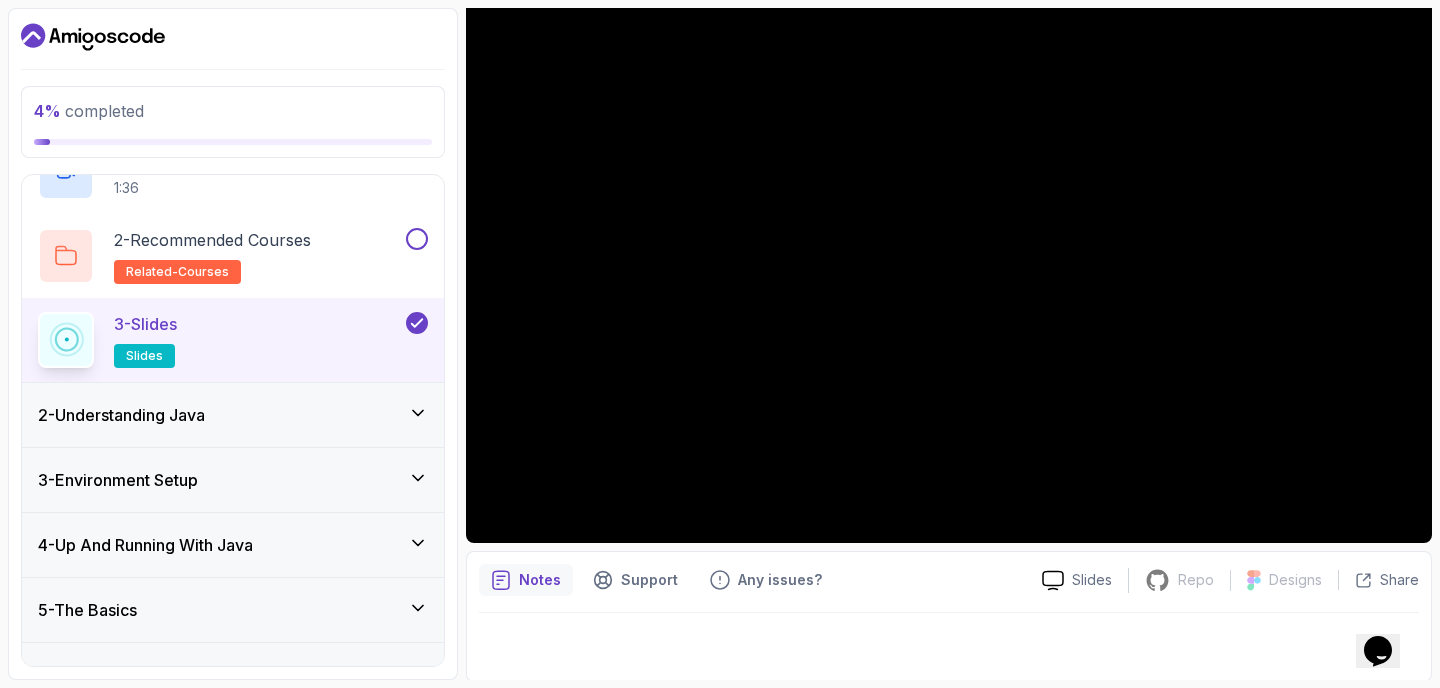 click on "2  -  Understanding Java" at bounding box center [233, 415] 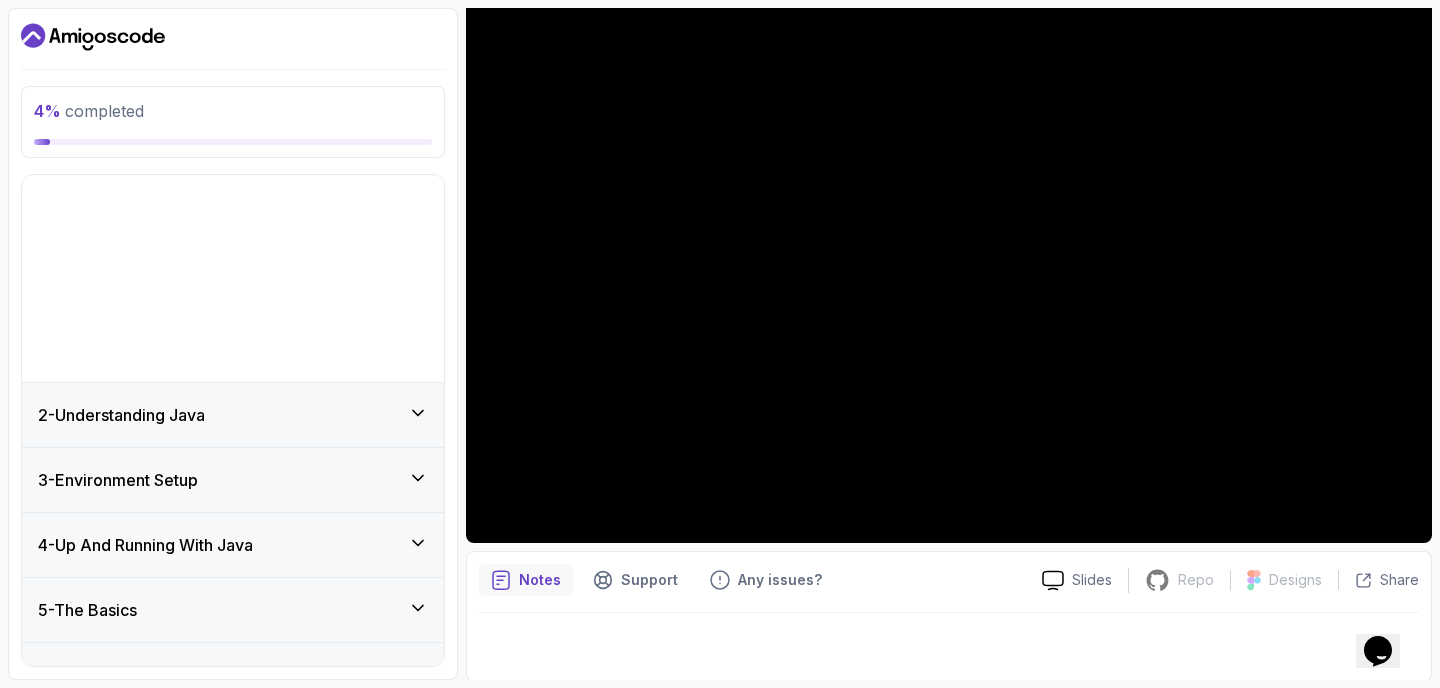 scroll, scrollTop: 0, scrollLeft: 0, axis: both 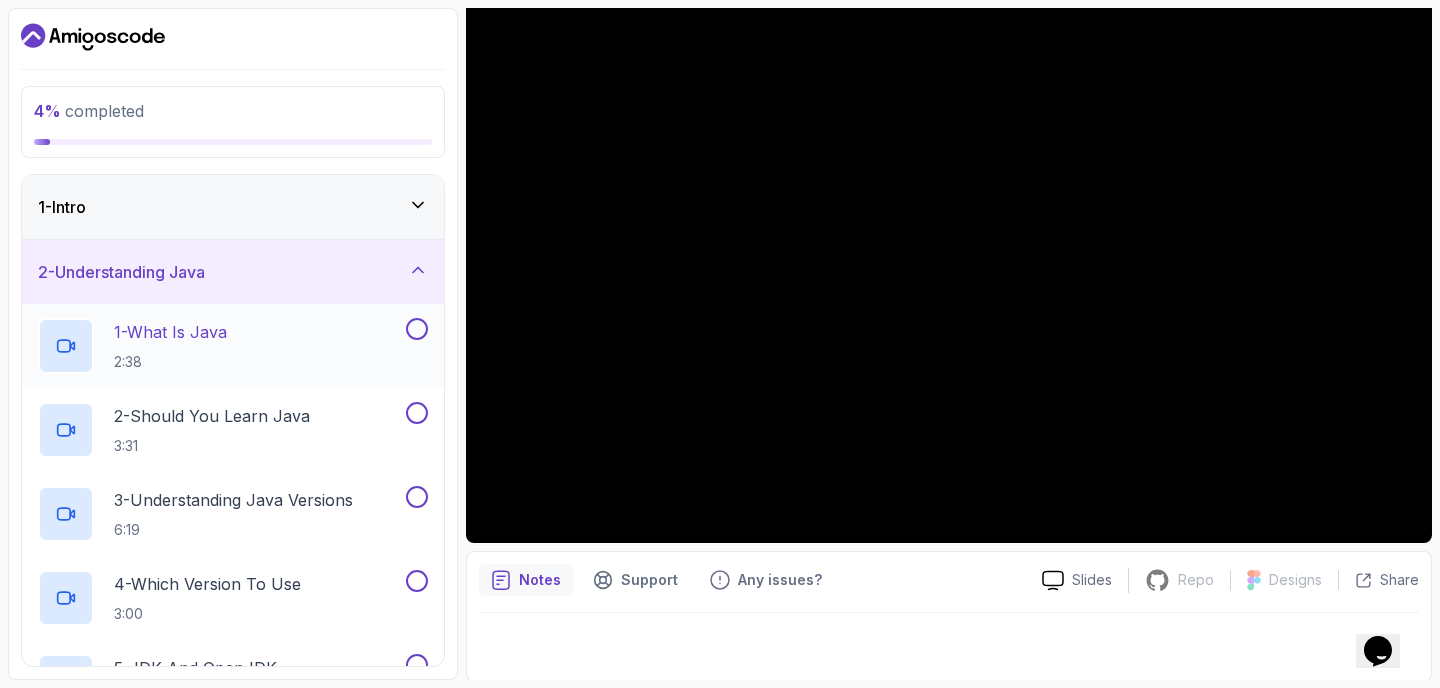 click on "1  -  What Is Java 2:38" at bounding box center (220, 346) 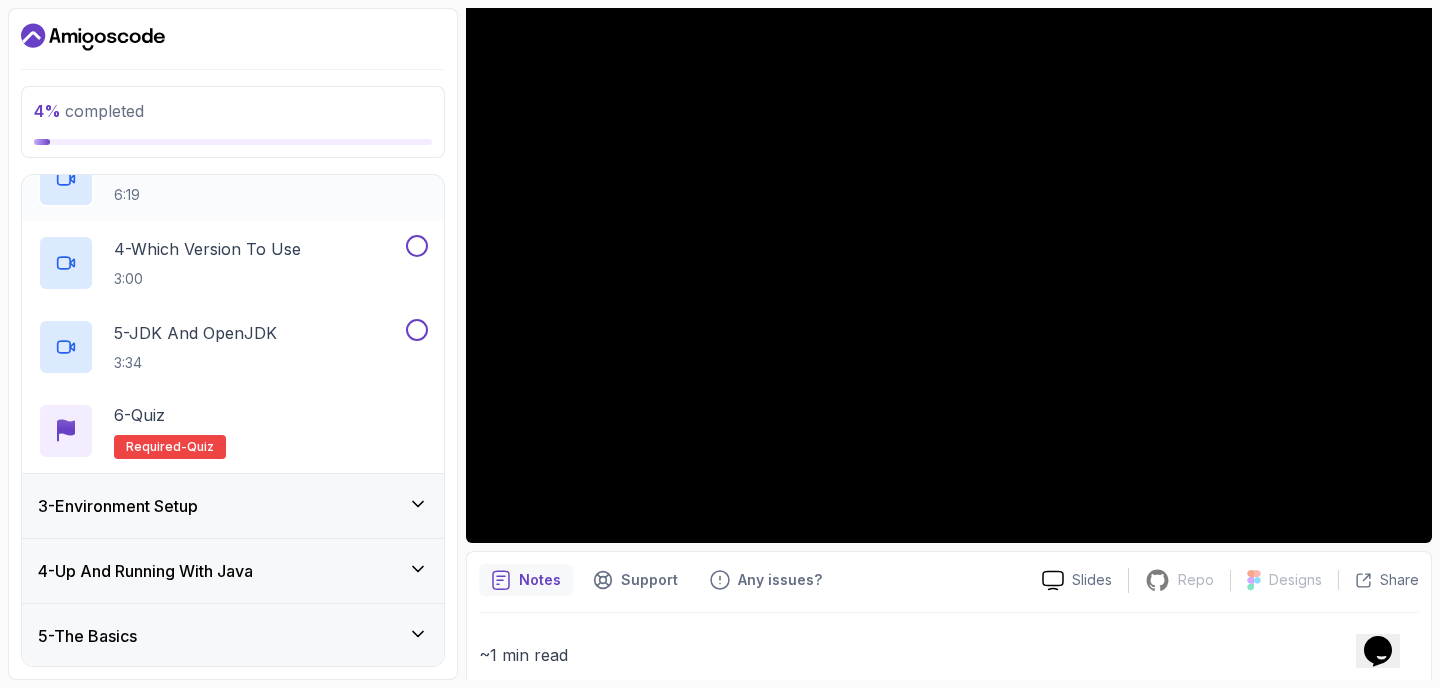 scroll, scrollTop: 339, scrollLeft: 0, axis: vertical 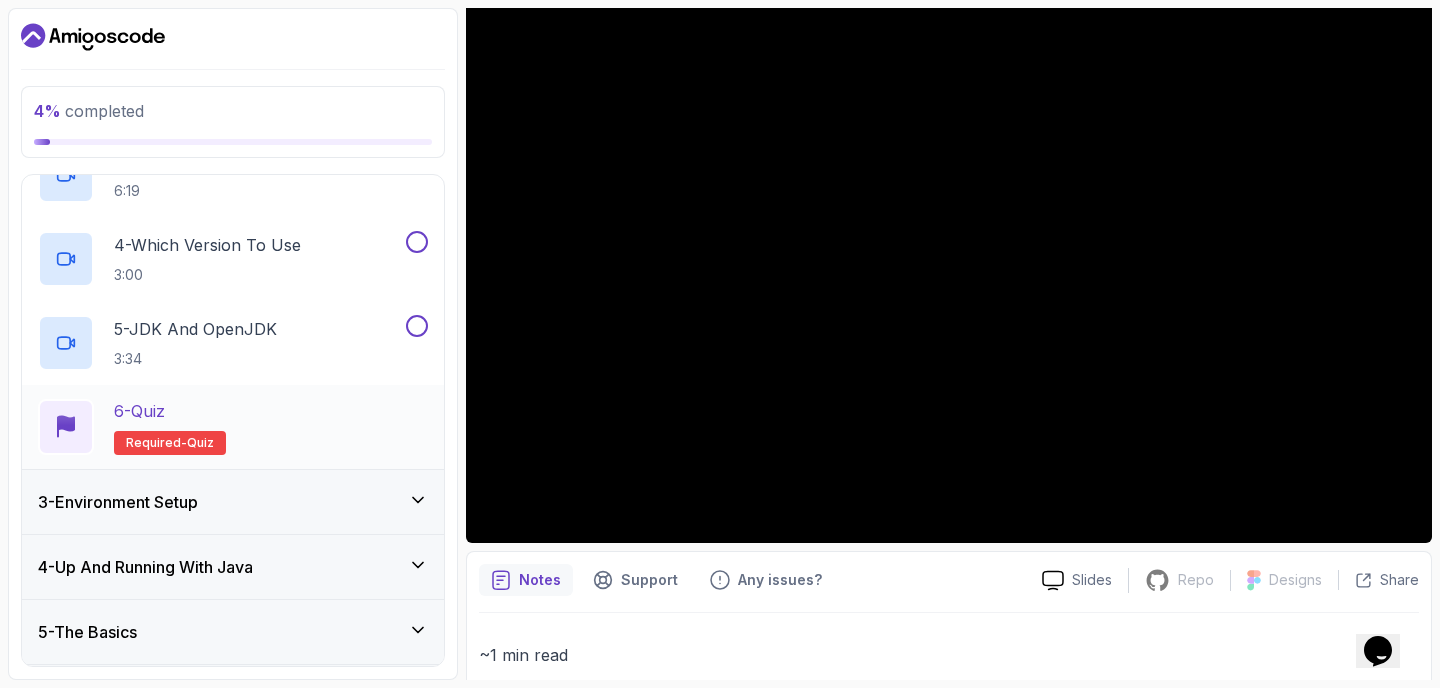 click on "6  -  Quiz Required- quiz" at bounding box center (233, 427) 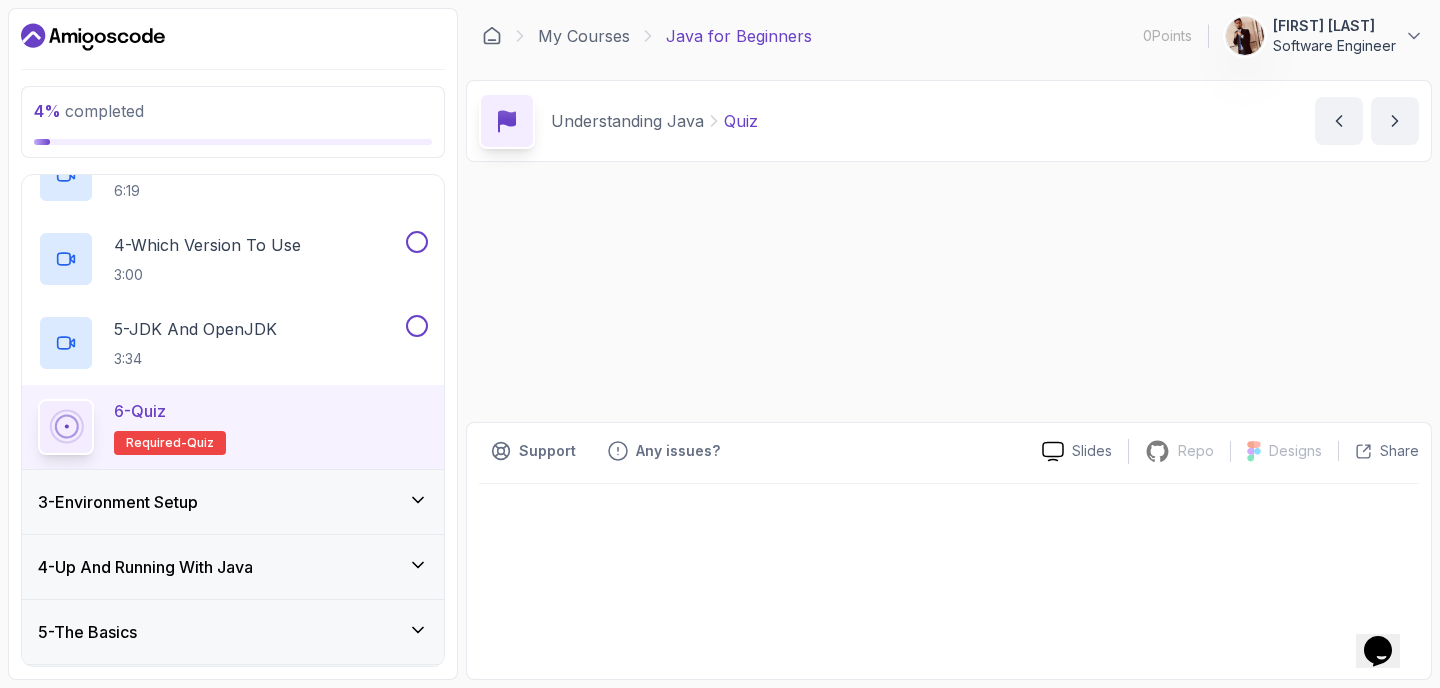 scroll, scrollTop: 0, scrollLeft: 0, axis: both 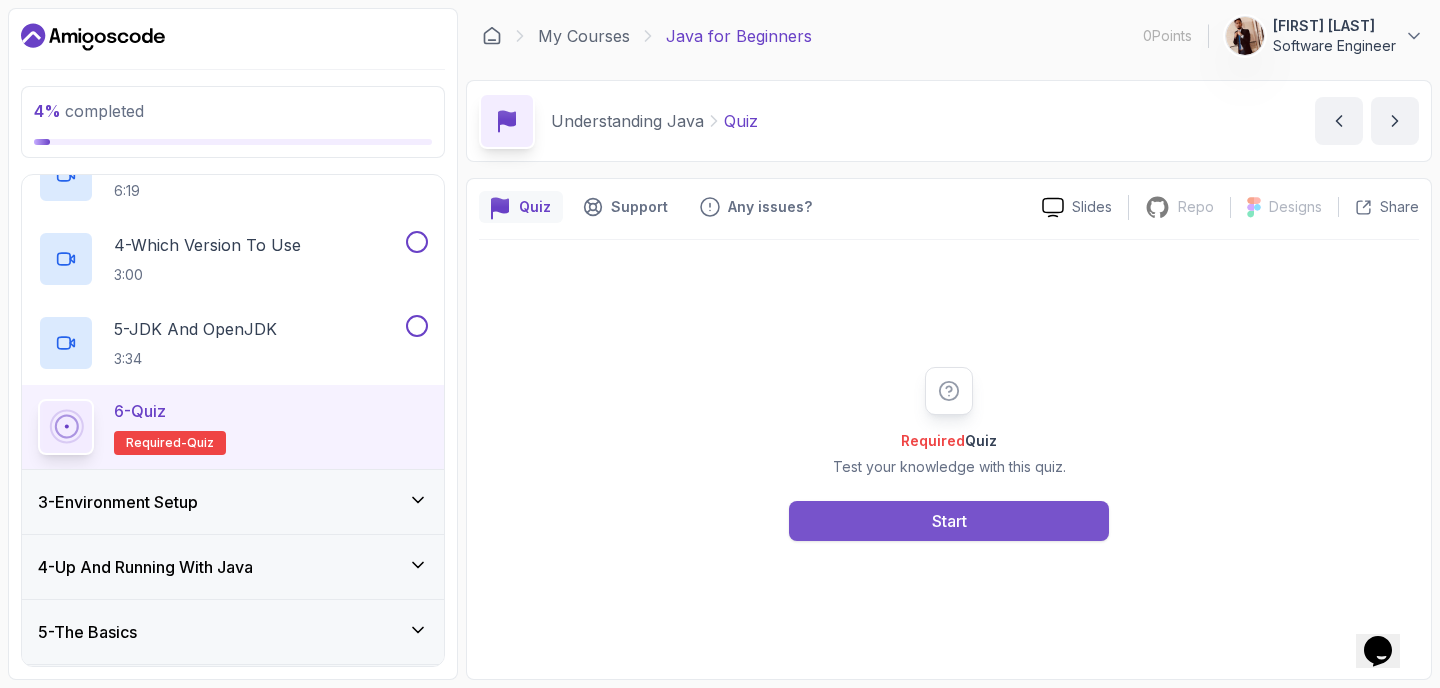click on "Start" at bounding box center (949, 521) 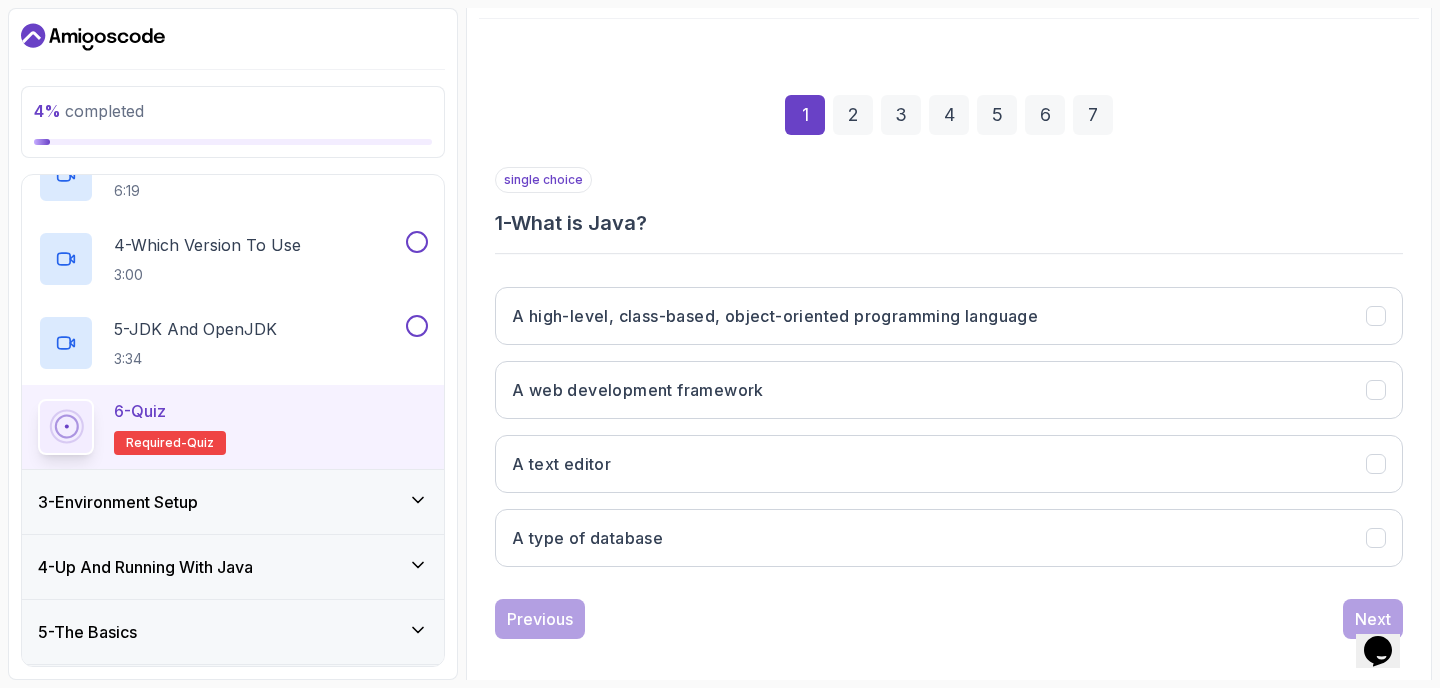 scroll, scrollTop: 227, scrollLeft: 0, axis: vertical 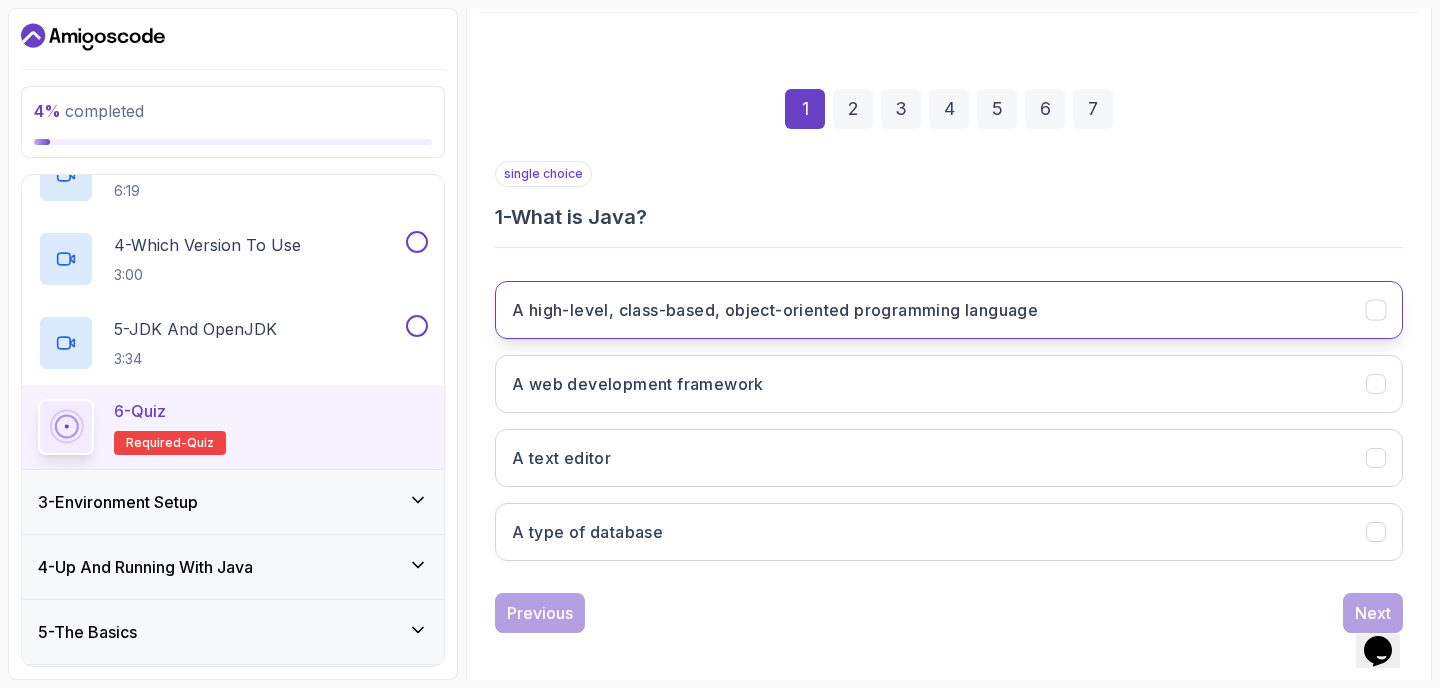click on "A high-level, class-based, object-oriented programming language" at bounding box center (949, 310) 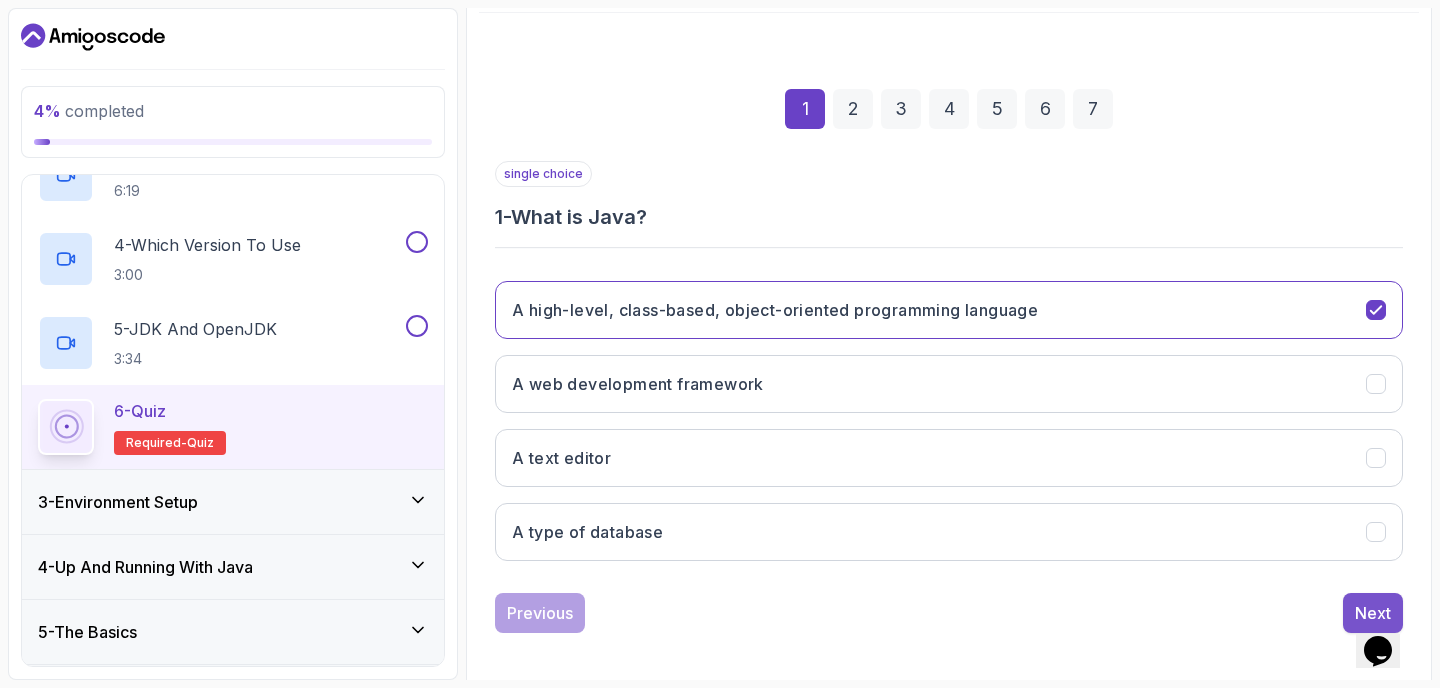 click on "Next" at bounding box center (1373, 613) 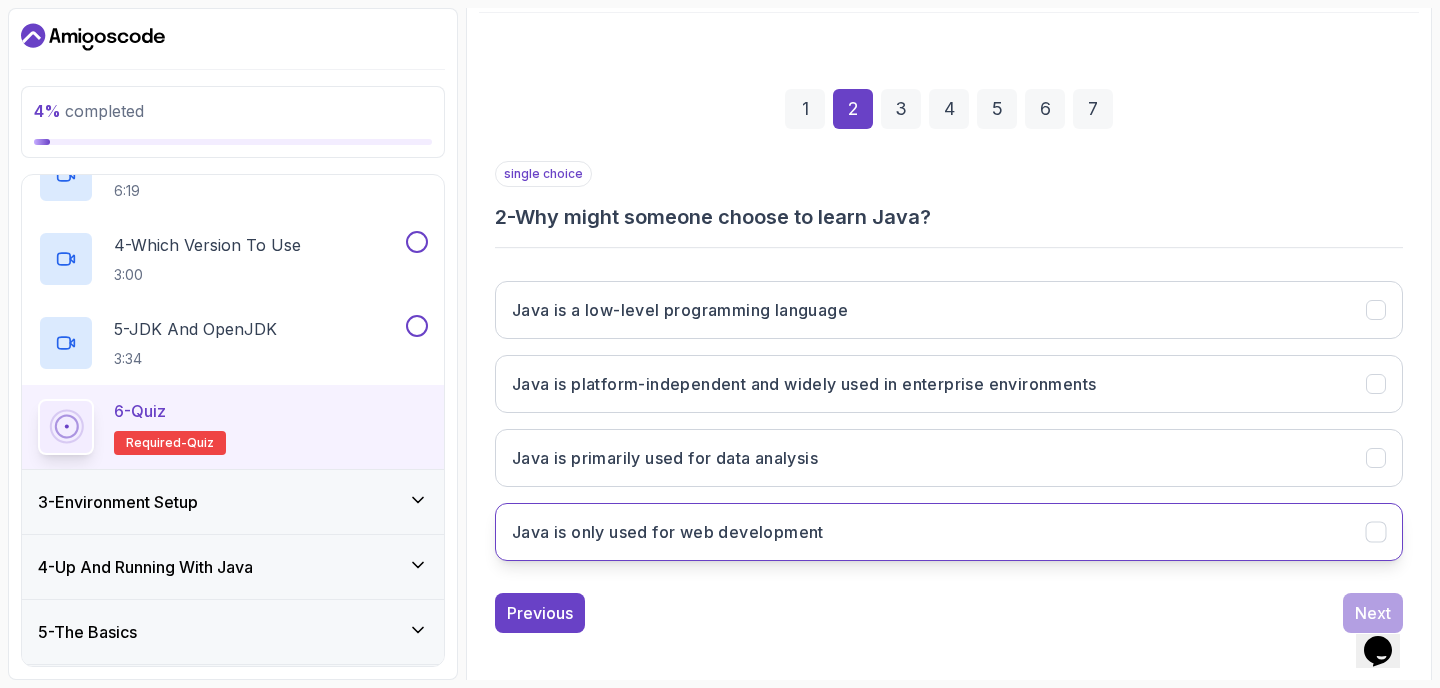 scroll, scrollTop: 237, scrollLeft: 0, axis: vertical 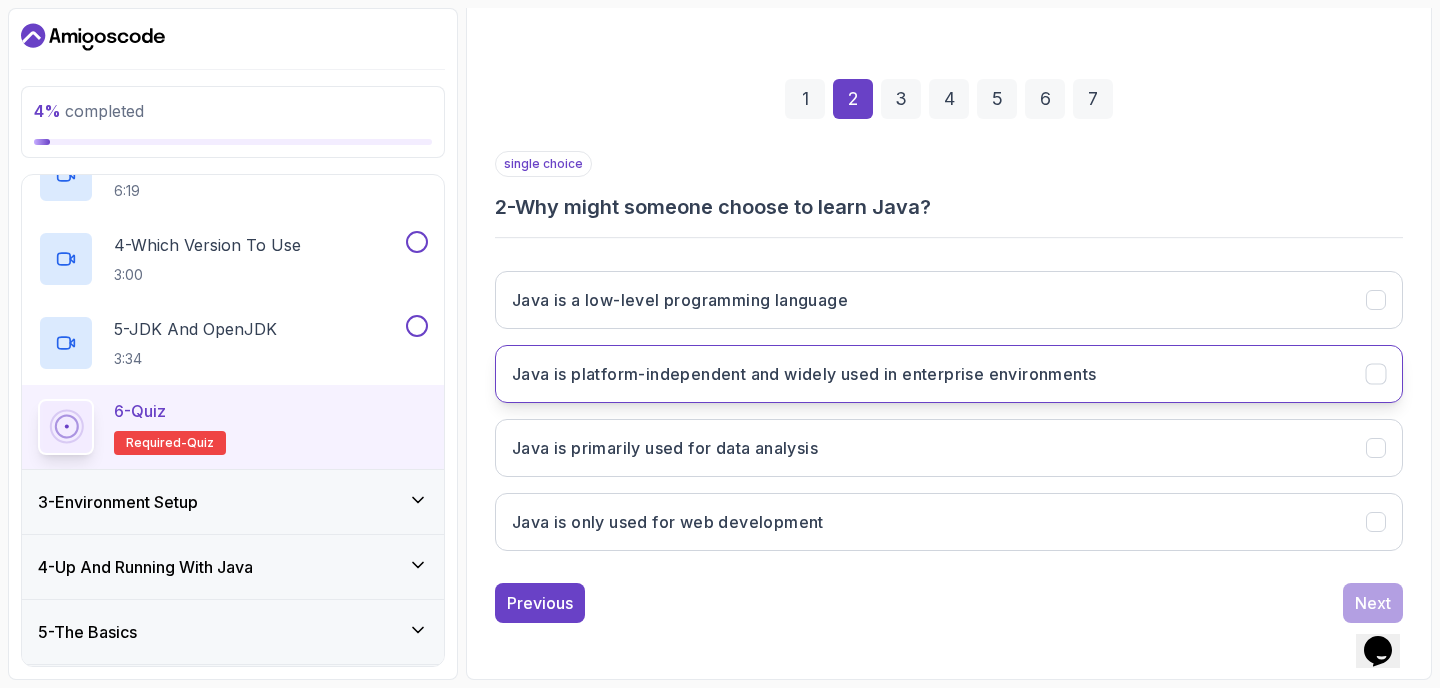 click on "Java is platform-independent and widely used in enterprise environments" at bounding box center [949, 374] 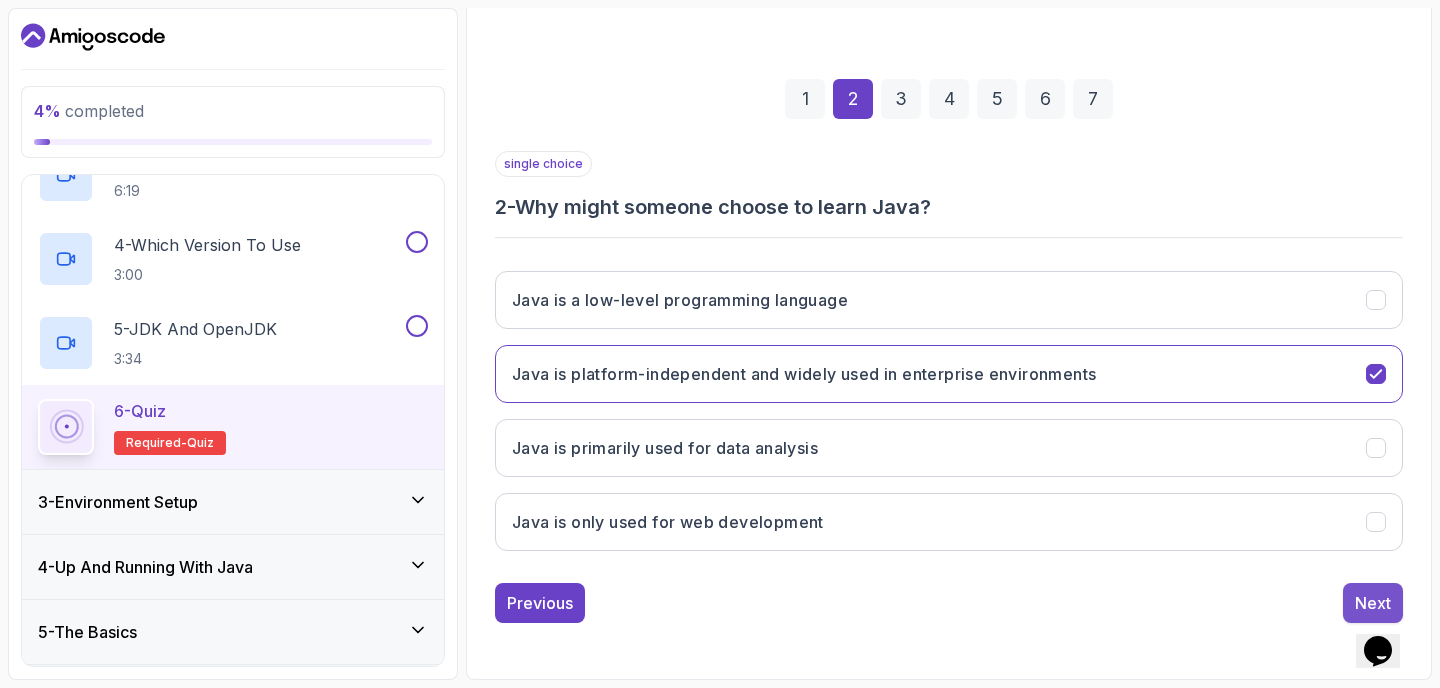 click on "Next" at bounding box center [1373, 603] 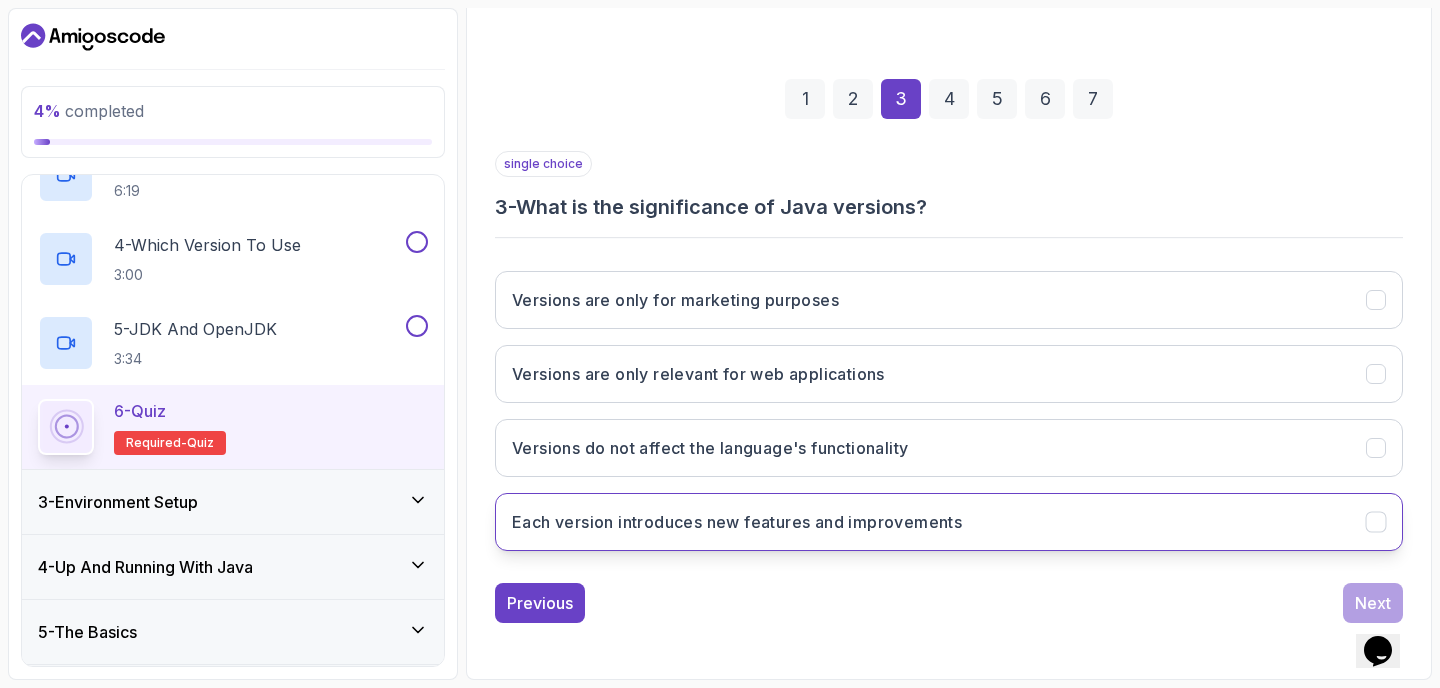 click on "Each version introduces new features and improvements" at bounding box center [949, 522] 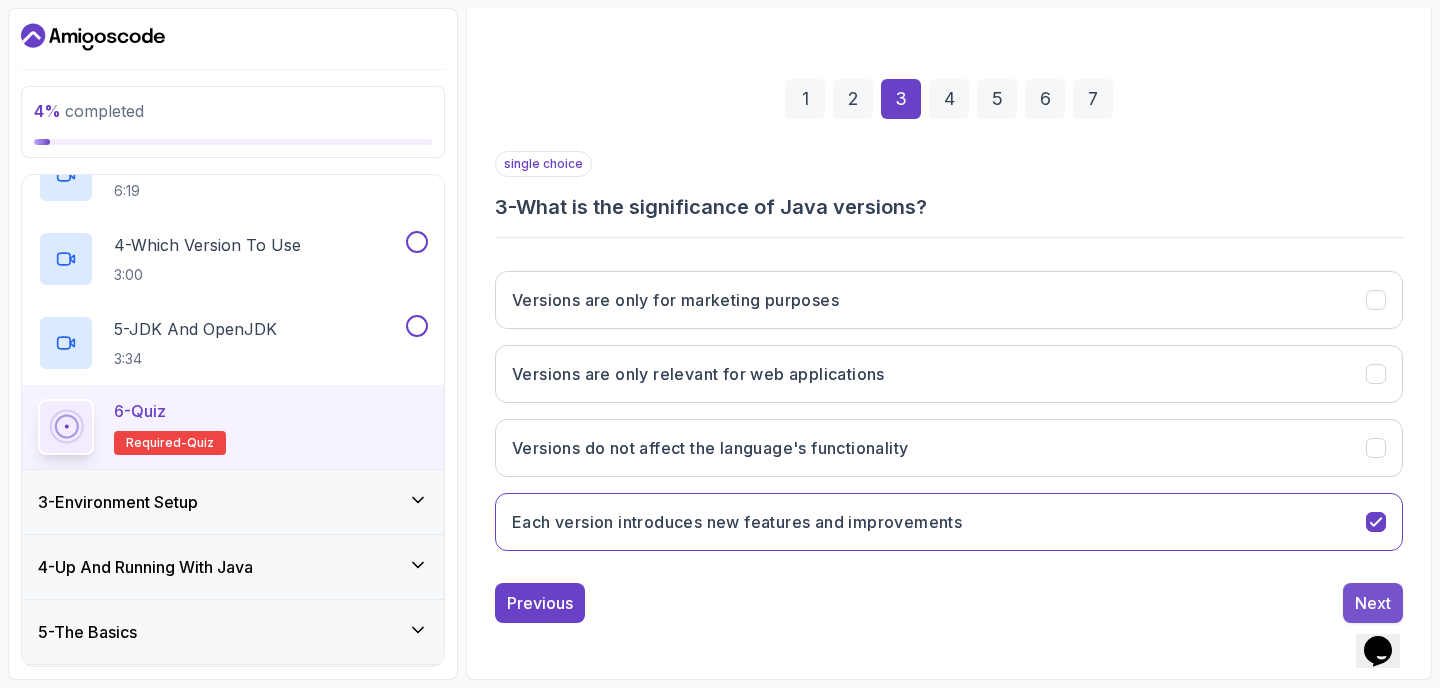 click on "Next" at bounding box center (1373, 603) 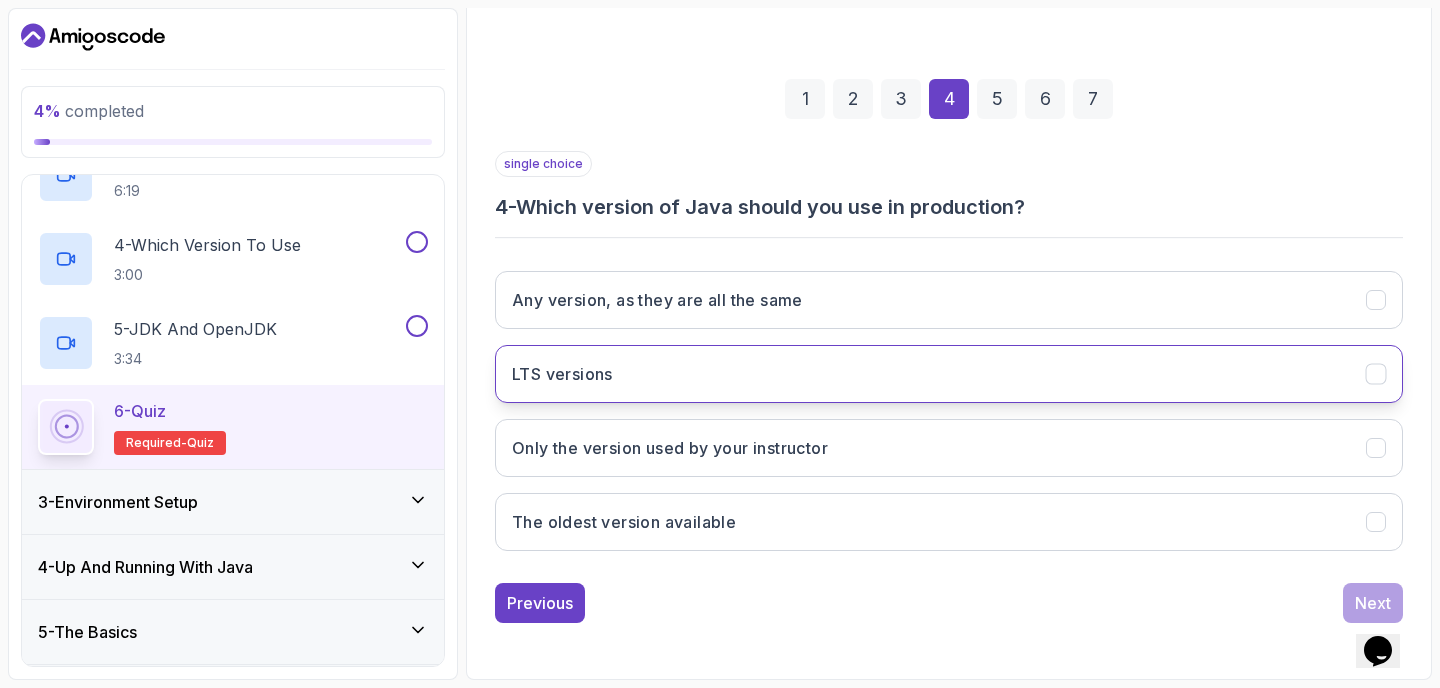 click on "LTS versions" at bounding box center (949, 374) 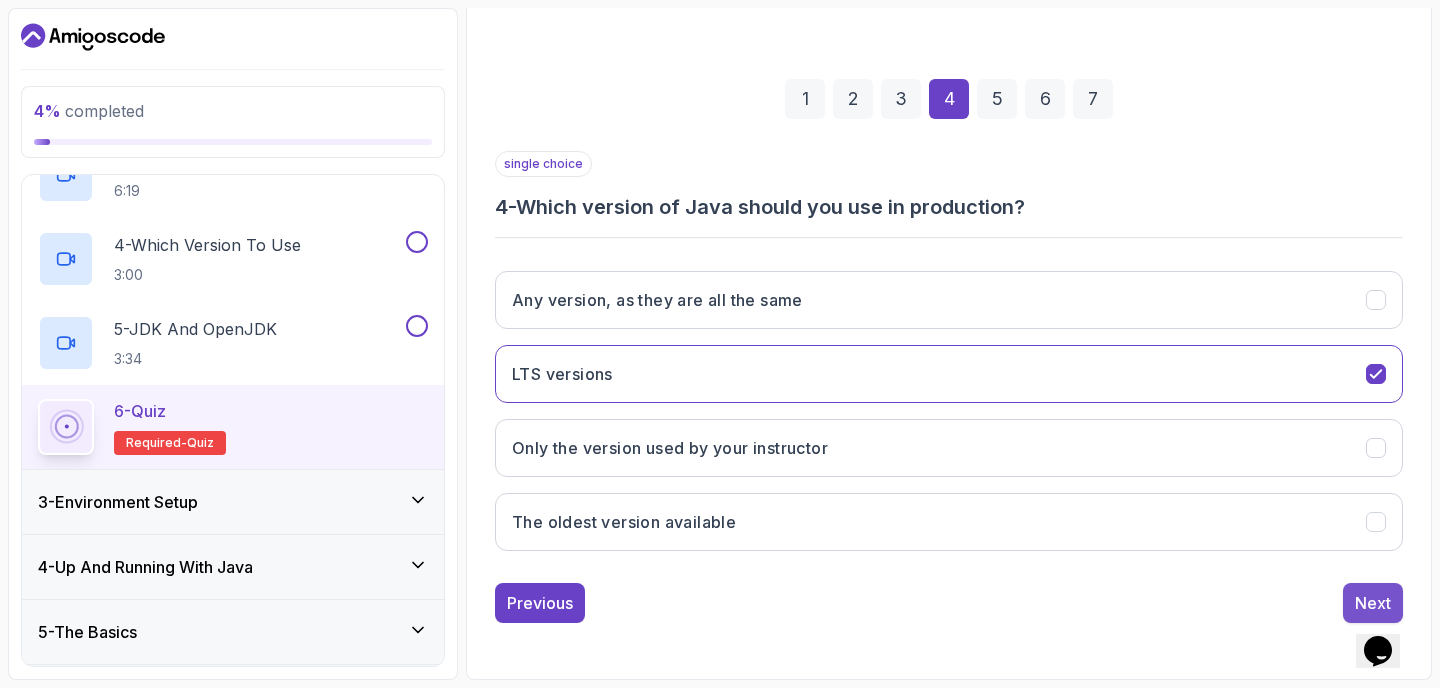 click on "Next" at bounding box center (1373, 603) 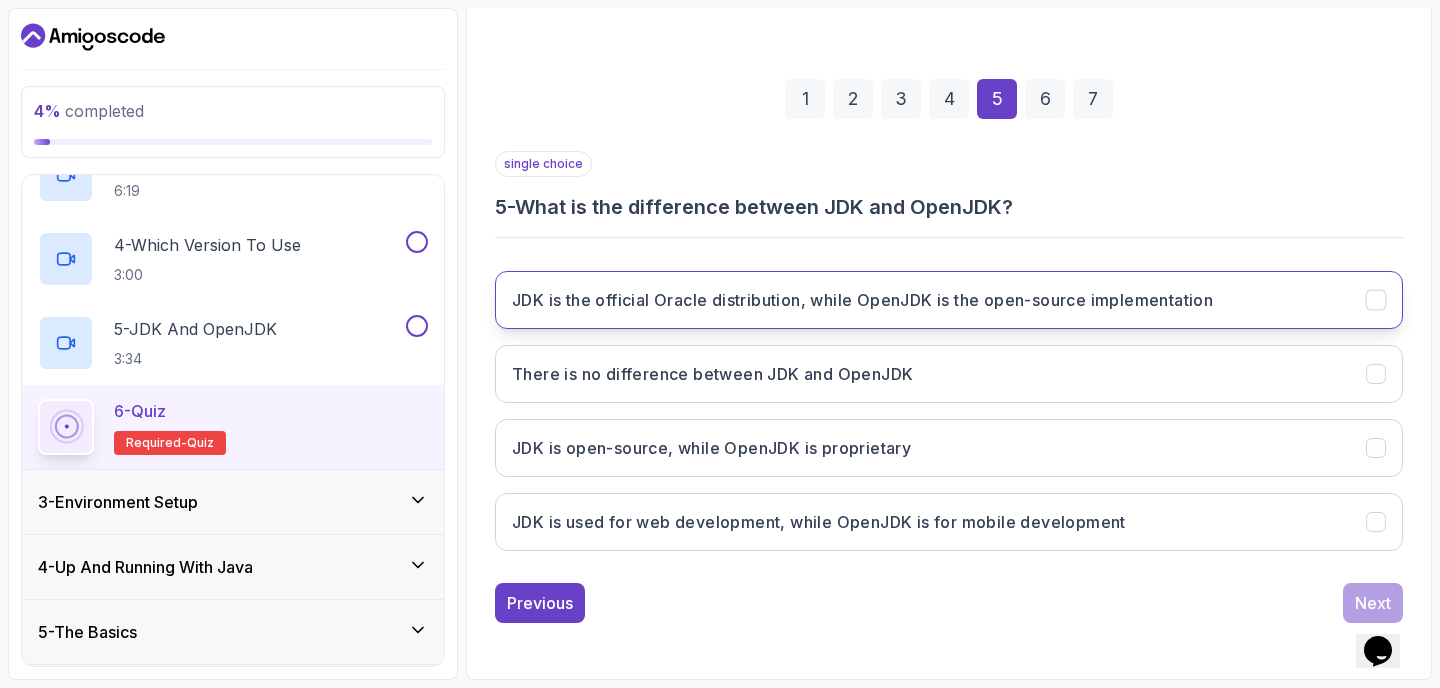 click on "JDK is the official Oracle distribution, while OpenJDK is the open-source implementation" at bounding box center (949, 300) 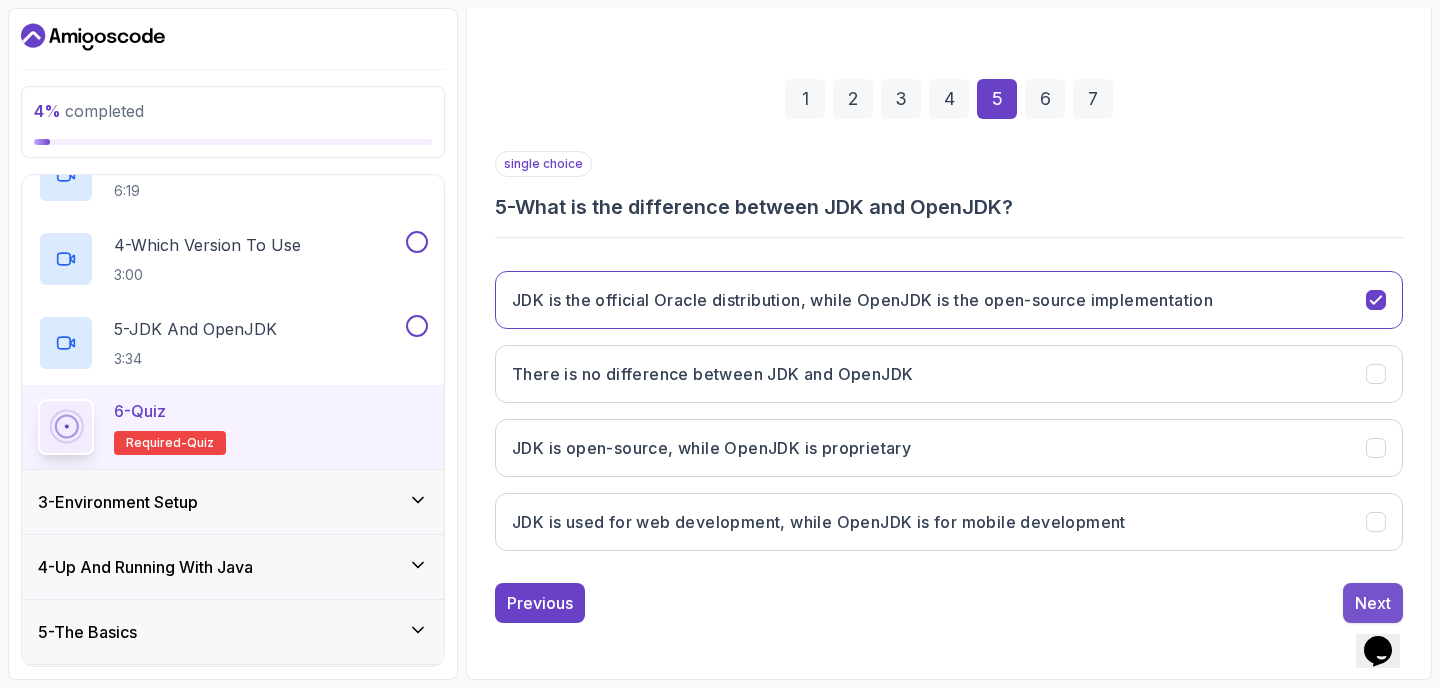 click on "Next" at bounding box center [1373, 603] 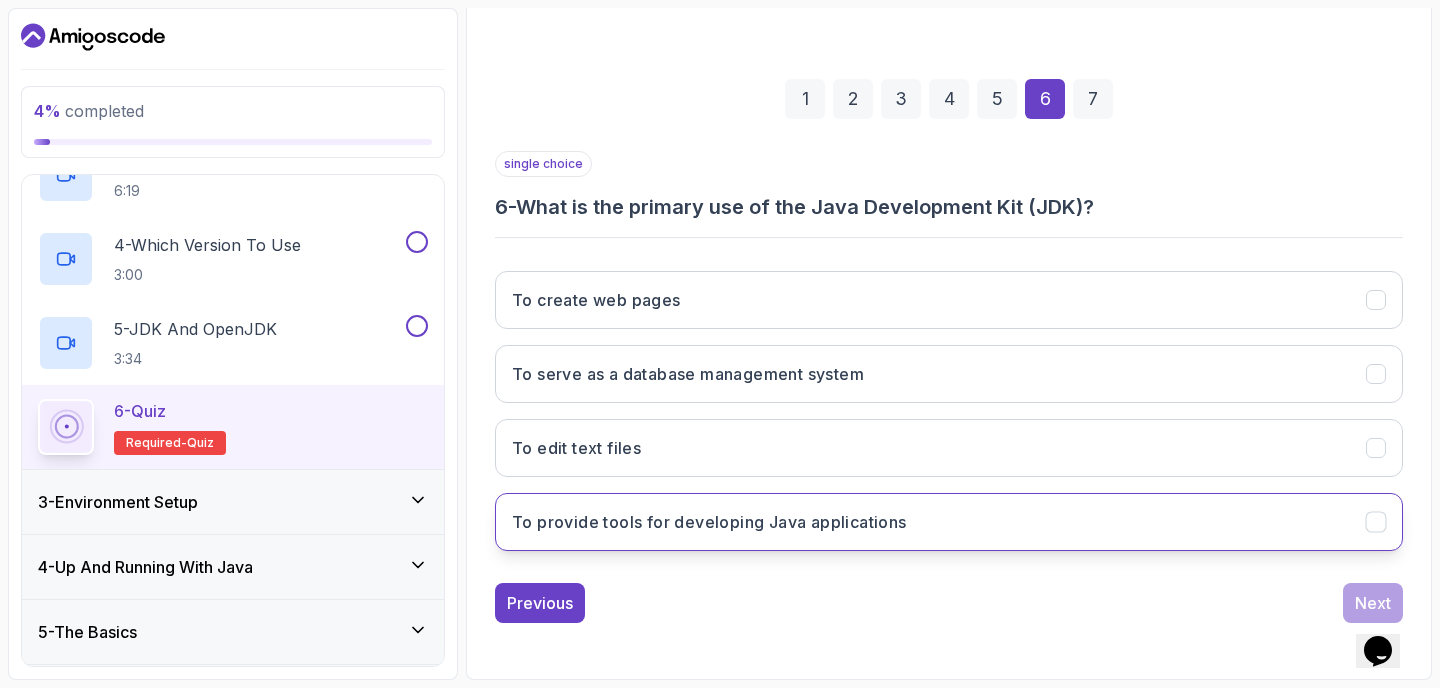 click on "To provide tools for developing Java applications" at bounding box center [949, 522] 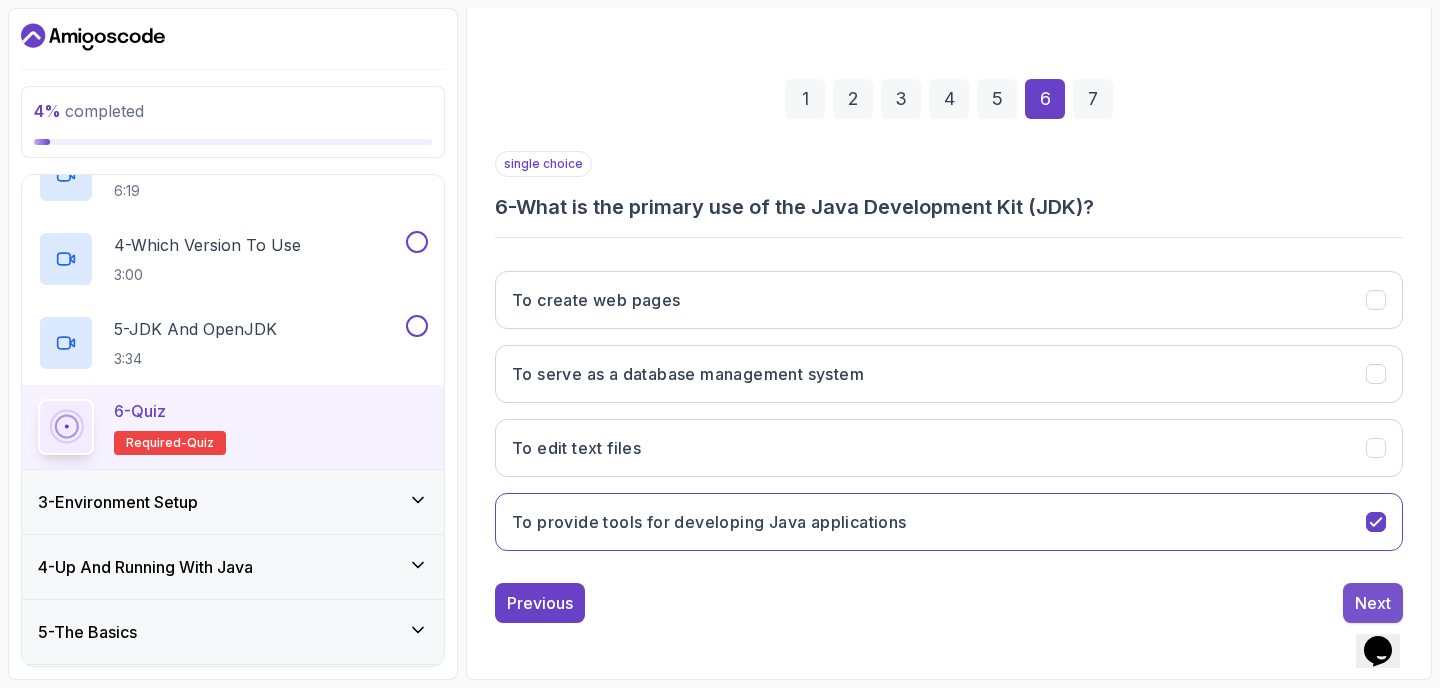 click on "Next" at bounding box center (1373, 603) 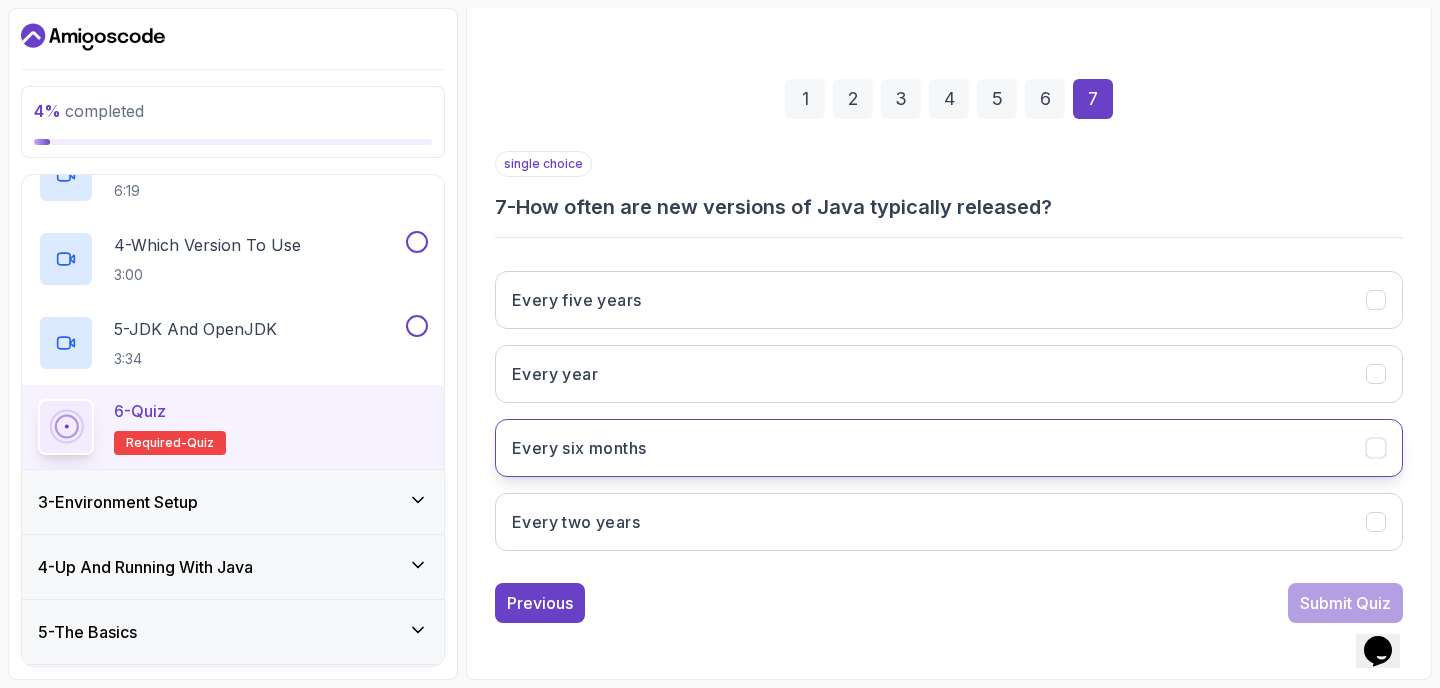 click on "Every six months" at bounding box center (949, 448) 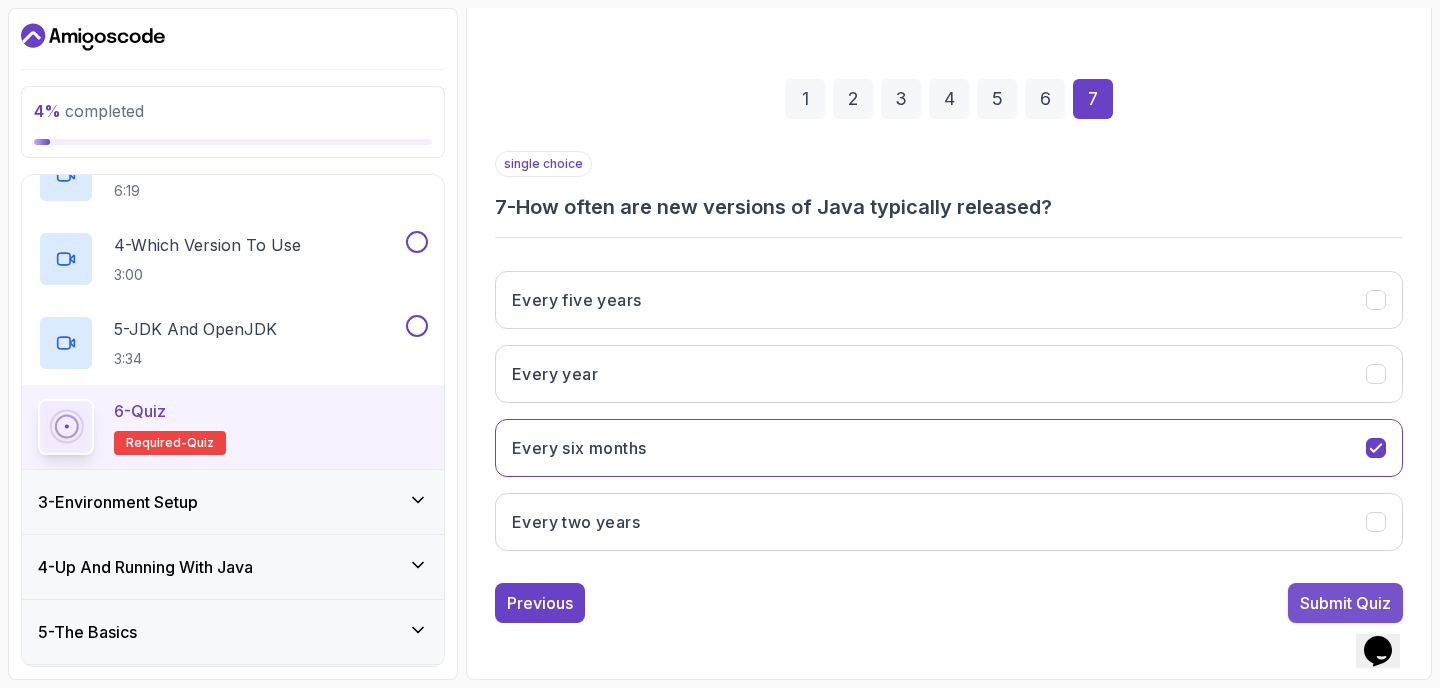 click on "Submit Quiz" at bounding box center (1345, 603) 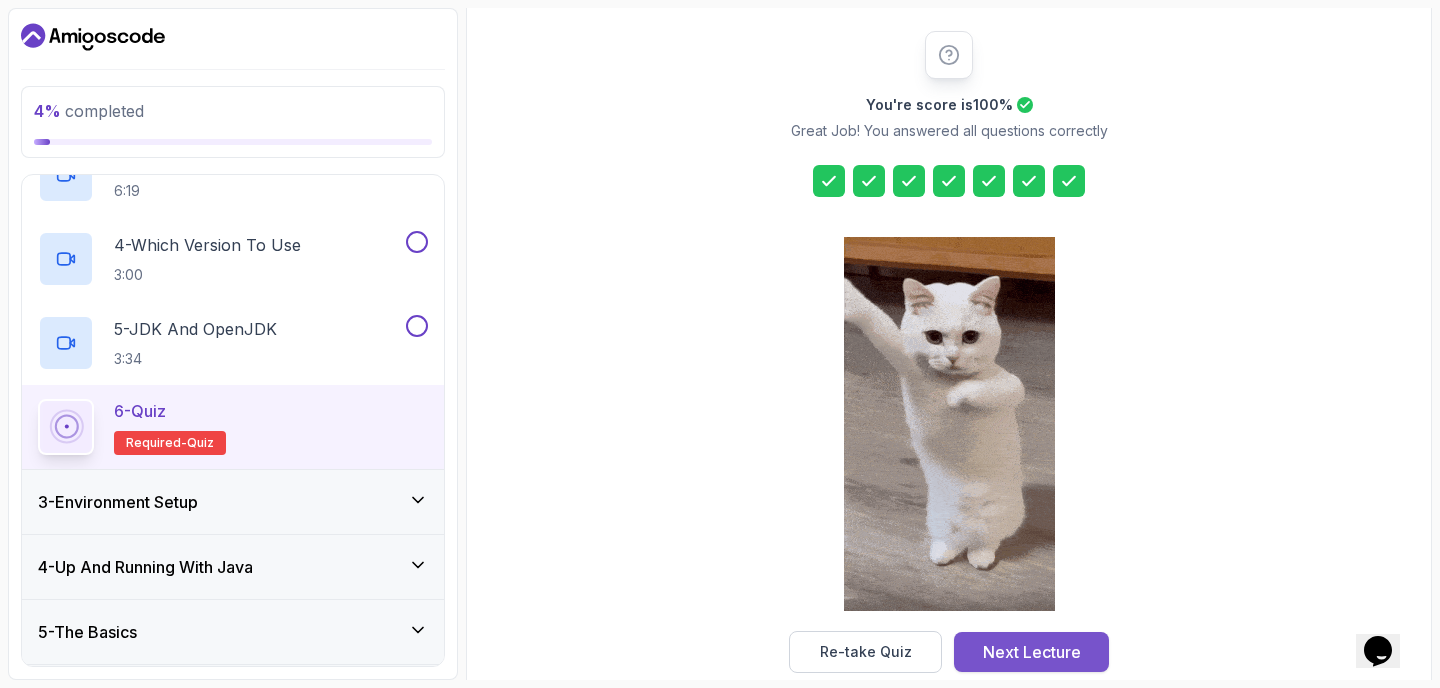 click on "Next Lecture" at bounding box center [1032, 652] 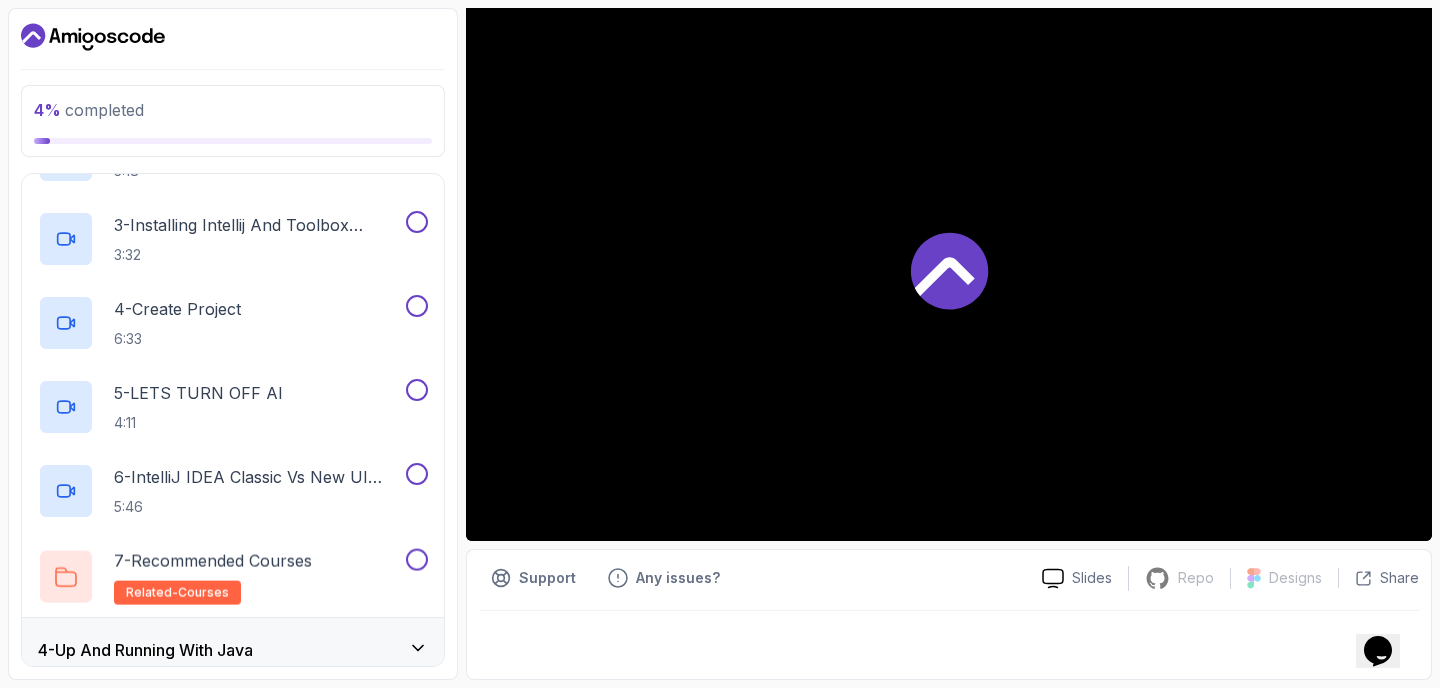 scroll, scrollTop: 0, scrollLeft: 0, axis: both 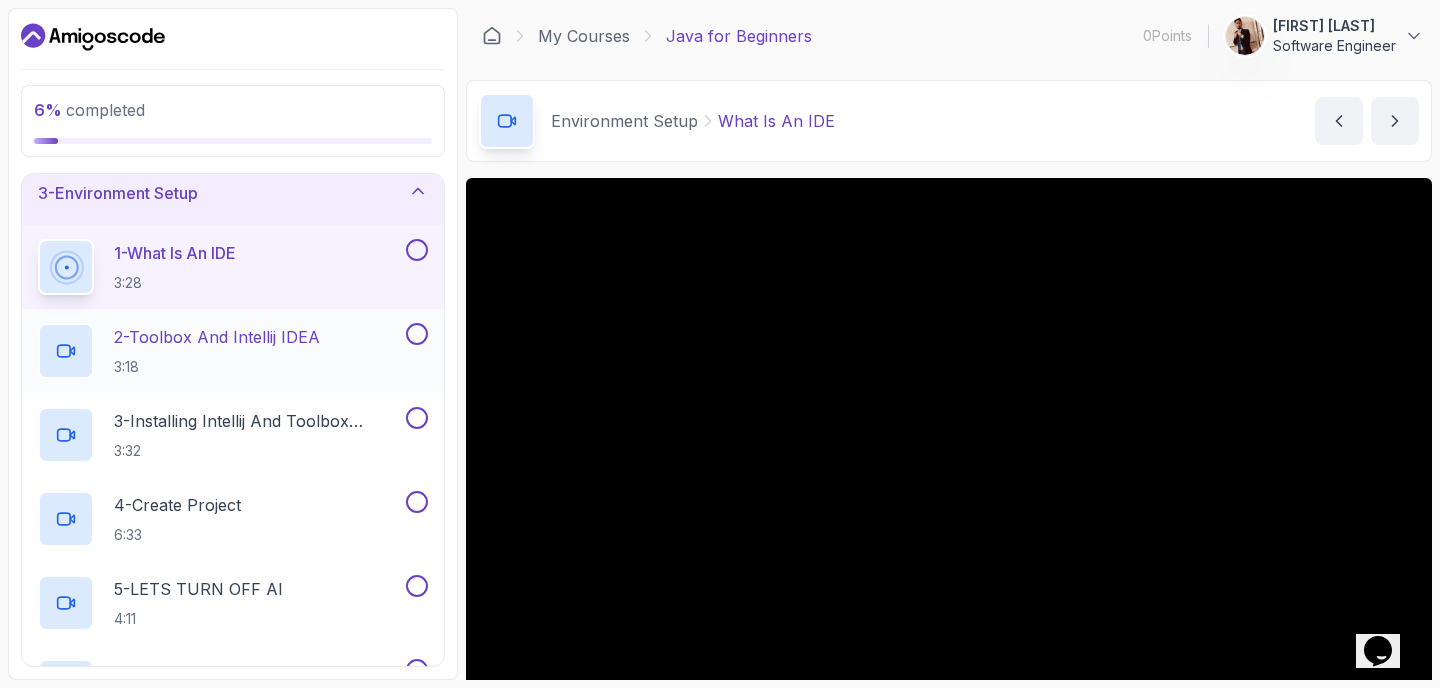 click on "2  -  Toolbox And Intellij IDEA" at bounding box center (217, 337) 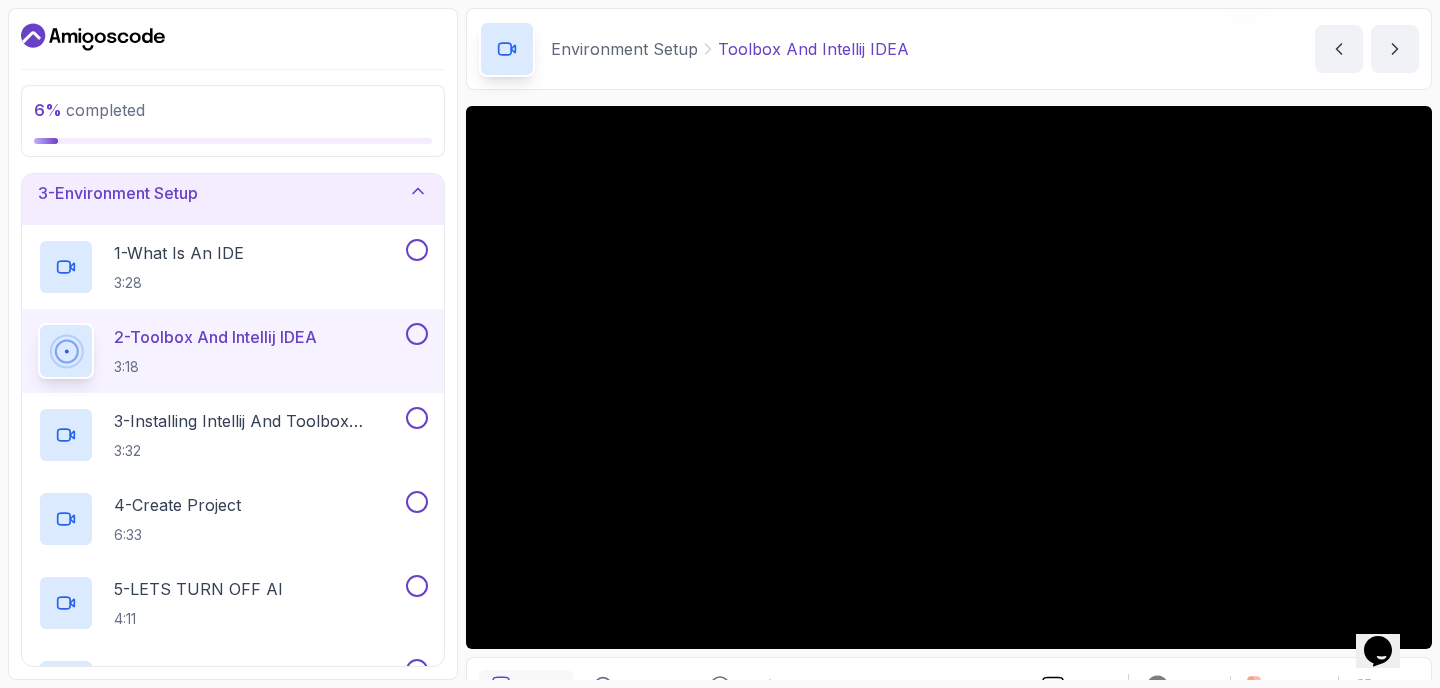 scroll, scrollTop: 133, scrollLeft: 0, axis: vertical 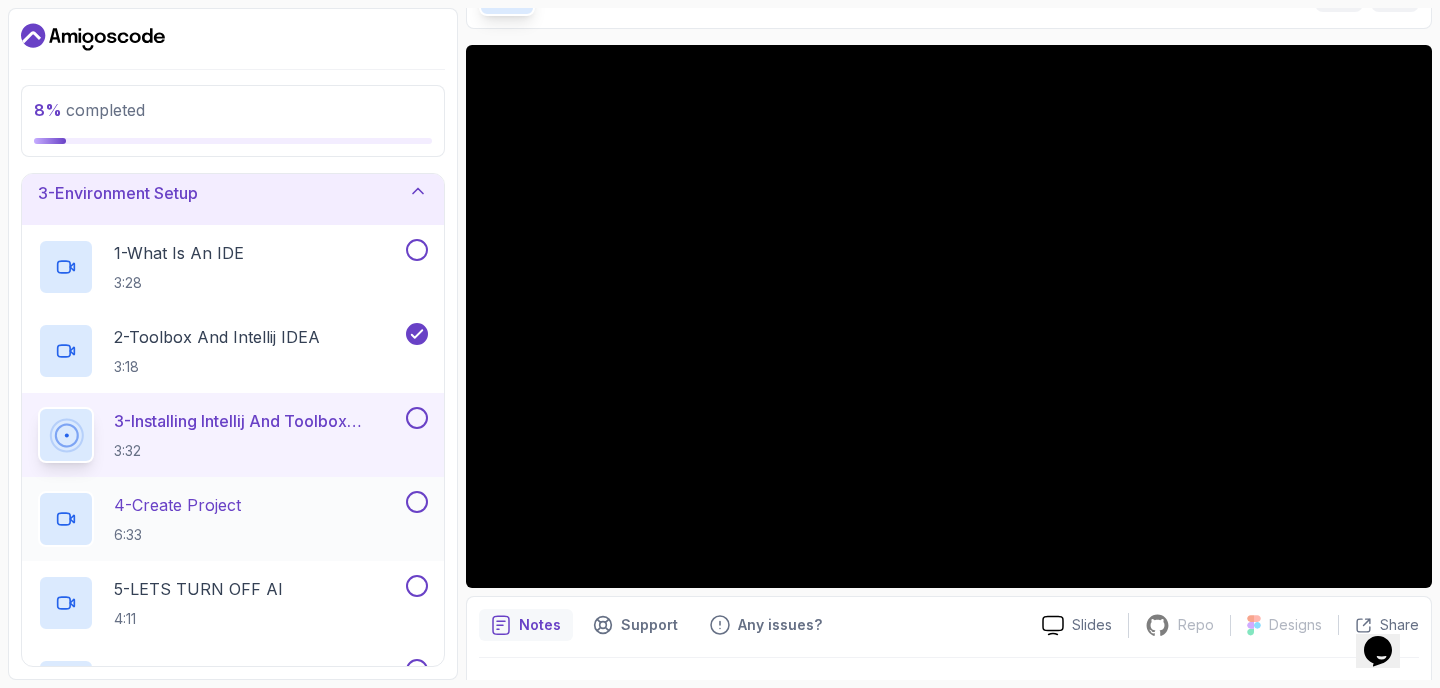 click on "4  -  Create Project" at bounding box center (177, 505) 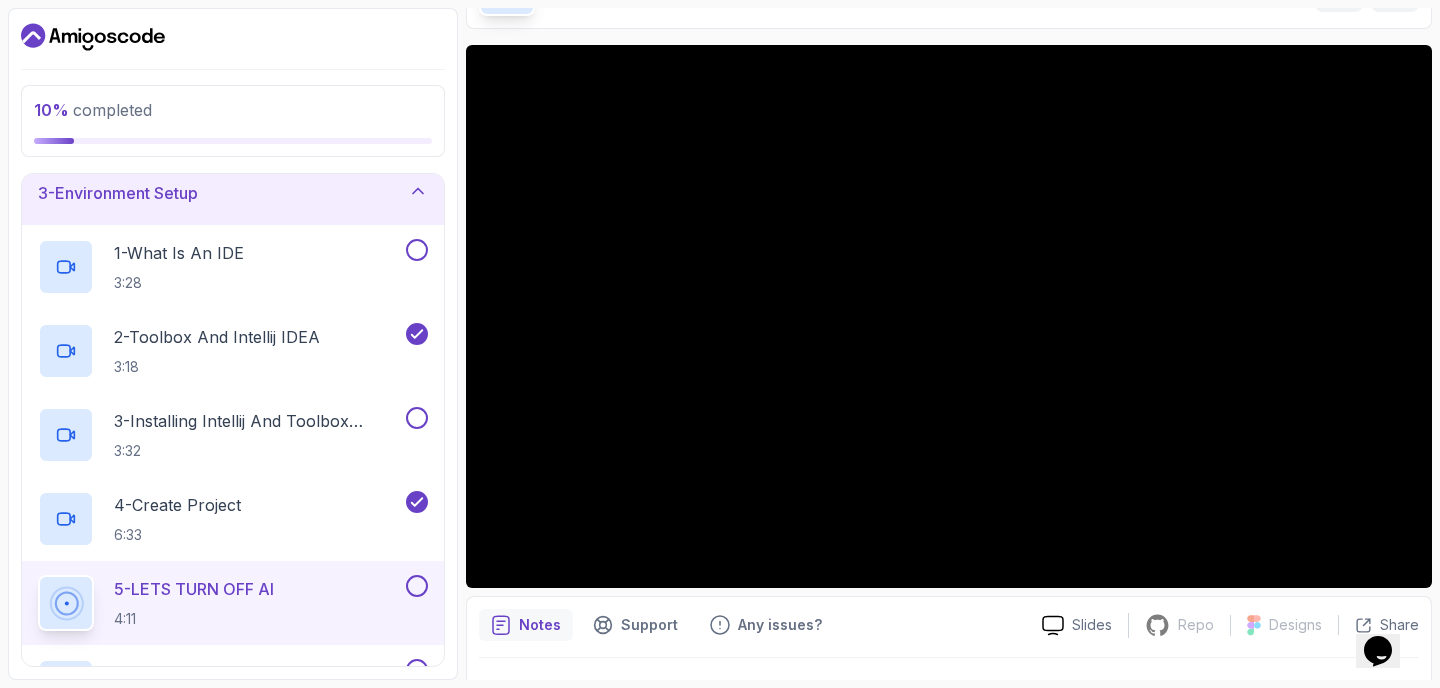scroll, scrollTop: 0, scrollLeft: 0, axis: both 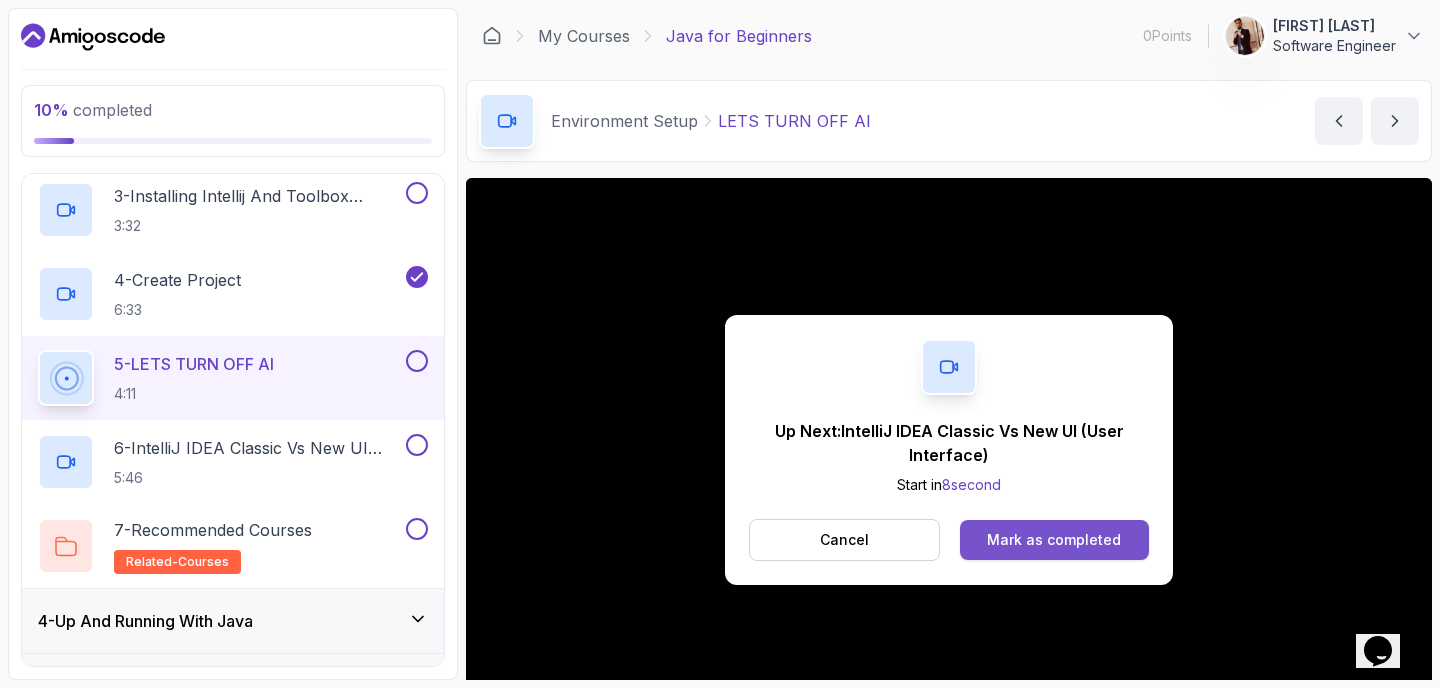 click on "Mark as completed" at bounding box center [1054, 540] 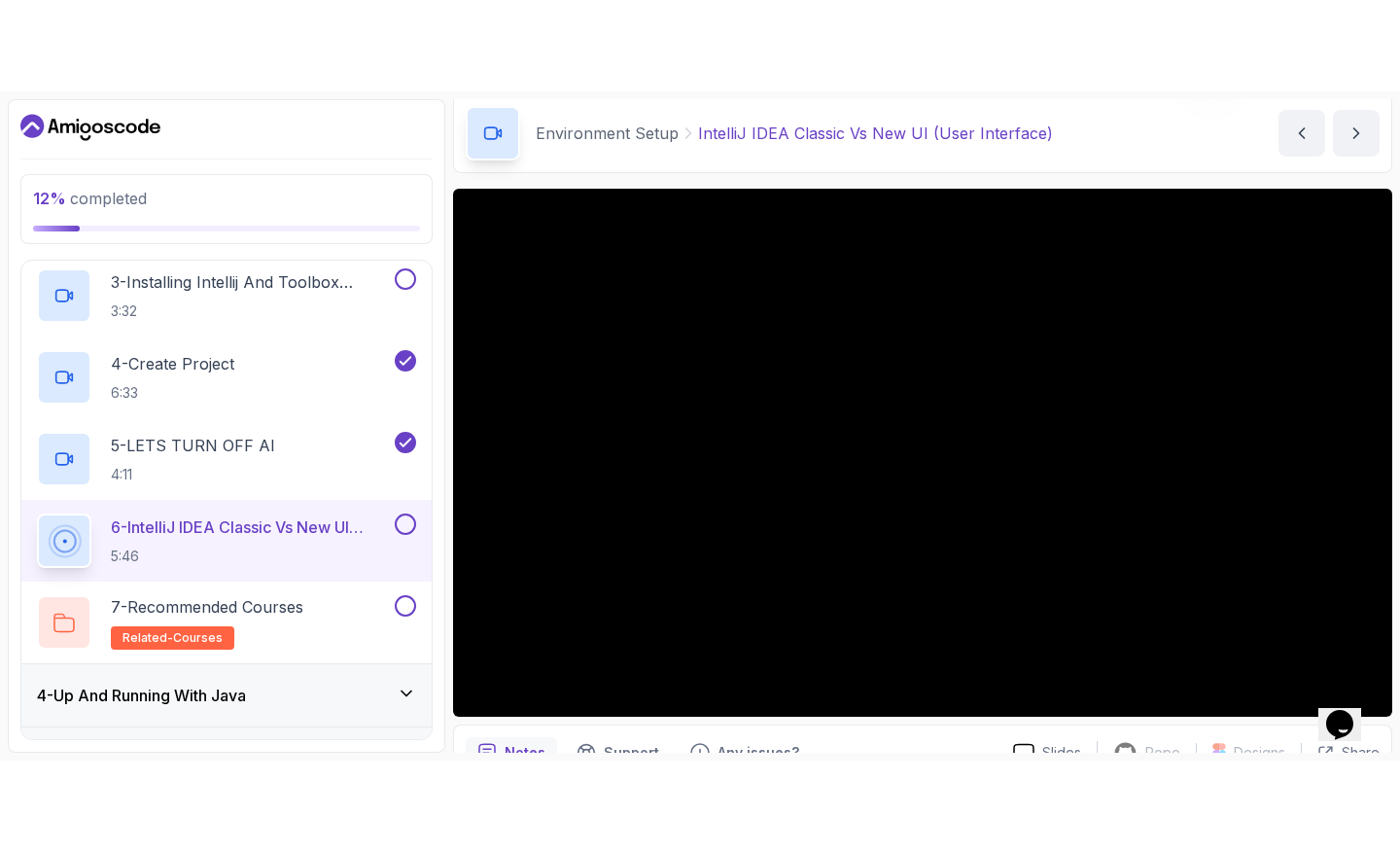 scroll, scrollTop: 178, scrollLeft: 0, axis: vertical 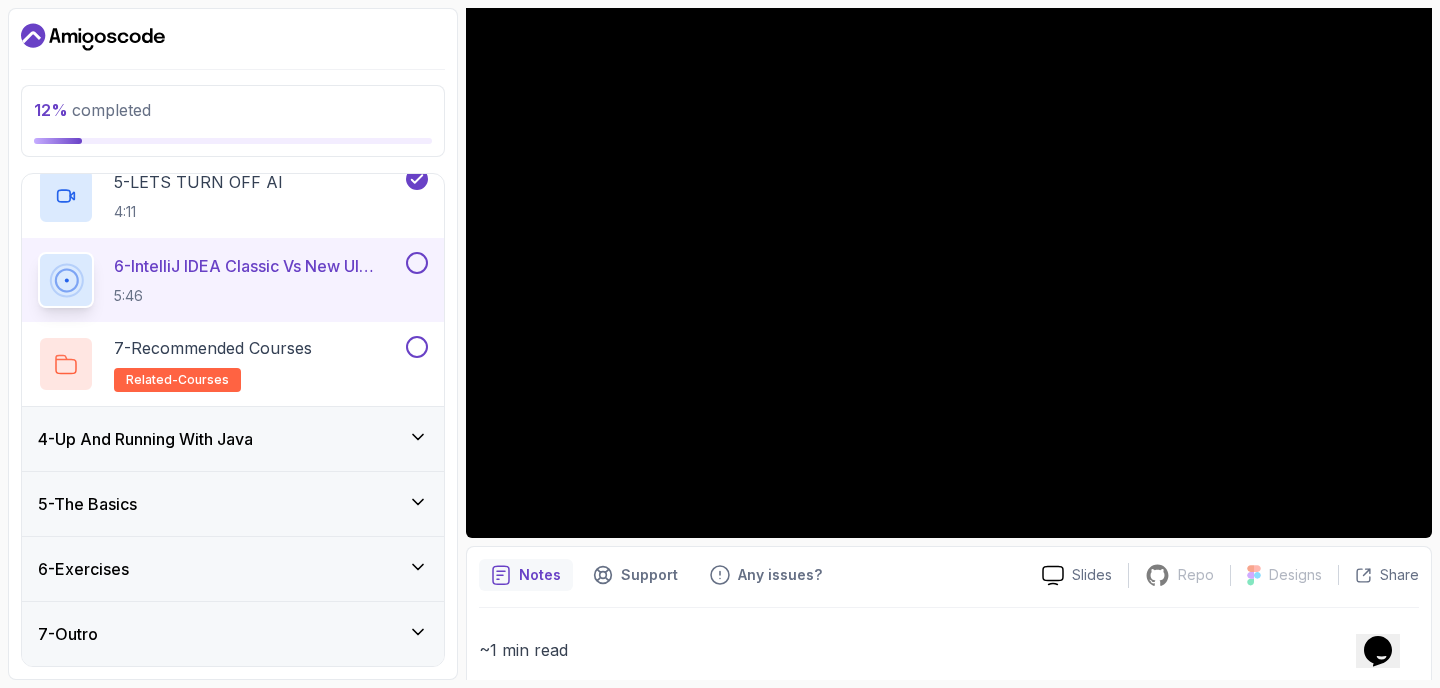 click on "4  -  Up And Running With Java" at bounding box center [233, 439] 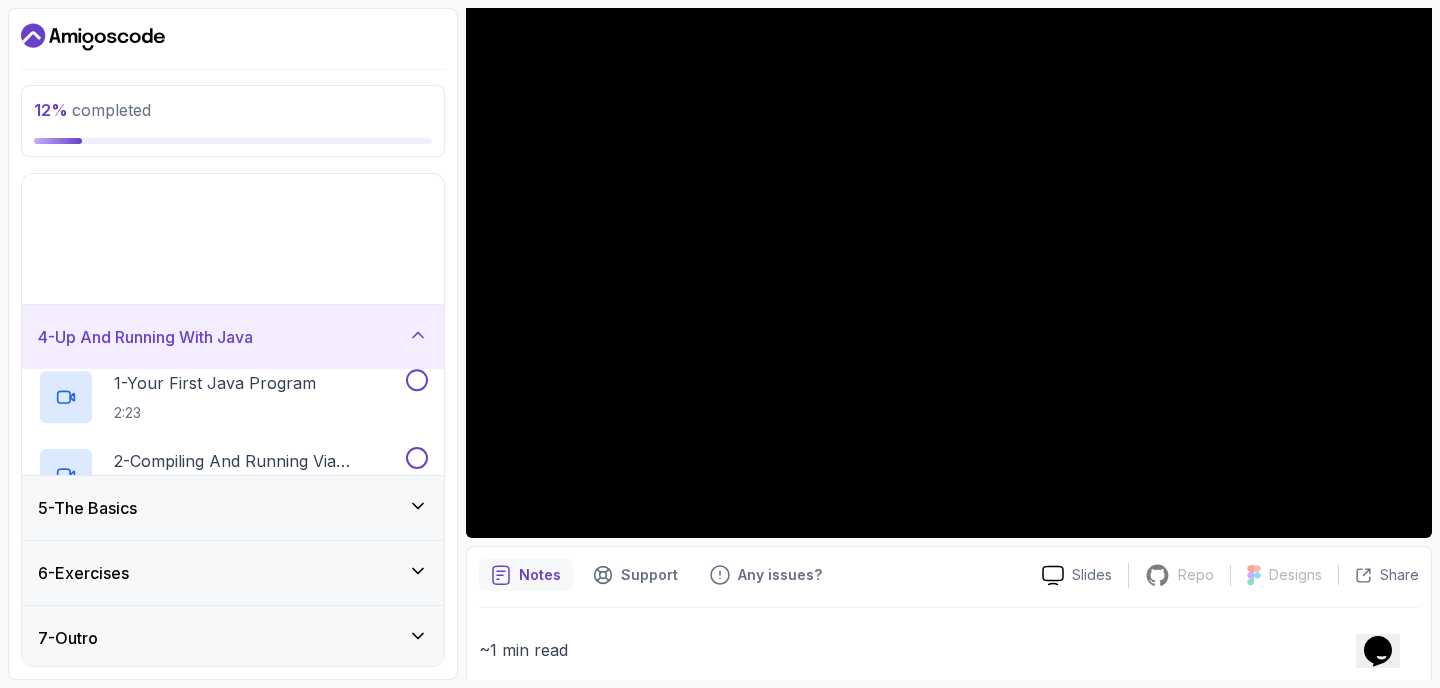 scroll, scrollTop: 0, scrollLeft: 0, axis: both 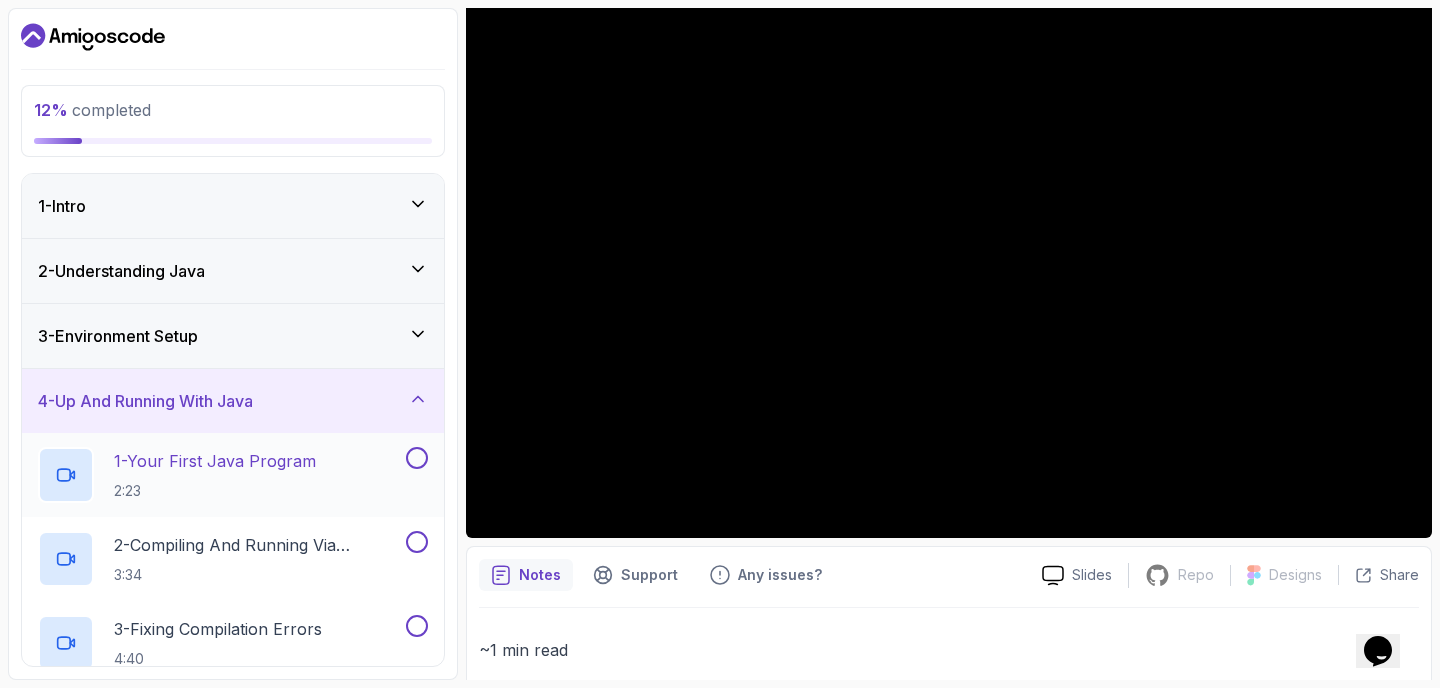 click on "1  -  Your First Java Program 2:23" at bounding box center [220, 475] 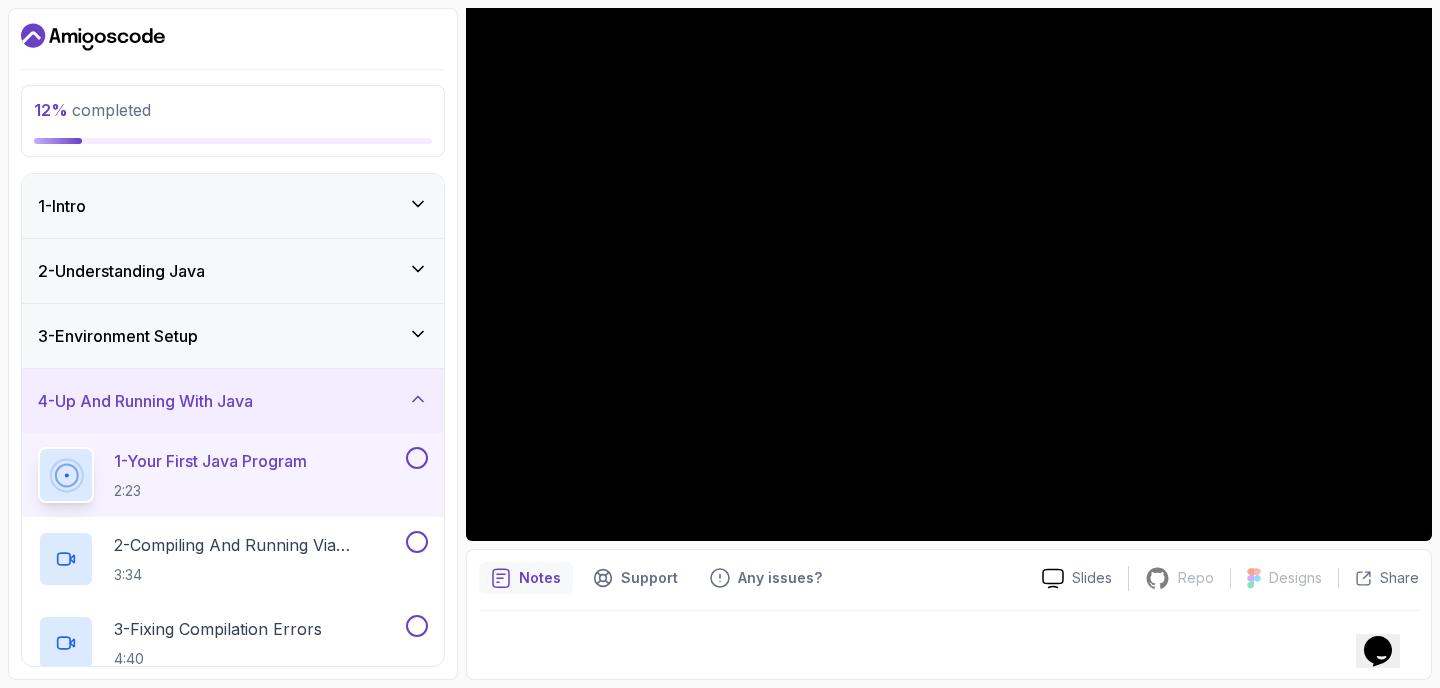 scroll, scrollTop: 0, scrollLeft: 0, axis: both 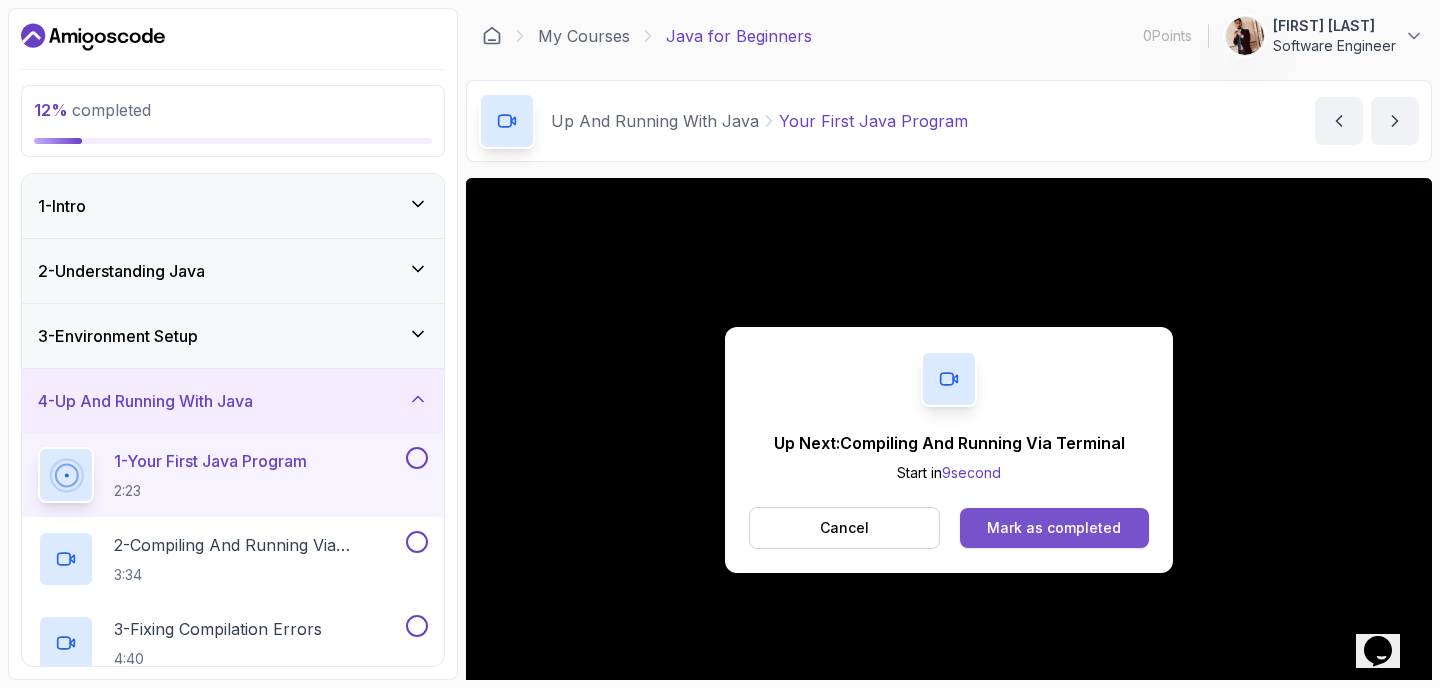 click on "Mark as completed" at bounding box center (1054, 528) 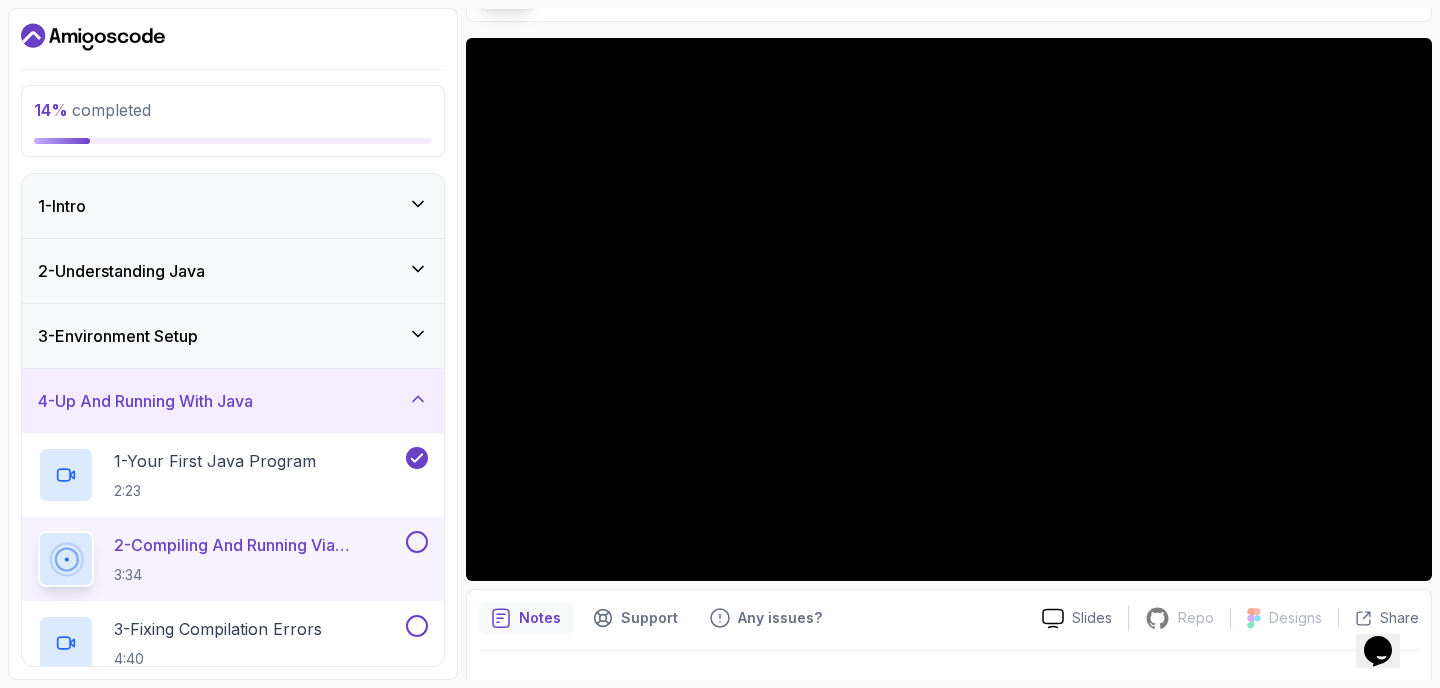 scroll, scrollTop: 143, scrollLeft: 0, axis: vertical 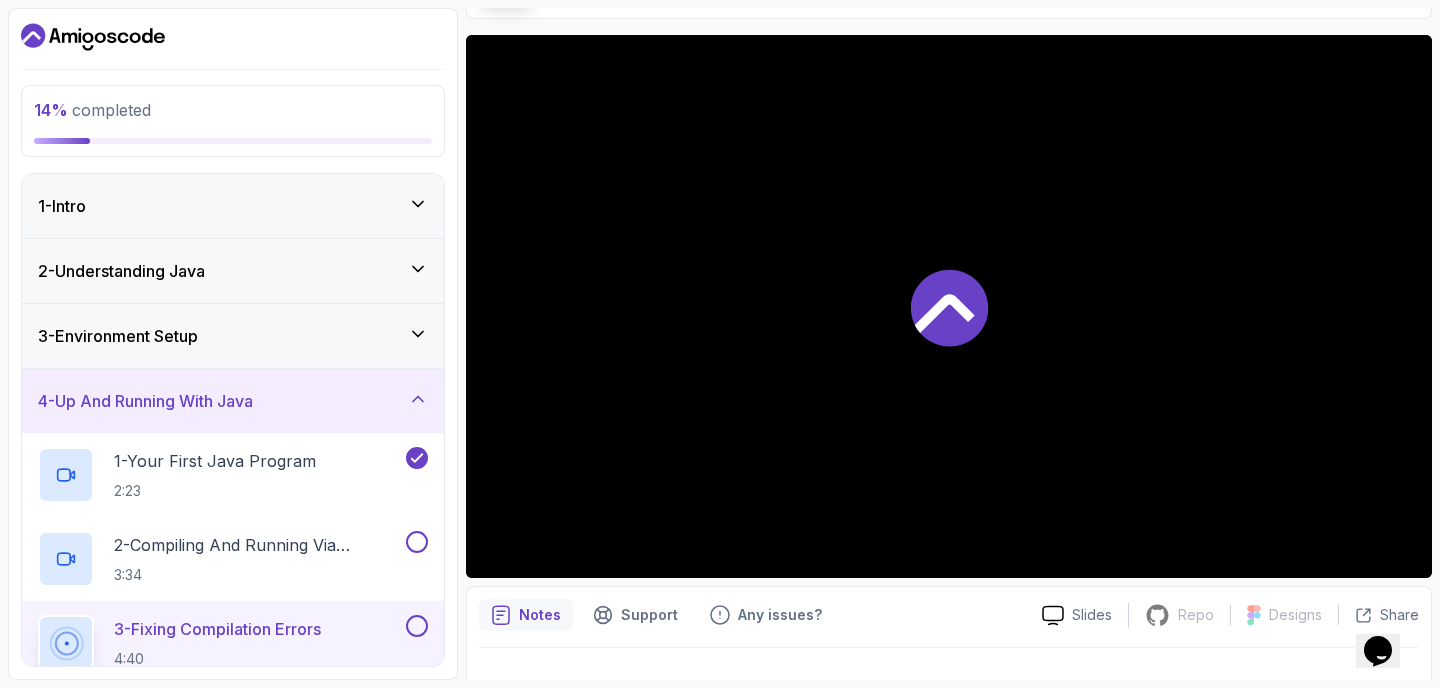 click at bounding box center [949, 306] 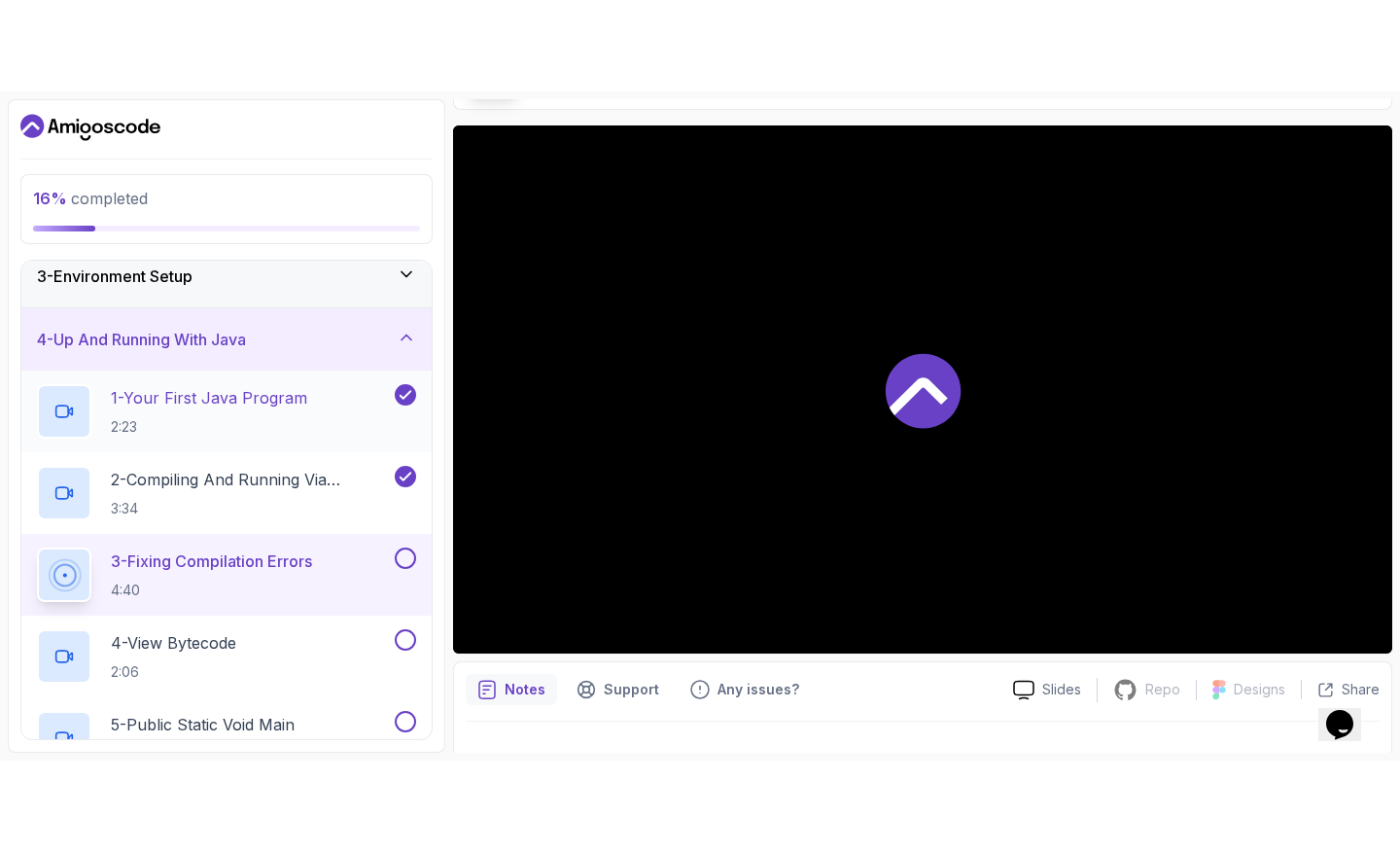 scroll, scrollTop: 201, scrollLeft: 0, axis: vertical 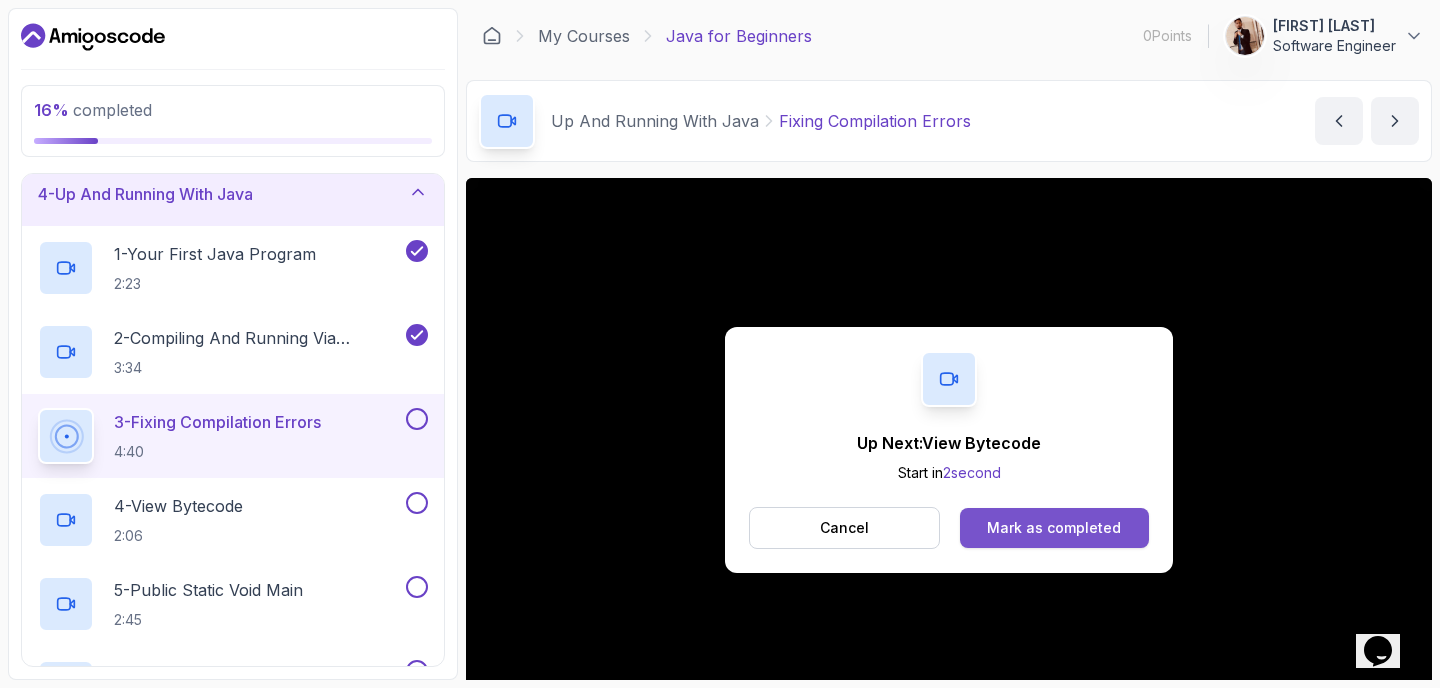 click on "Mark as completed" at bounding box center [1054, 528] 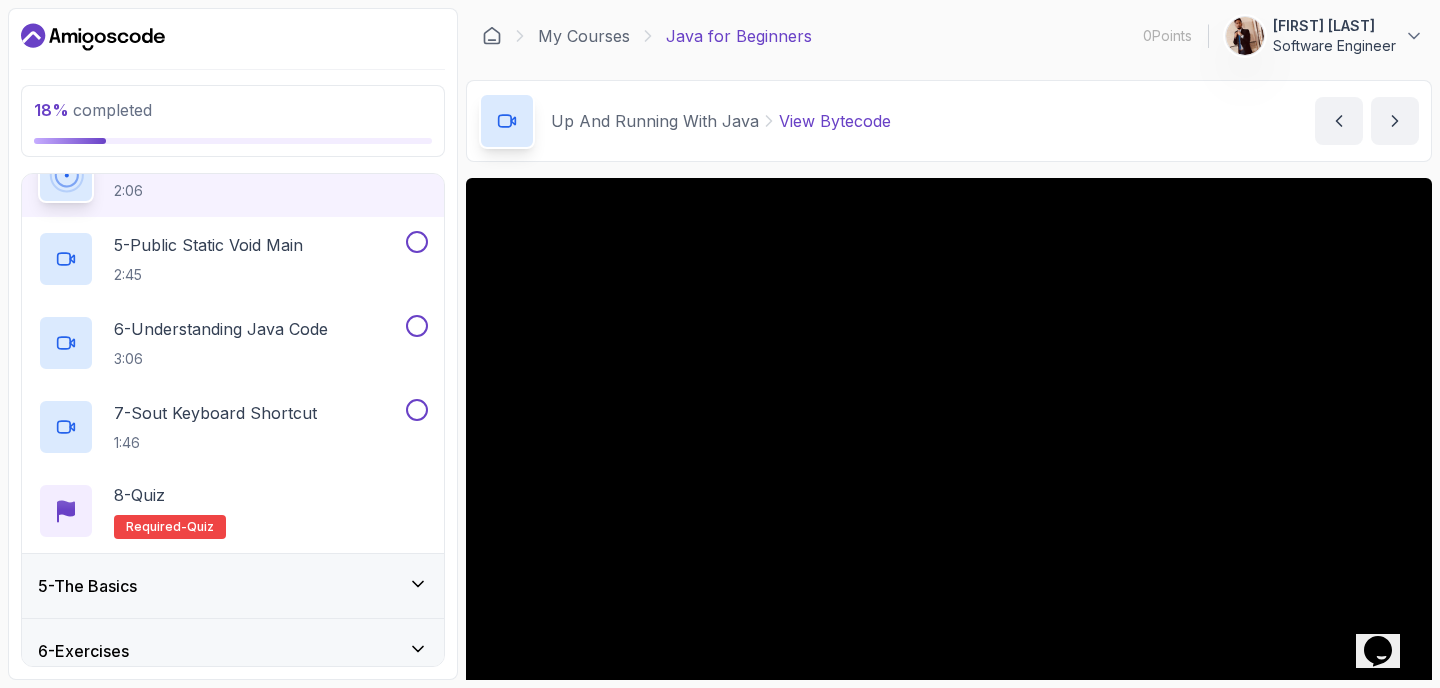 scroll, scrollTop: 553, scrollLeft: 0, axis: vertical 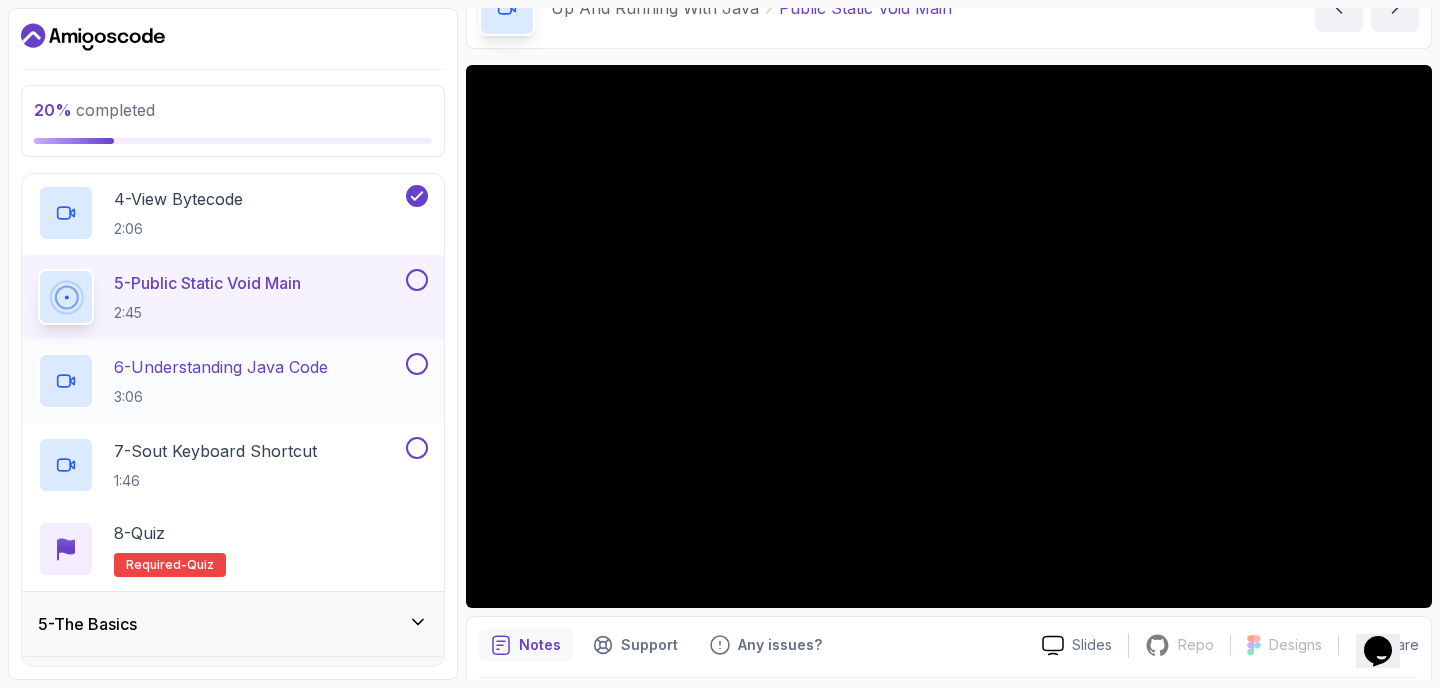click on "6  -  Understanding Java Code" at bounding box center (221, 367) 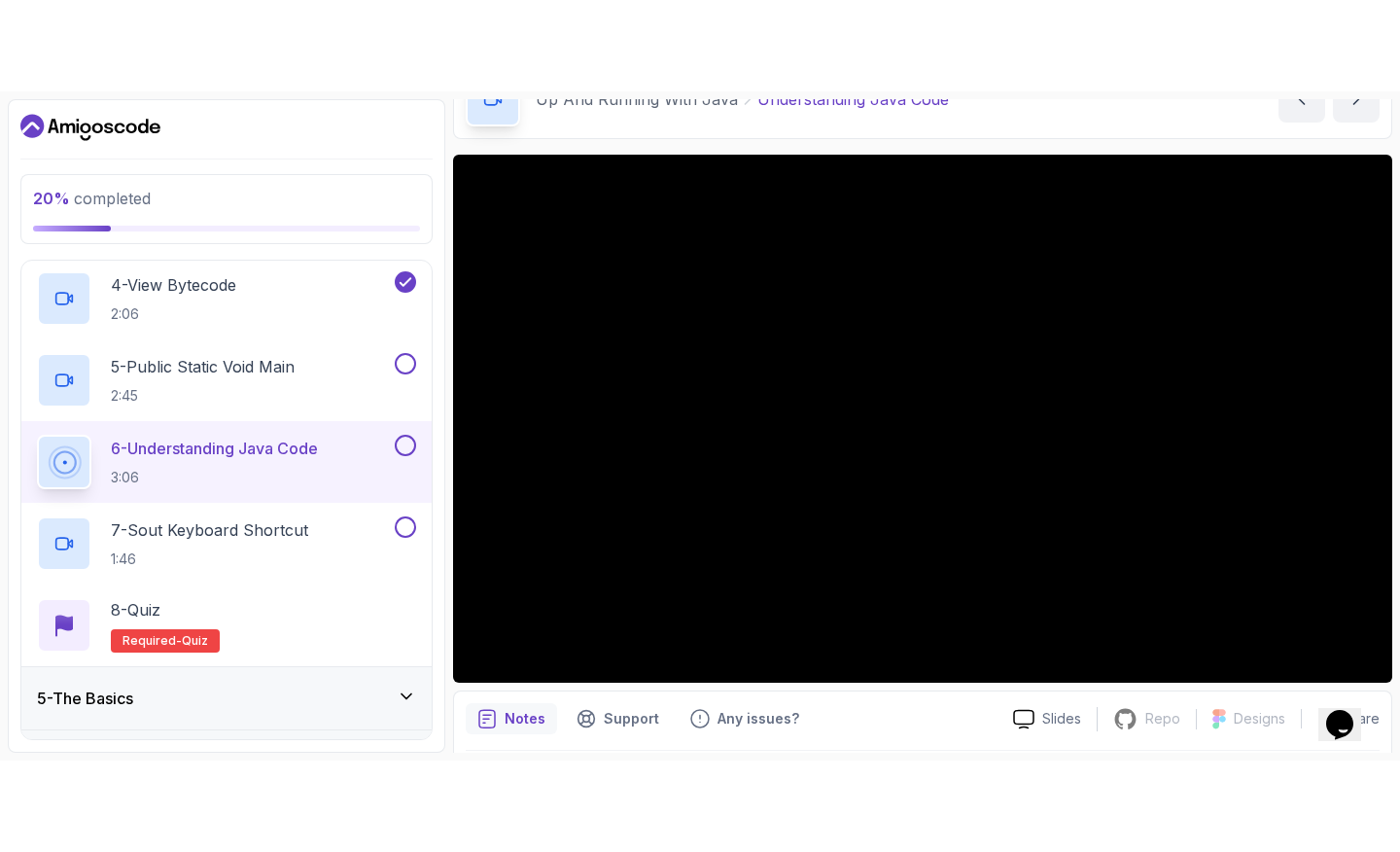scroll, scrollTop: 0, scrollLeft: 0, axis: both 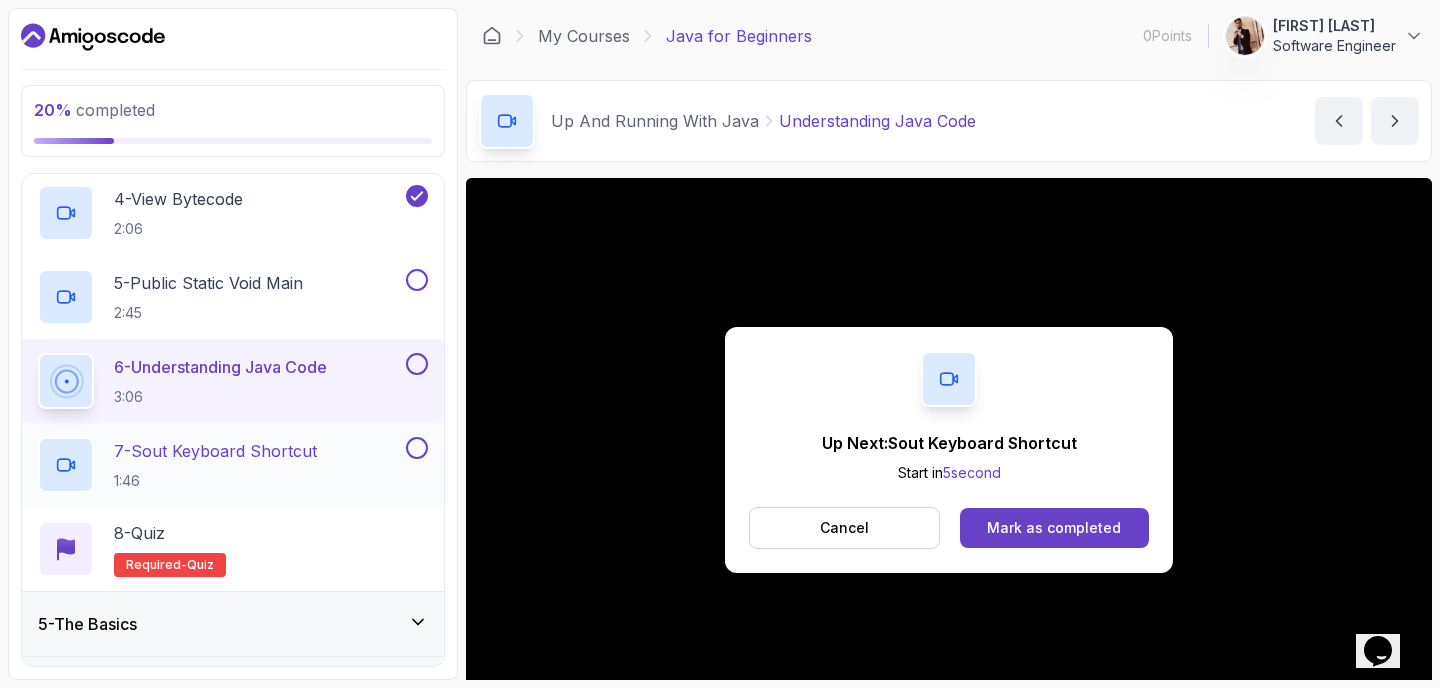 click on "7  -  Sout Keyboard Shortcut 1:46" at bounding box center [220, 465] 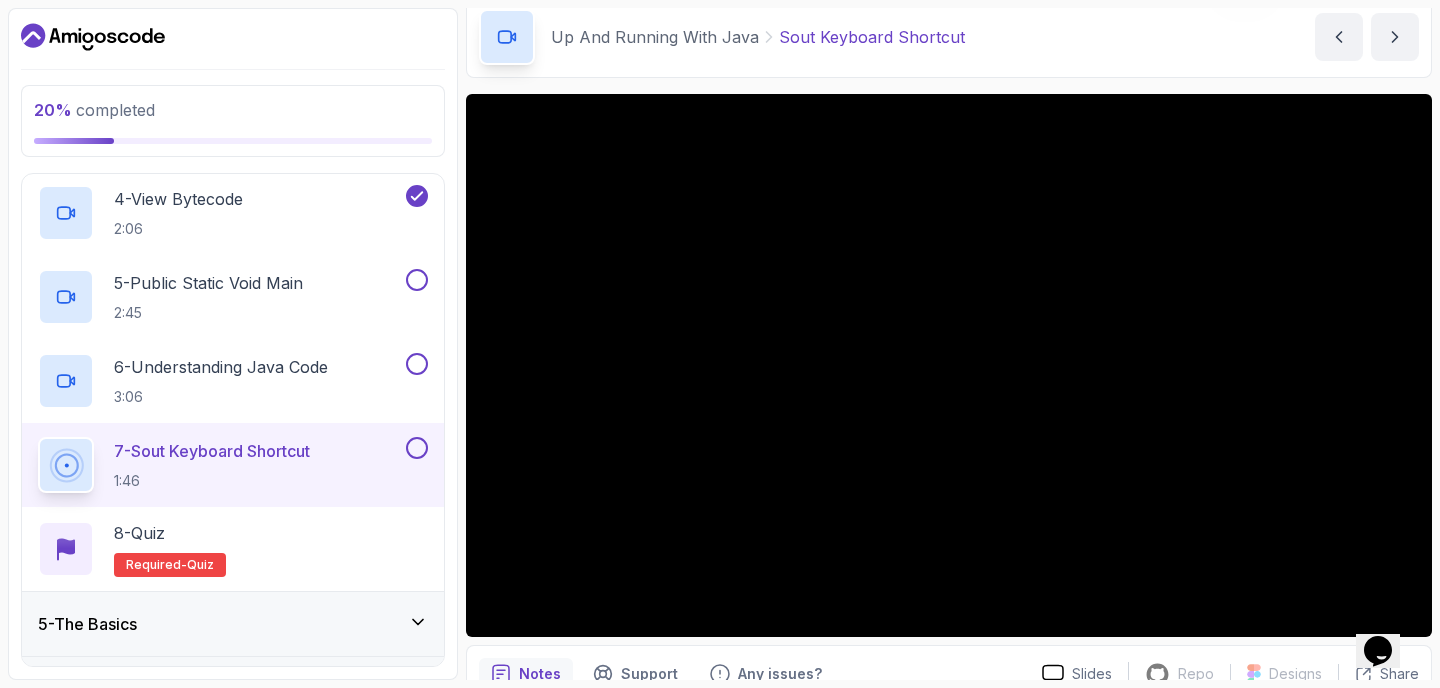 scroll, scrollTop: 92, scrollLeft: 0, axis: vertical 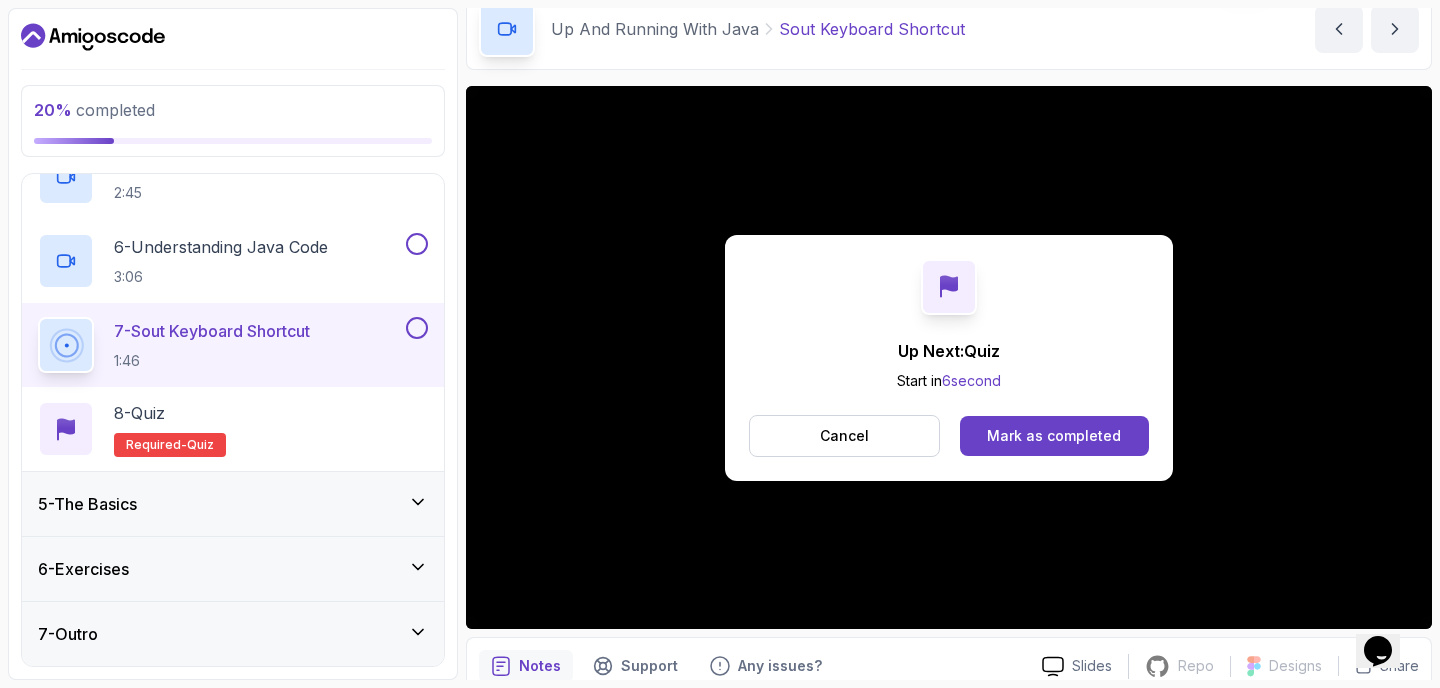 click on "5  -  The Basics" at bounding box center (233, 504) 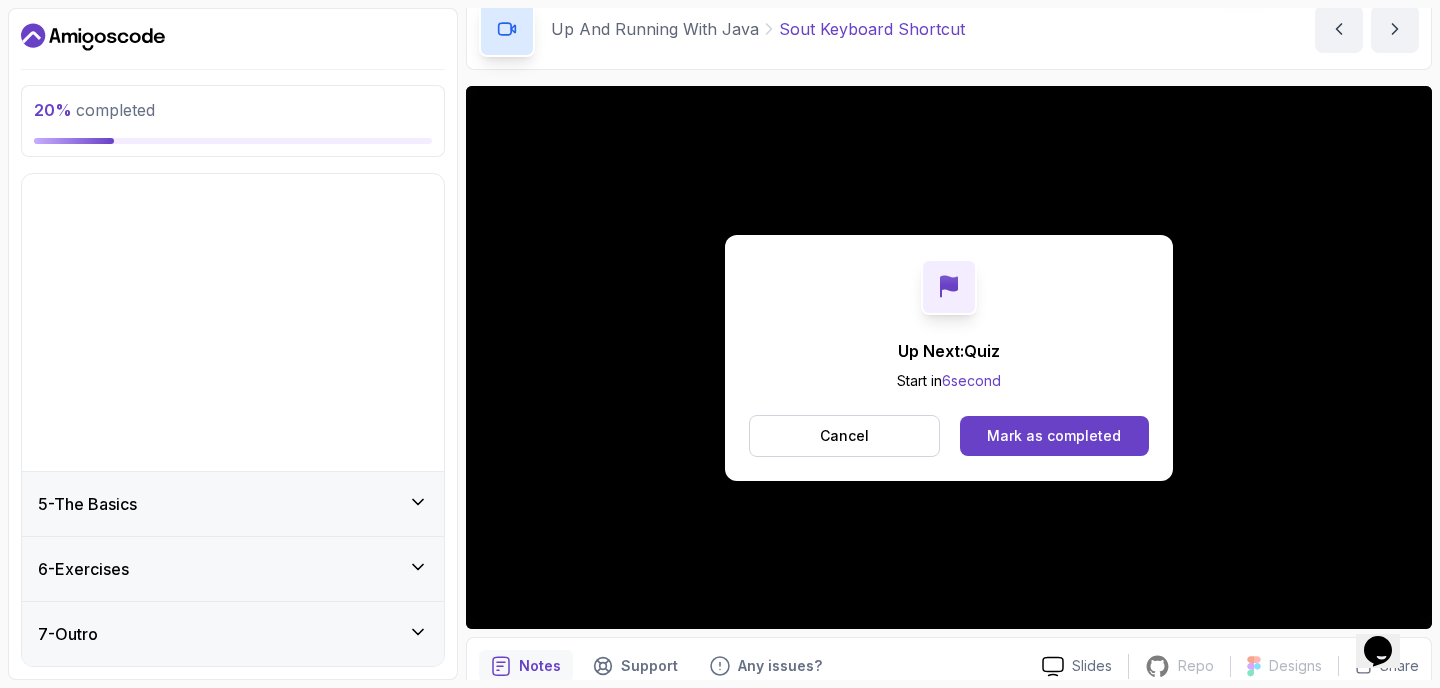 click on "2:23" at bounding box center (215, -143) 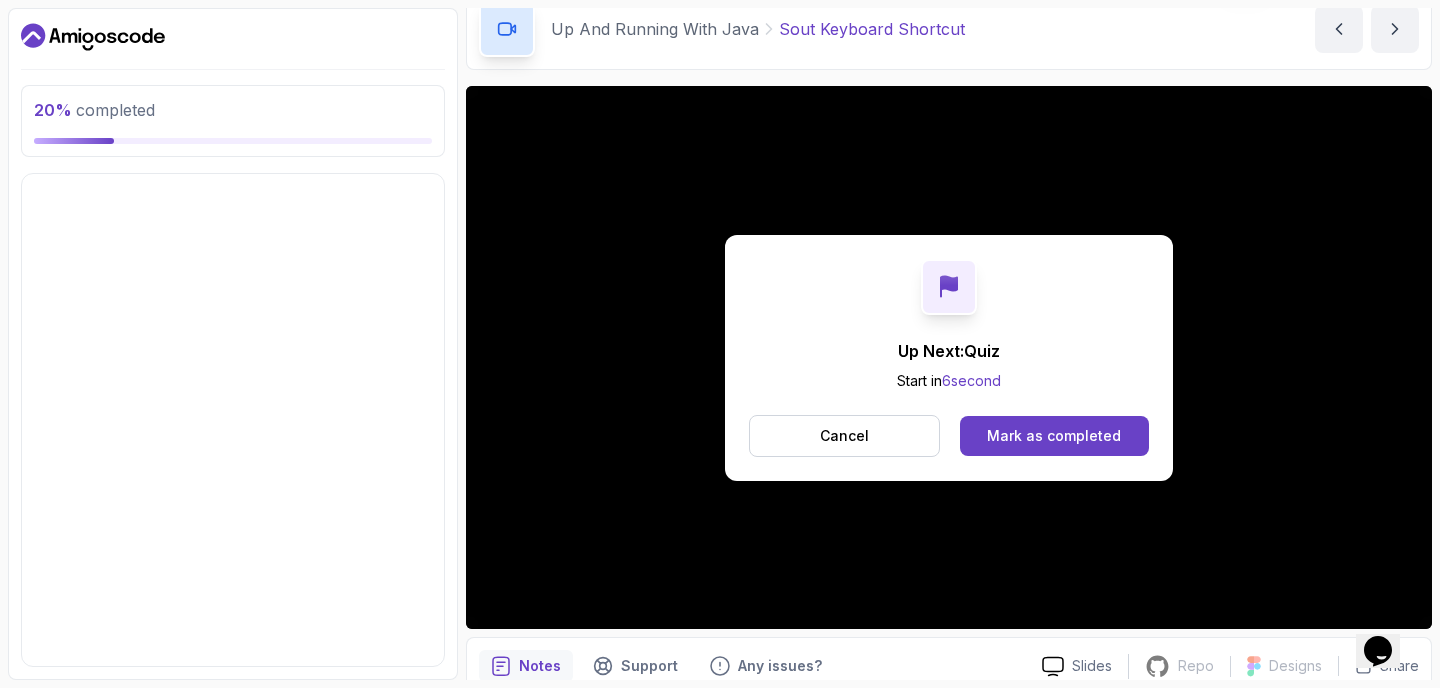 scroll, scrollTop: 0, scrollLeft: 0, axis: both 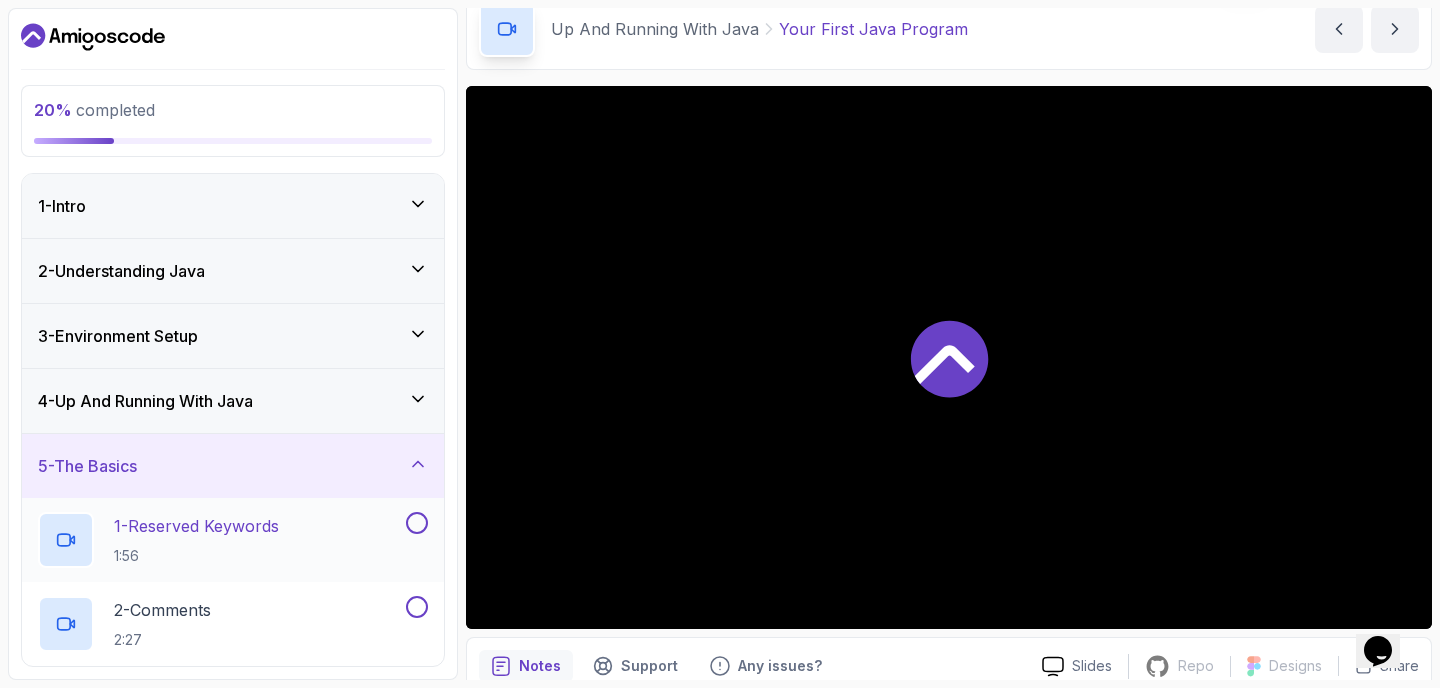 click on "1  -  Reserved Keywords" at bounding box center [196, 526] 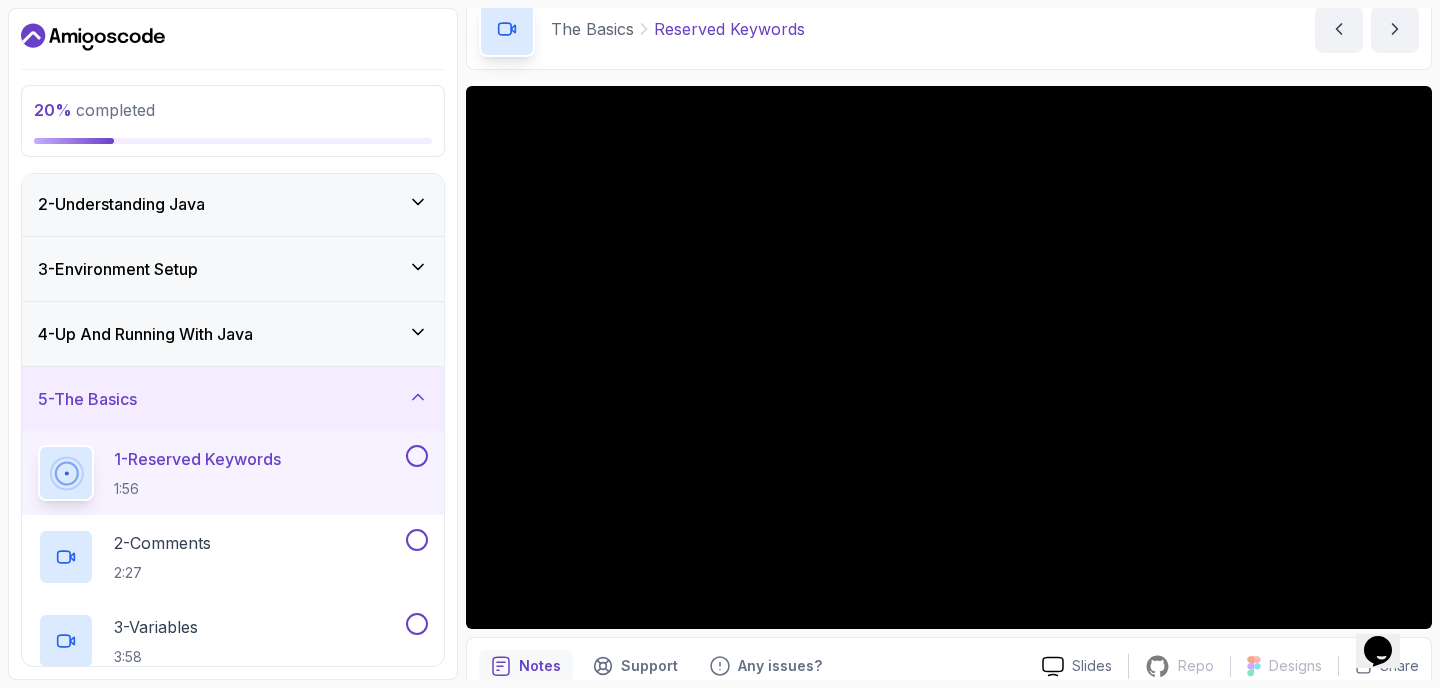 scroll, scrollTop: 114, scrollLeft: 0, axis: vertical 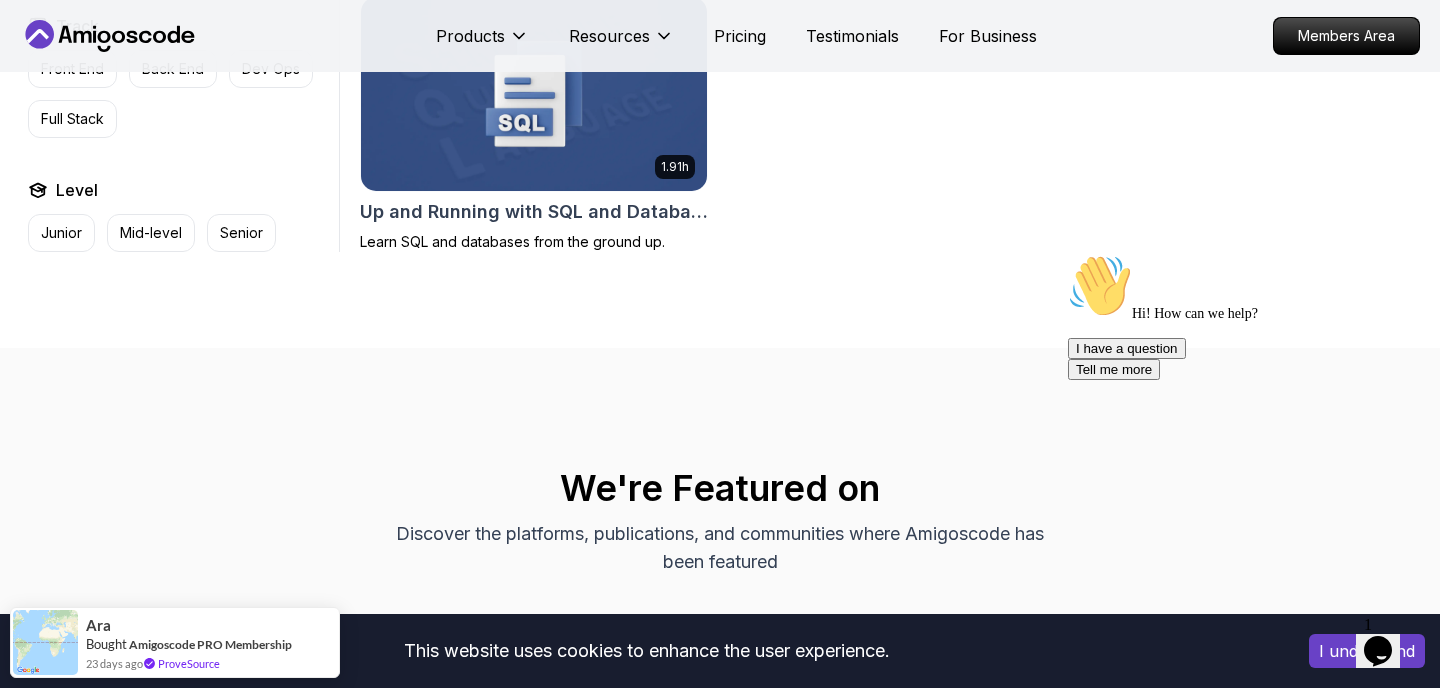 click 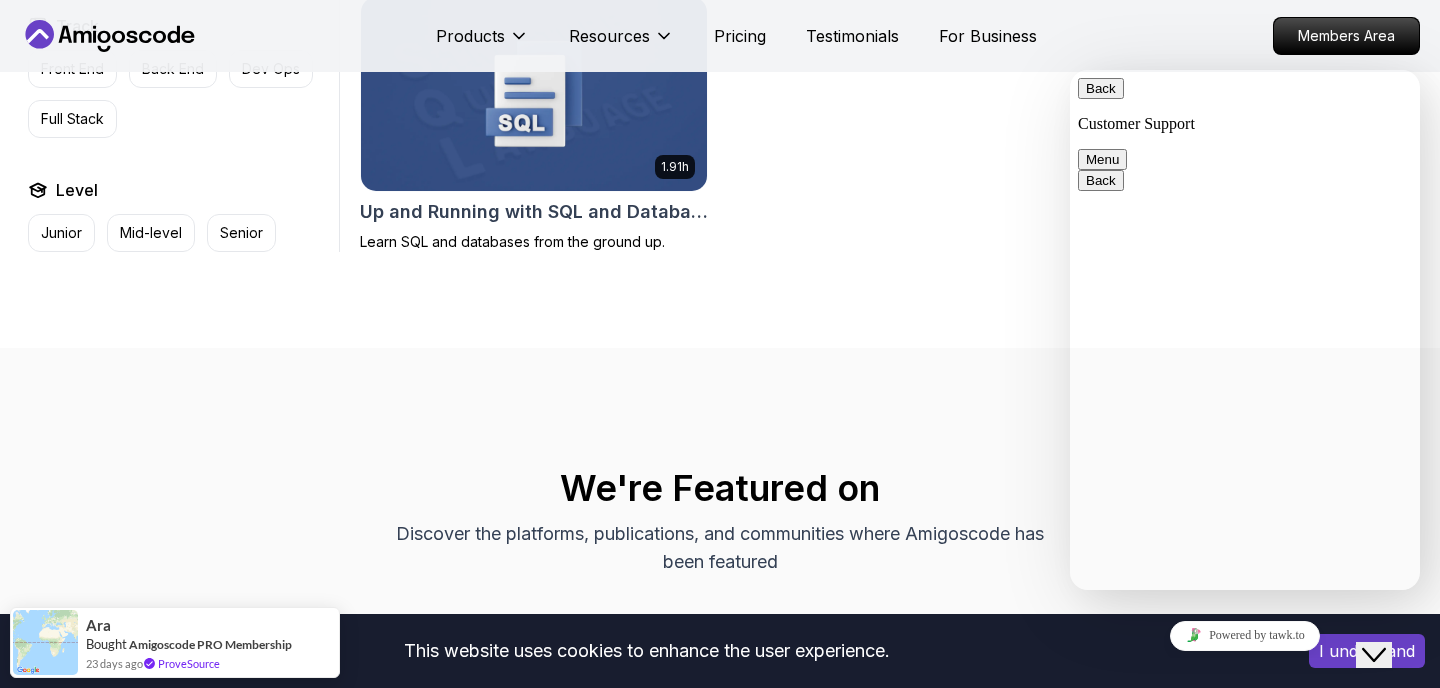 click on "Back" at bounding box center (1101, 88) 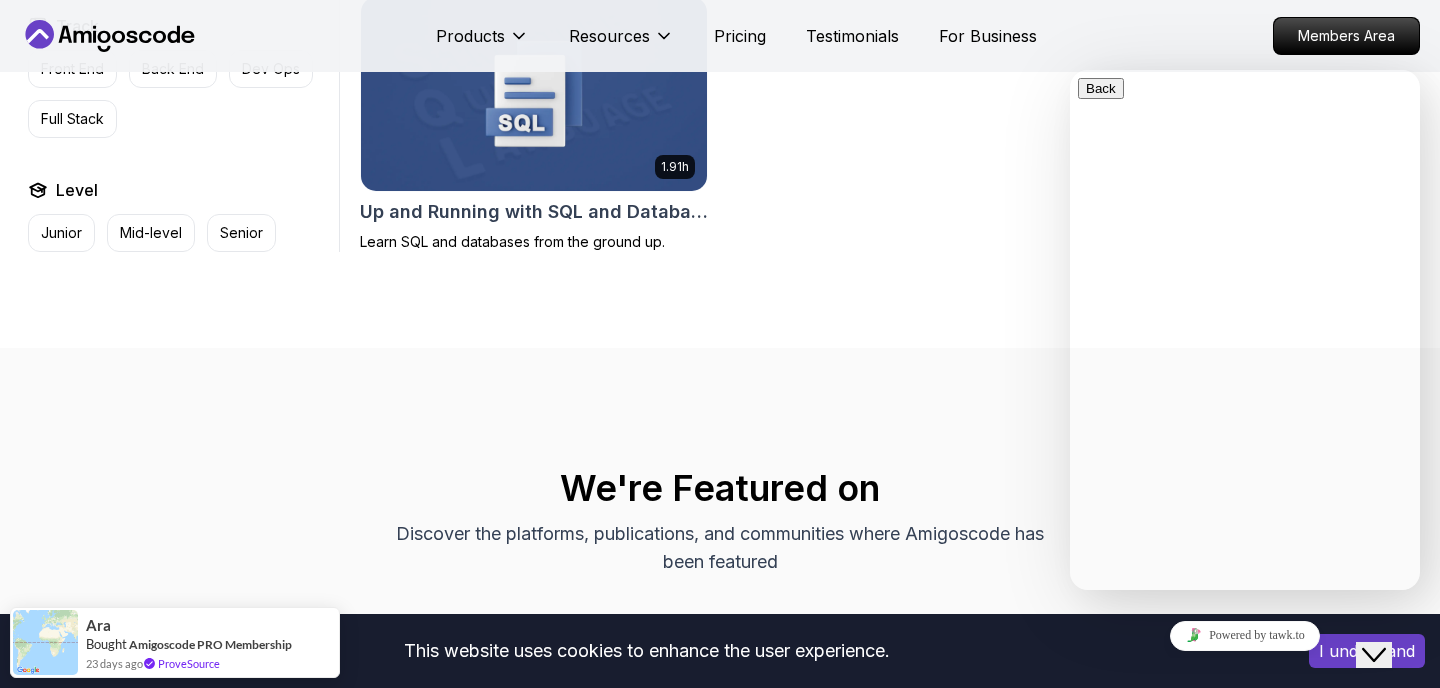 click at bounding box center [1086, 913] 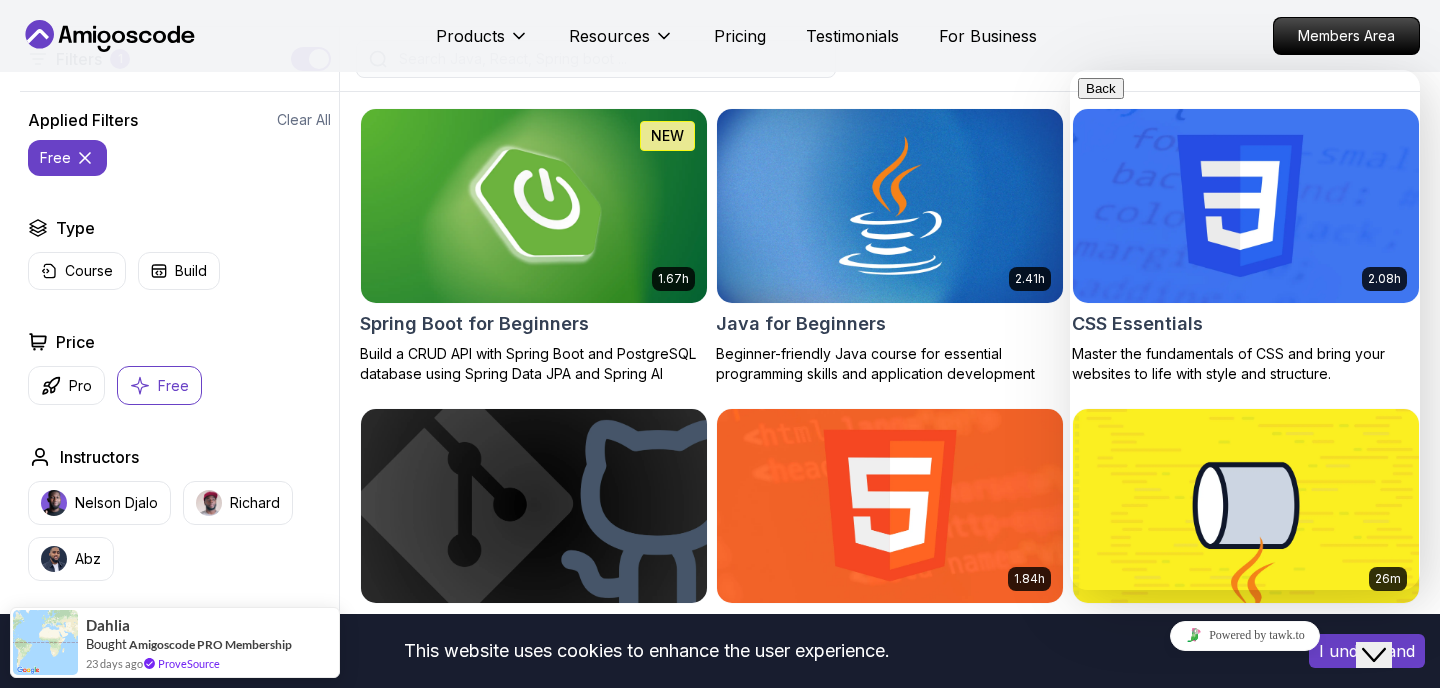 scroll, scrollTop: 515, scrollLeft: 0, axis: vertical 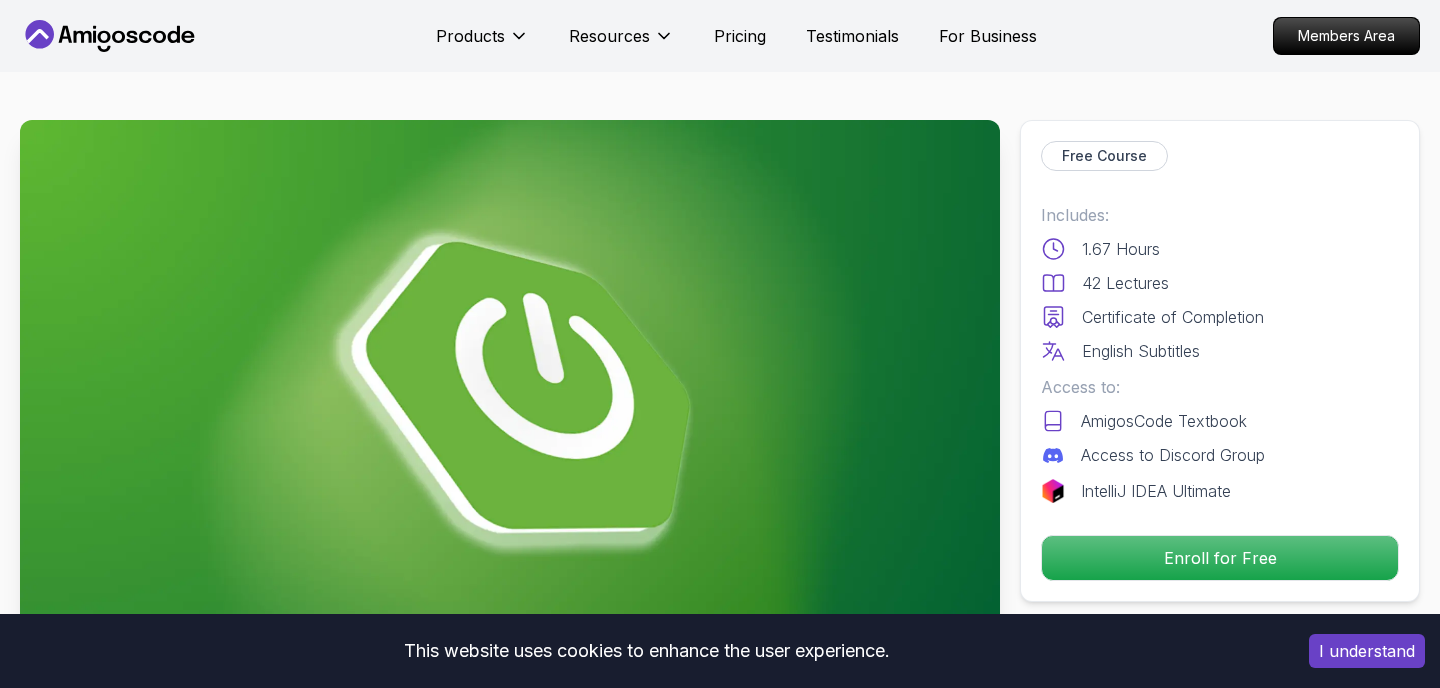 click on "Enroll for Free" at bounding box center (1220, 558) 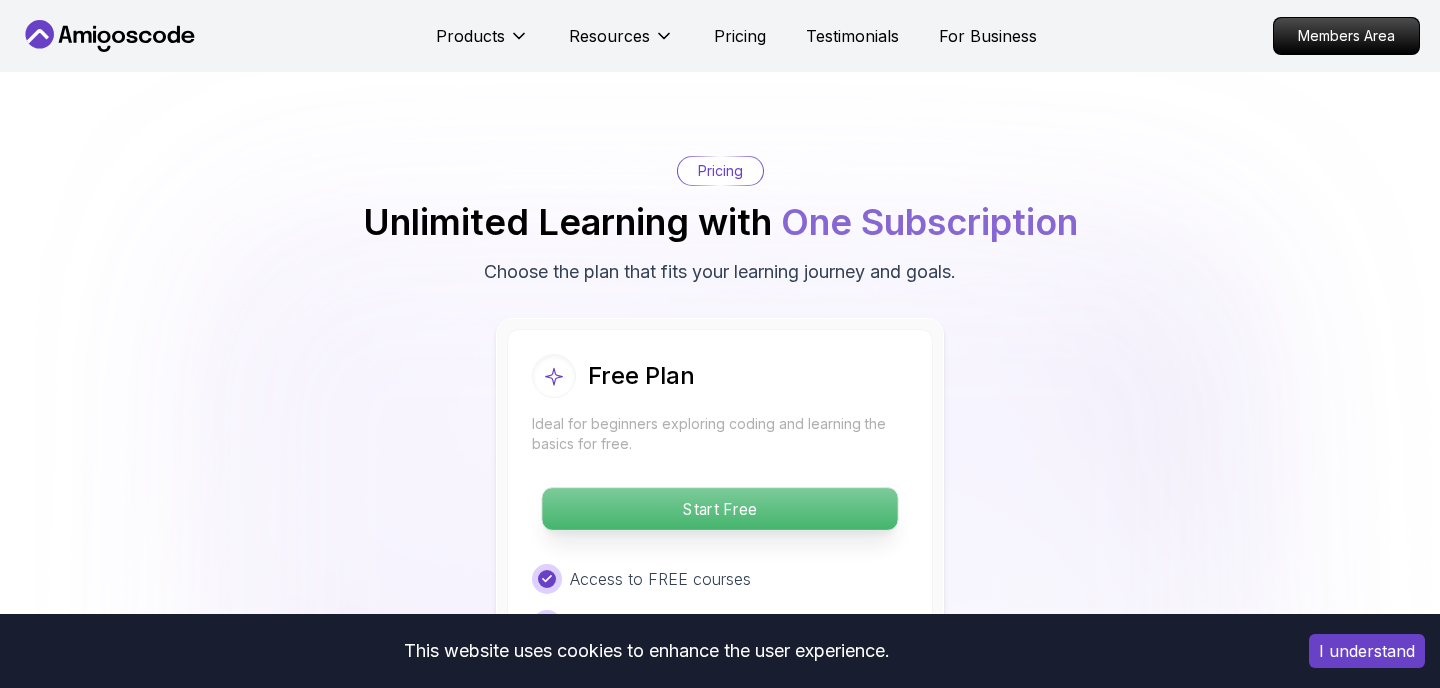 click on "Start Free" at bounding box center (719, 509) 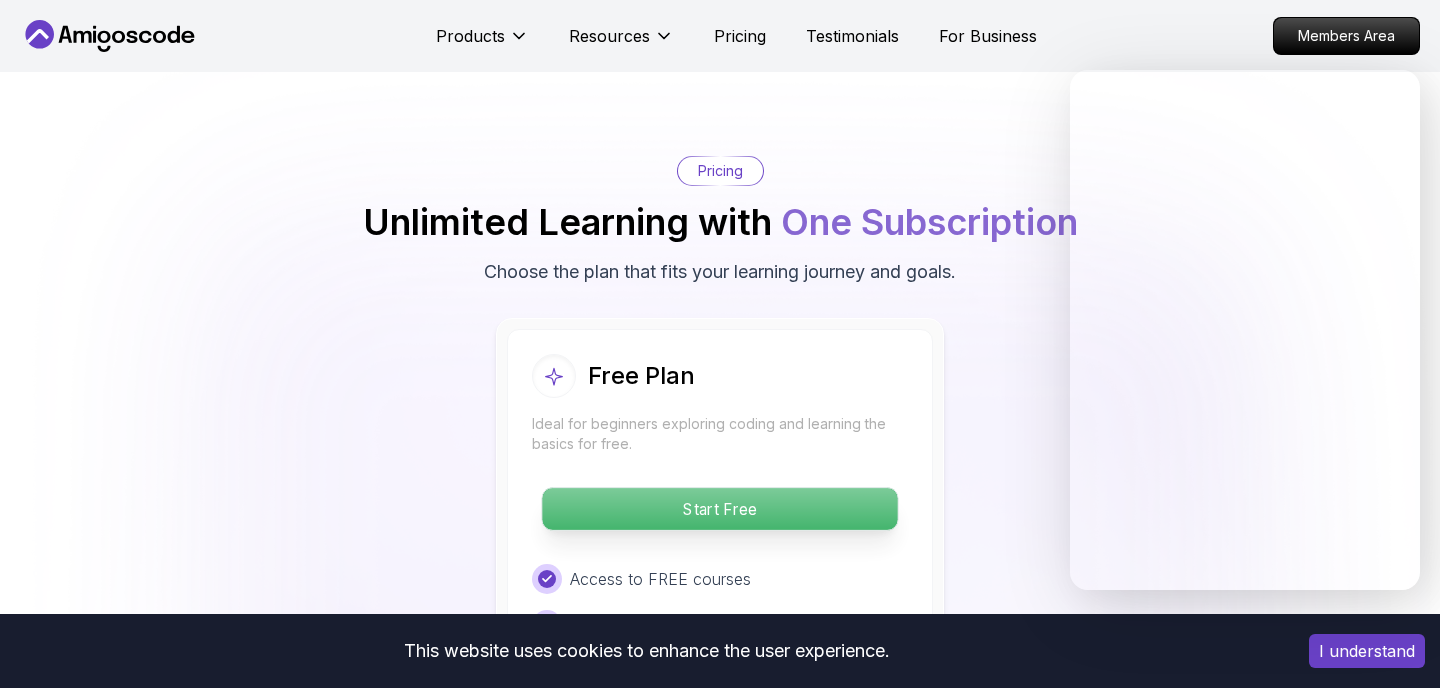 scroll, scrollTop: 3927, scrollLeft: 0, axis: vertical 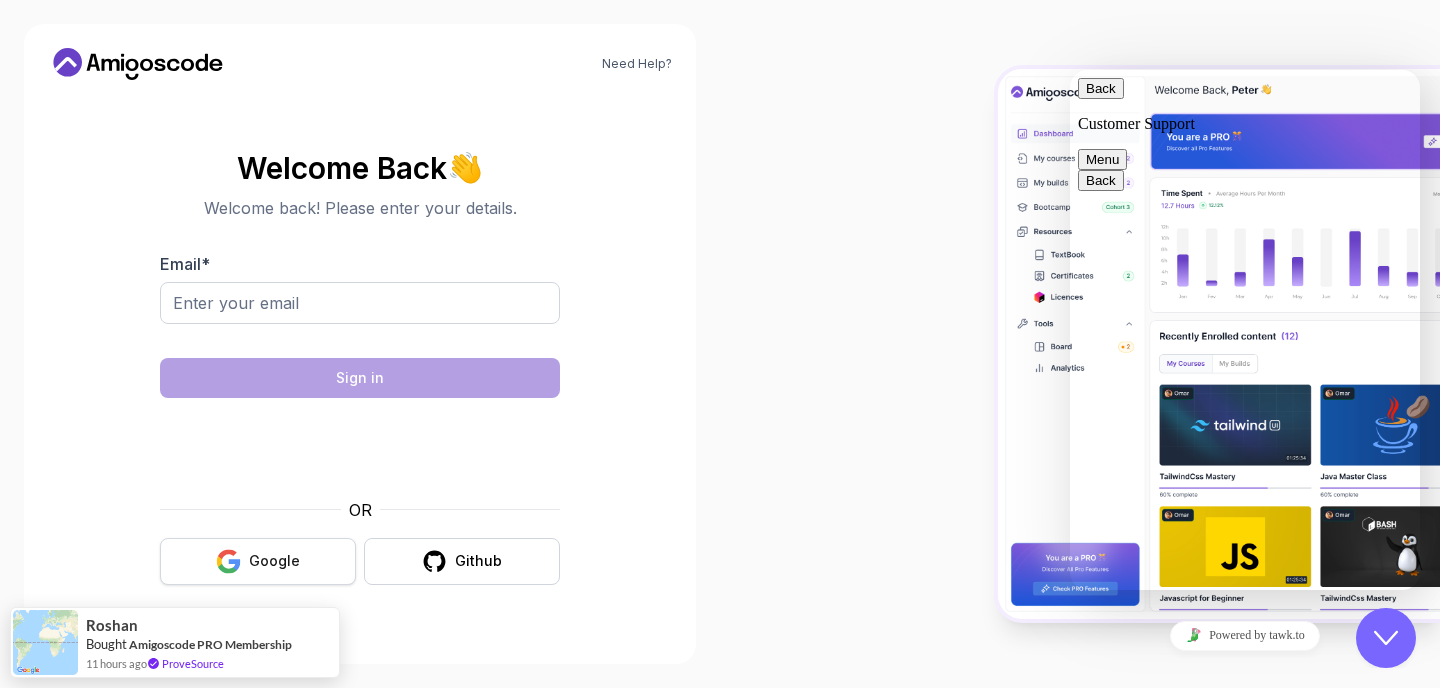 click on "Google" at bounding box center (274, 561) 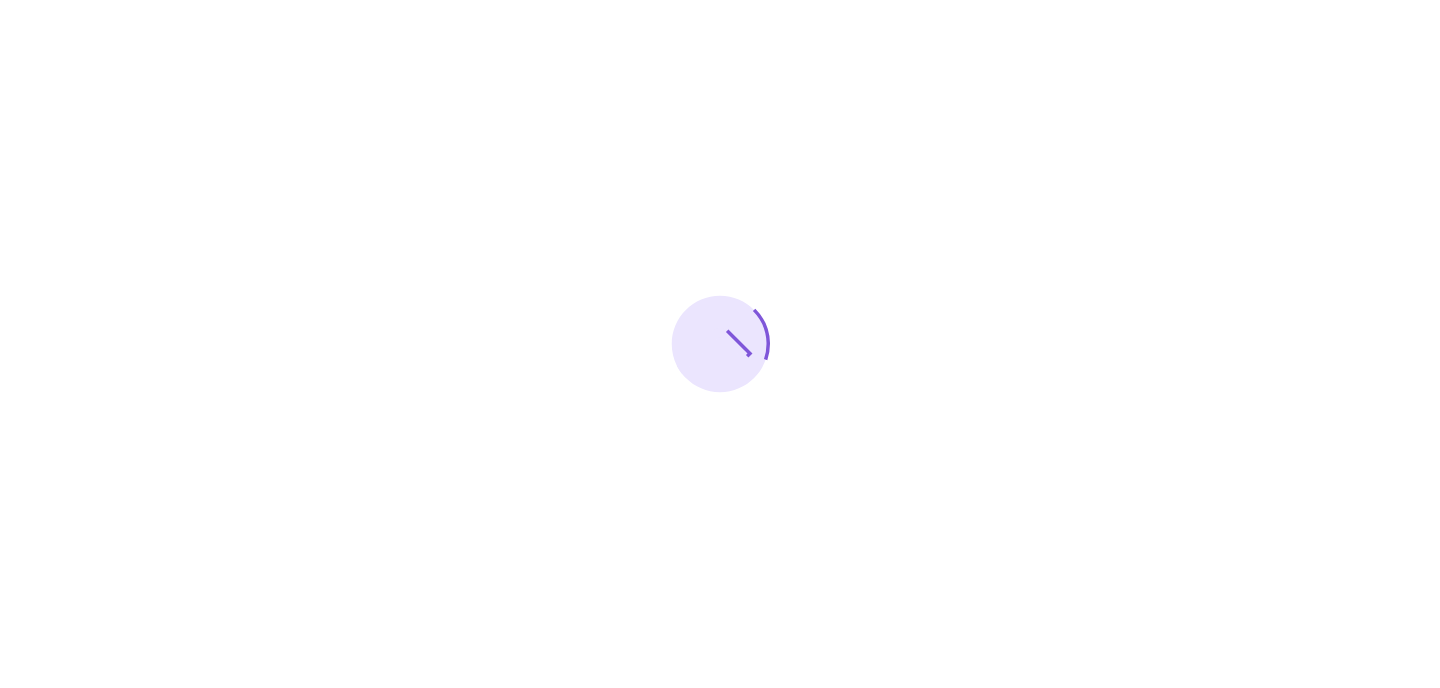 scroll, scrollTop: 0, scrollLeft: 0, axis: both 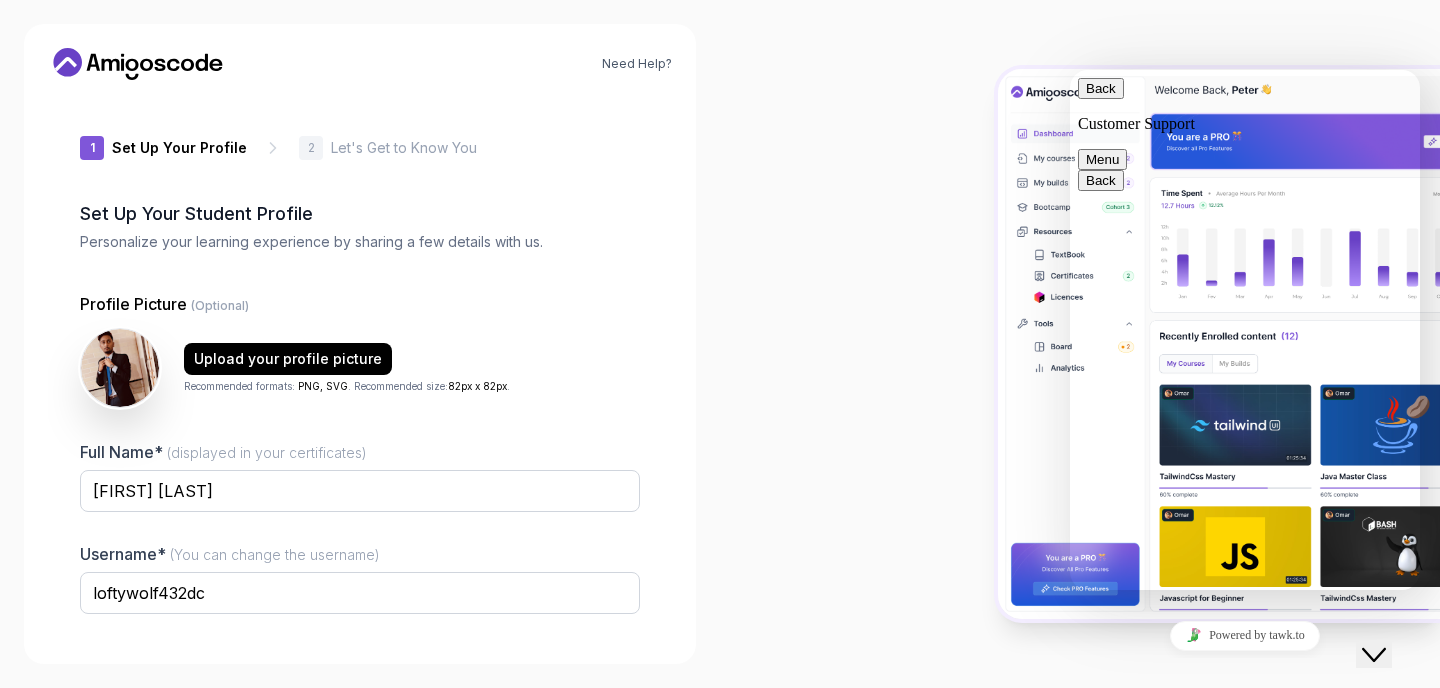 click on "Close Chat This icon closes the chat window." 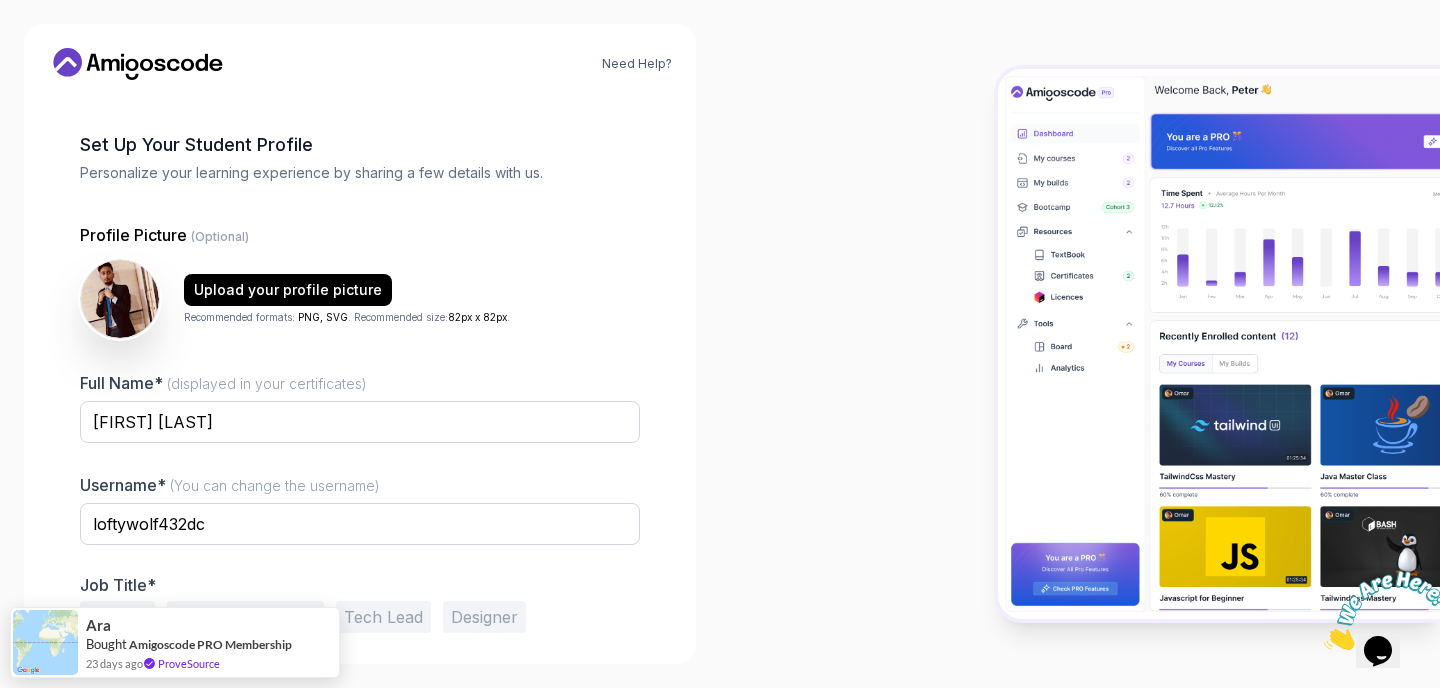 scroll, scrollTop: 146, scrollLeft: 0, axis: vertical 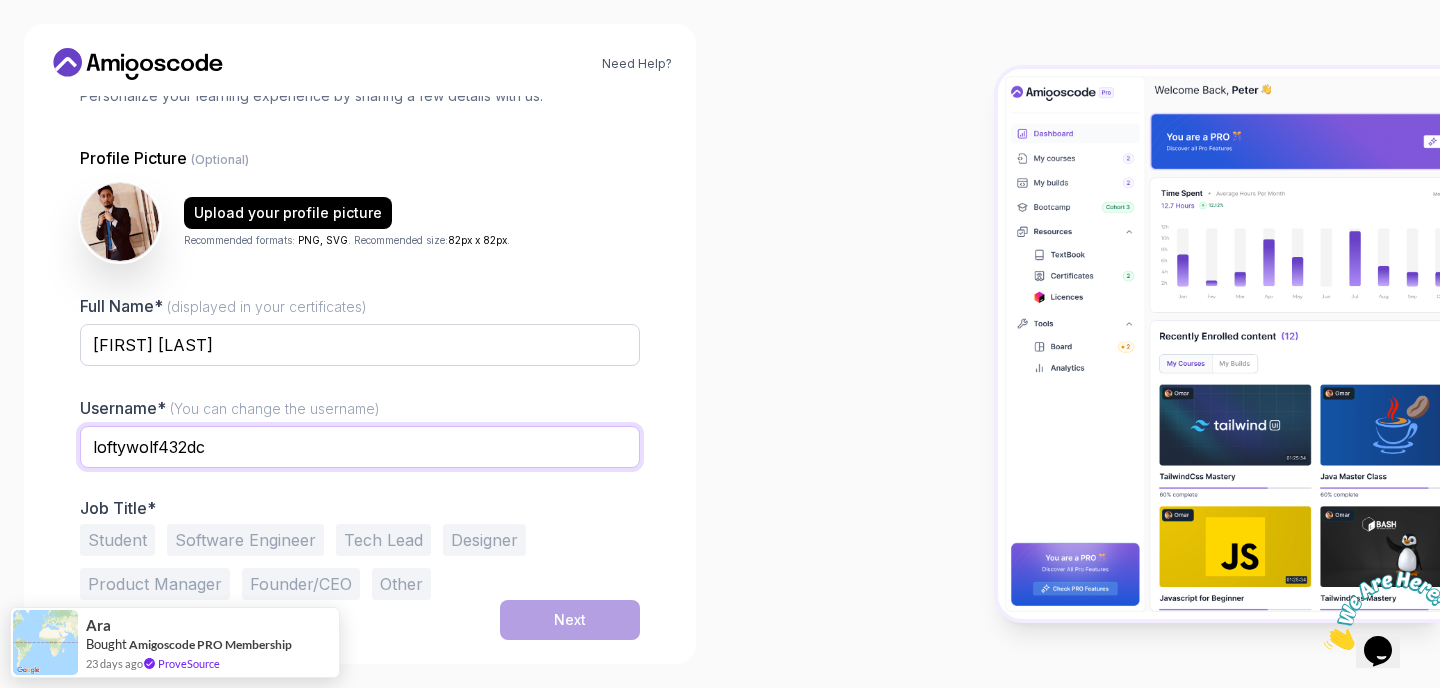 click on "loftywolf432dc" at bounding box center (360, 447) 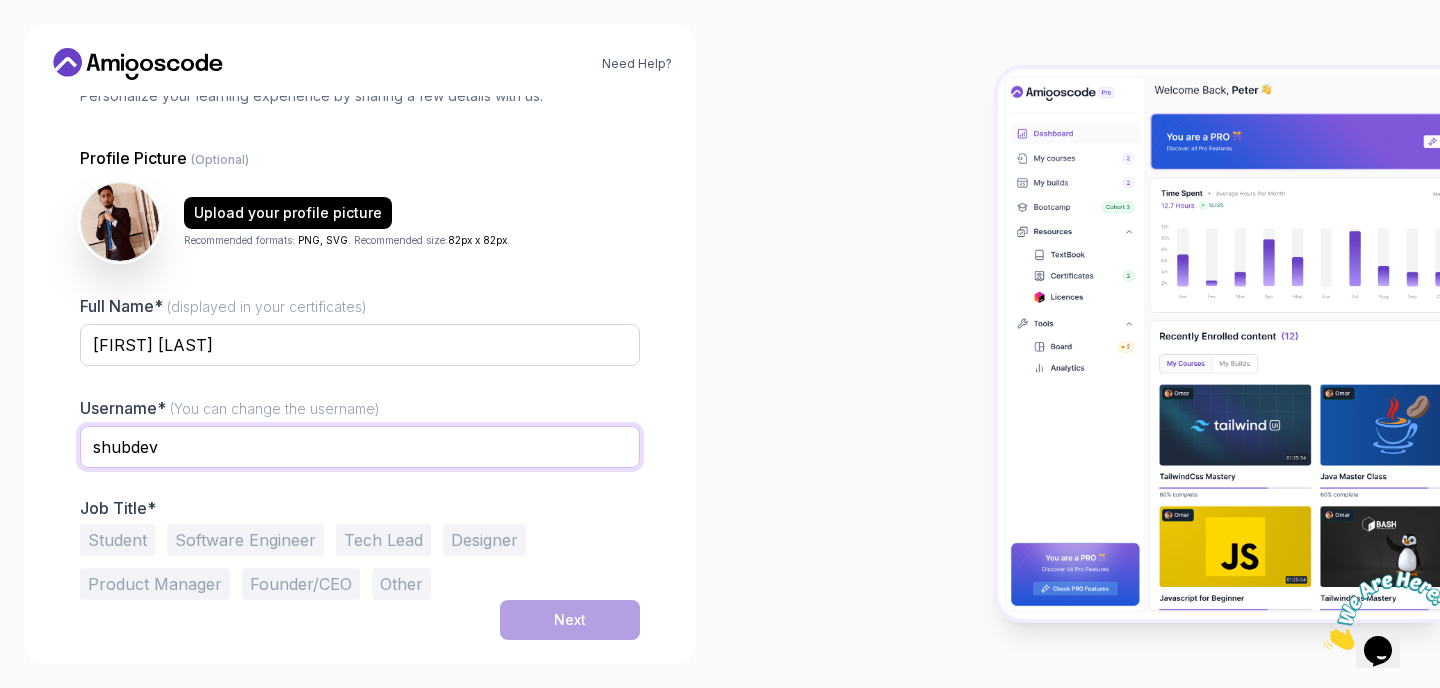 type on "shubdev" 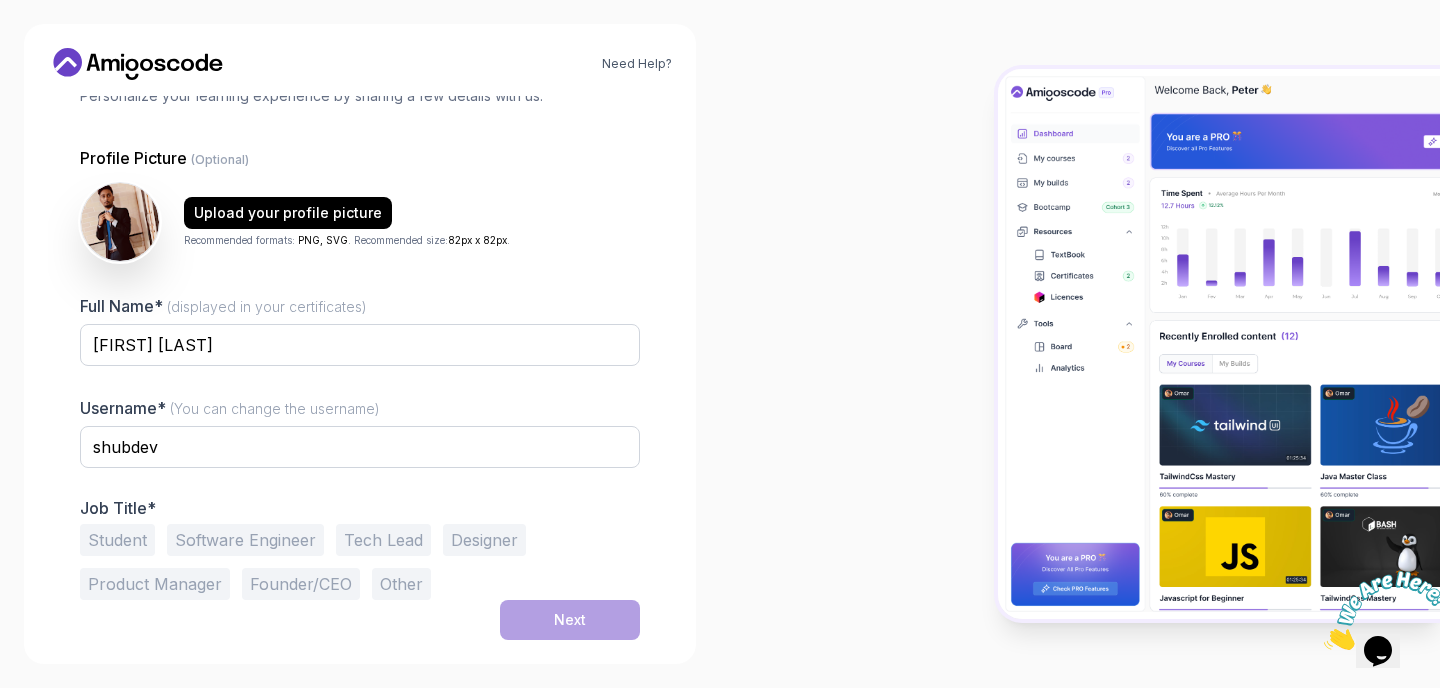 click on "Software Engineer" at bounding box center [245, 540] 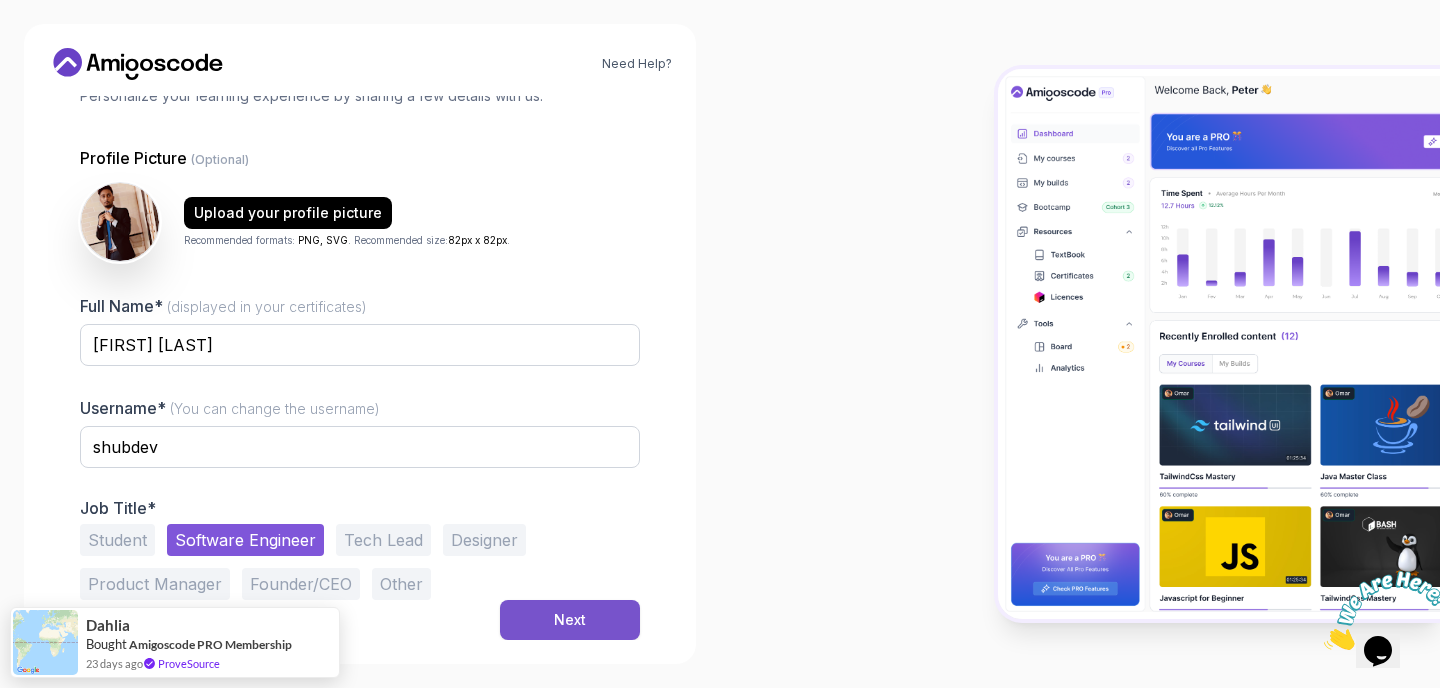 click on "Next" at bounding box center [570, 620] 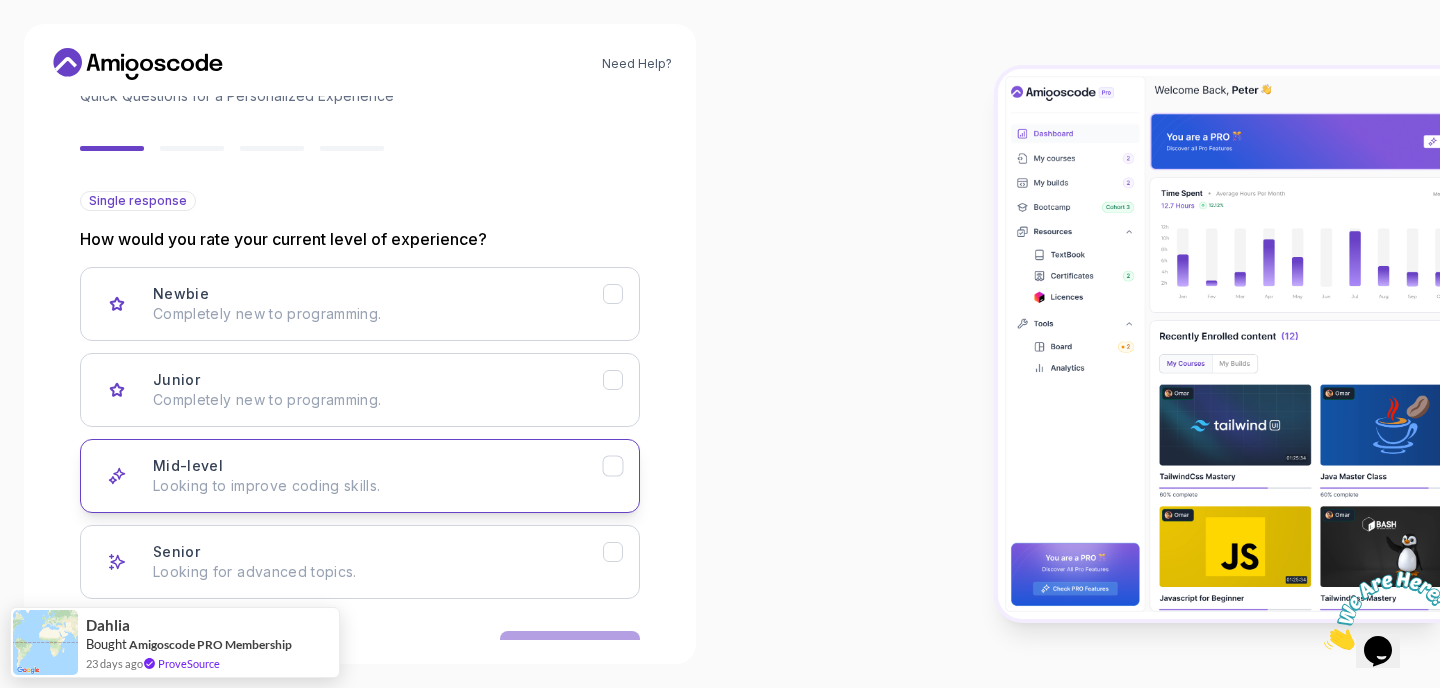 click 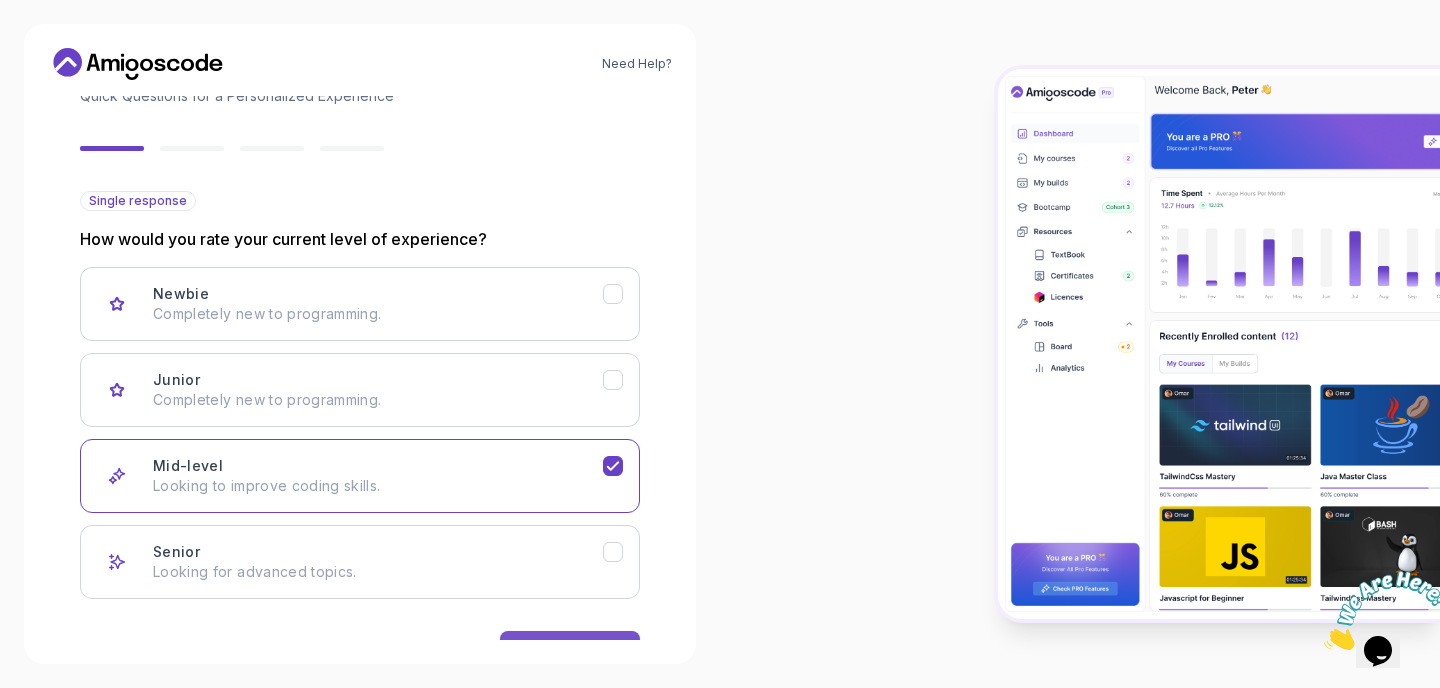 click on "Next" at bounding box center [570, 651] 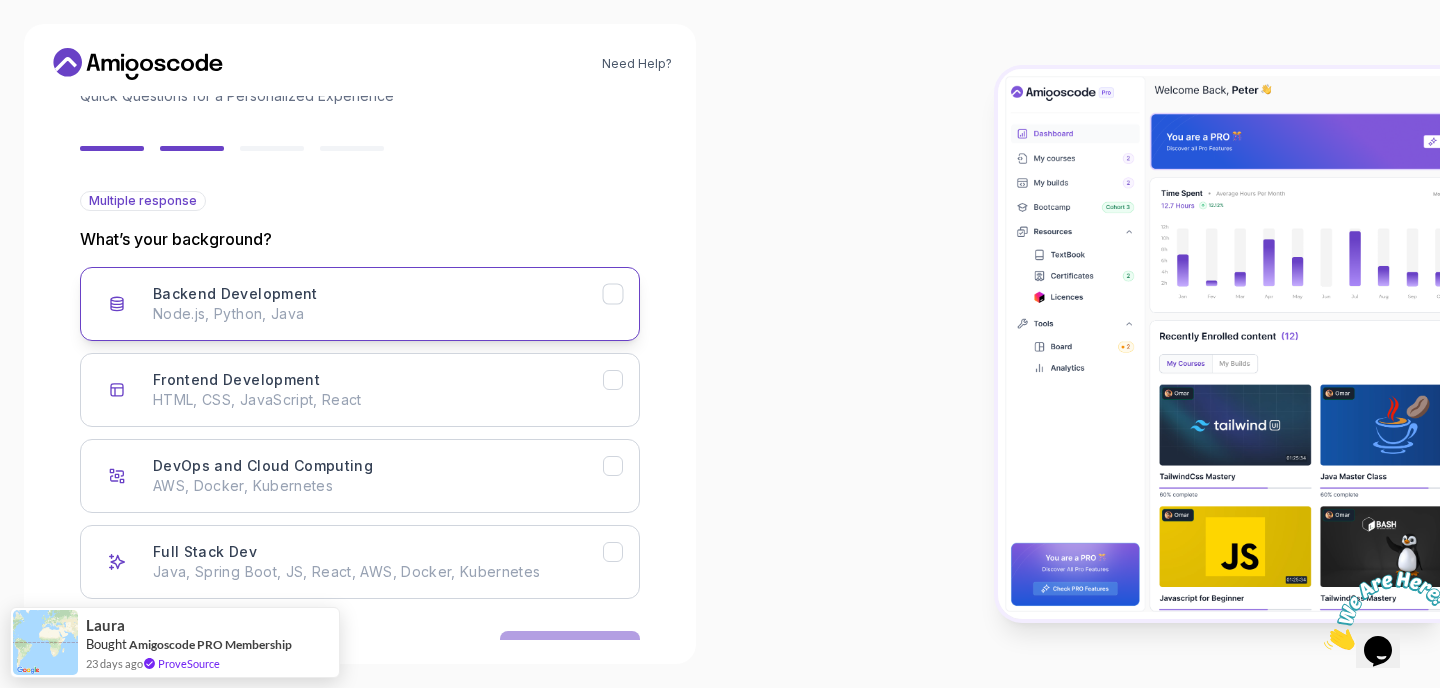 click on "Backend Development Node.js, Python, Java" at bounding box center (378, 304) 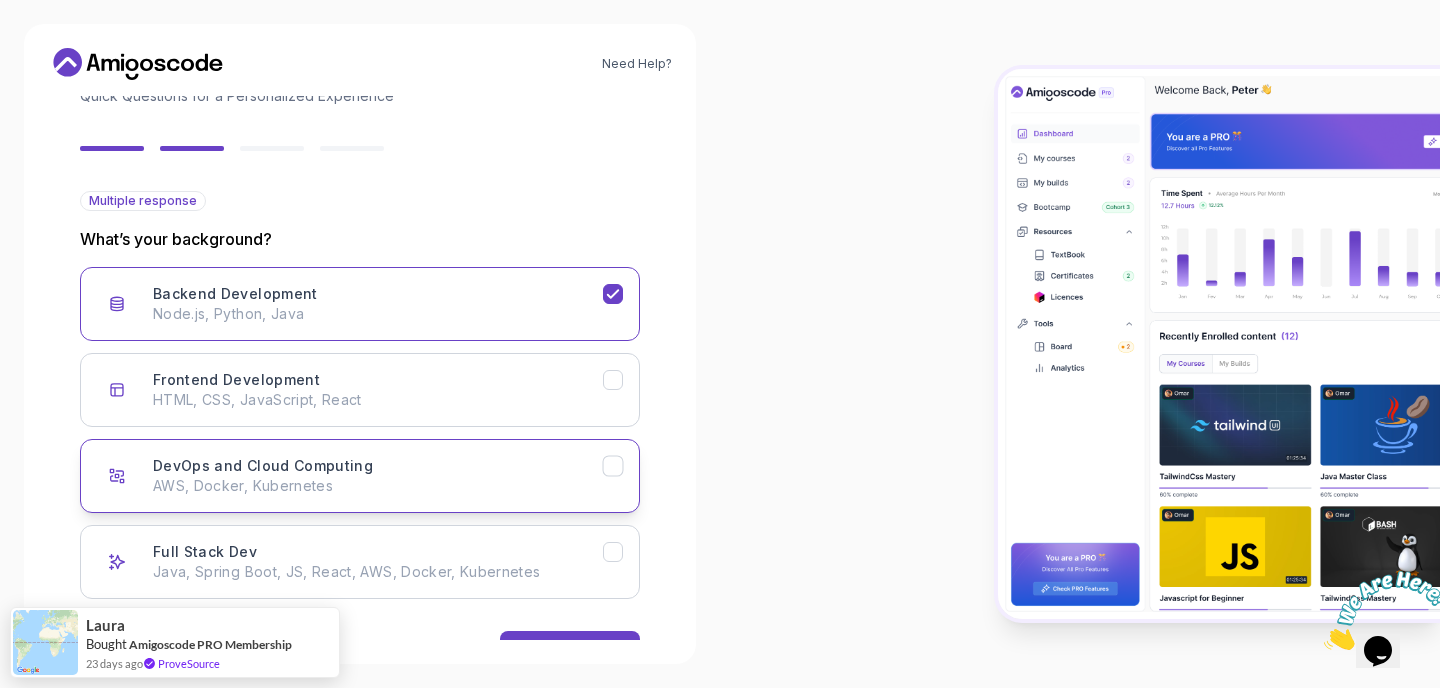 click on "AWS, Docker, Kubernetes" at bounding box center [378, 486] 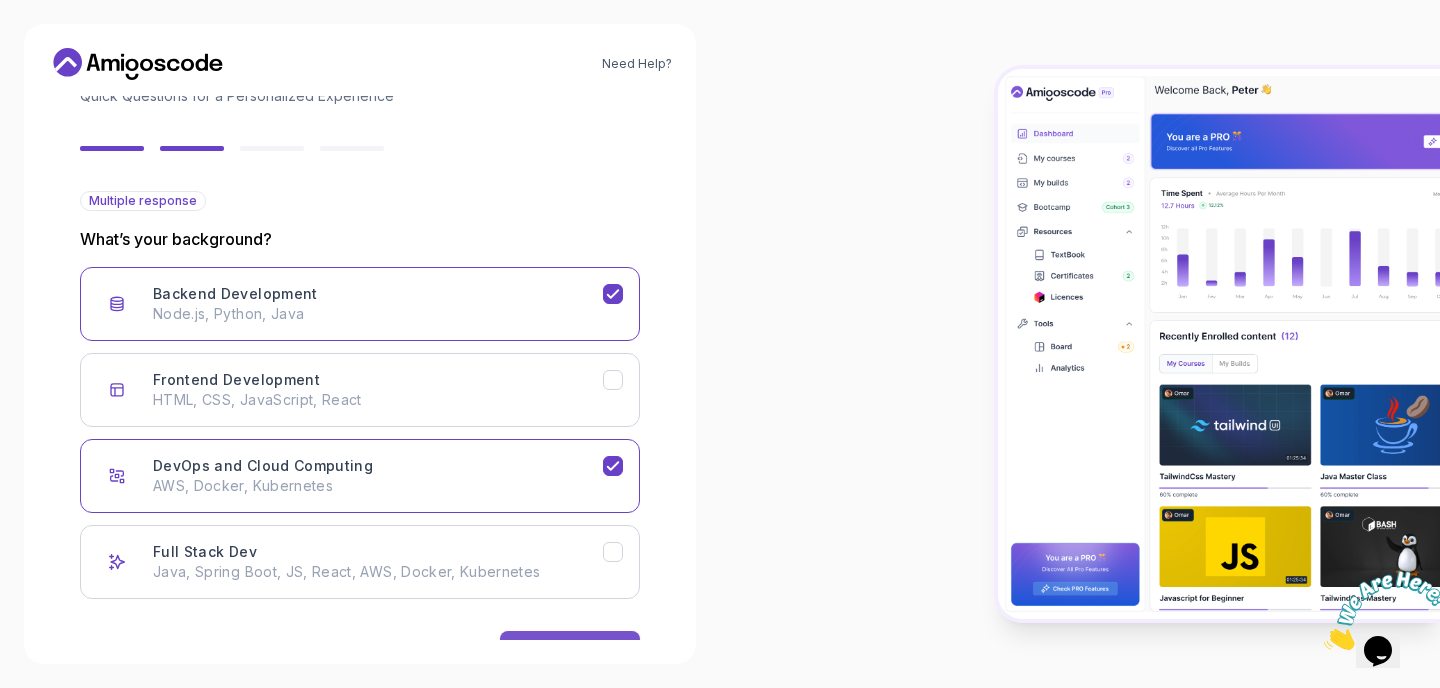 click on "Next" at bounding box center [570, 651] 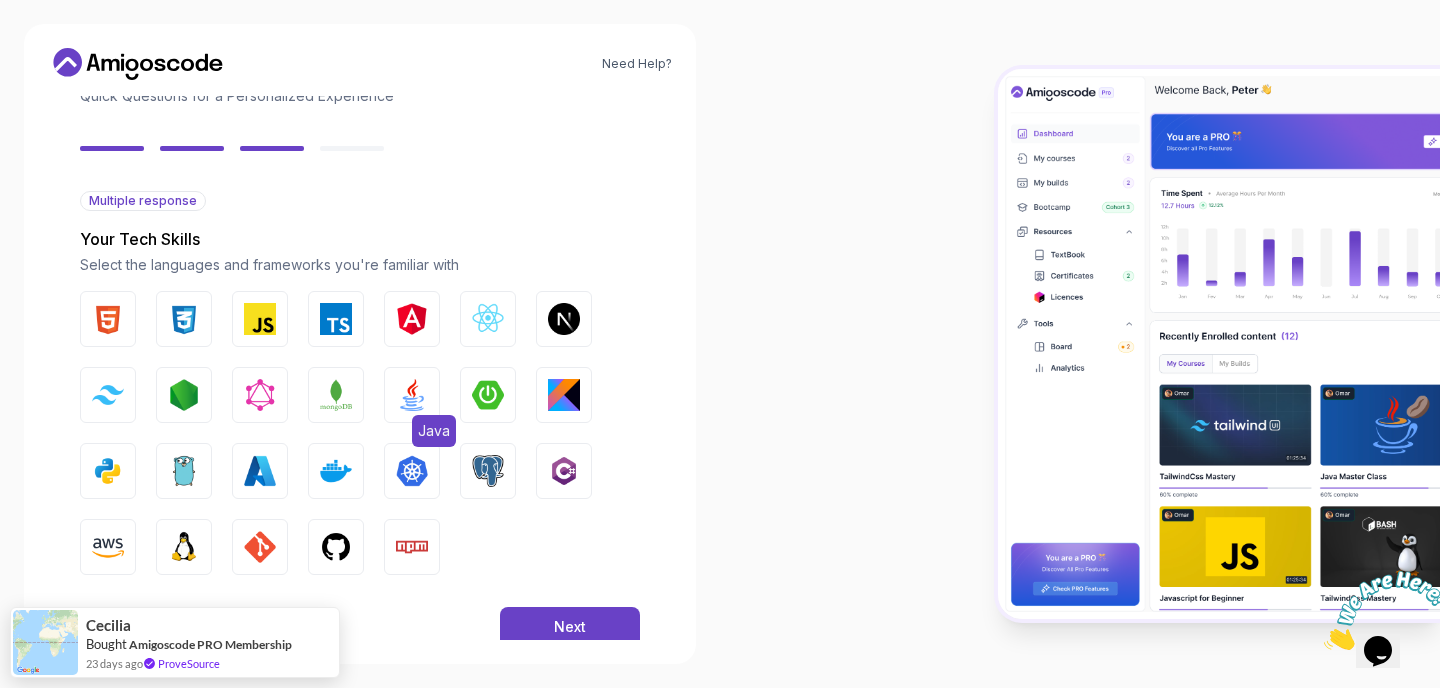 click on "Java" at bounding box center (412, 395) 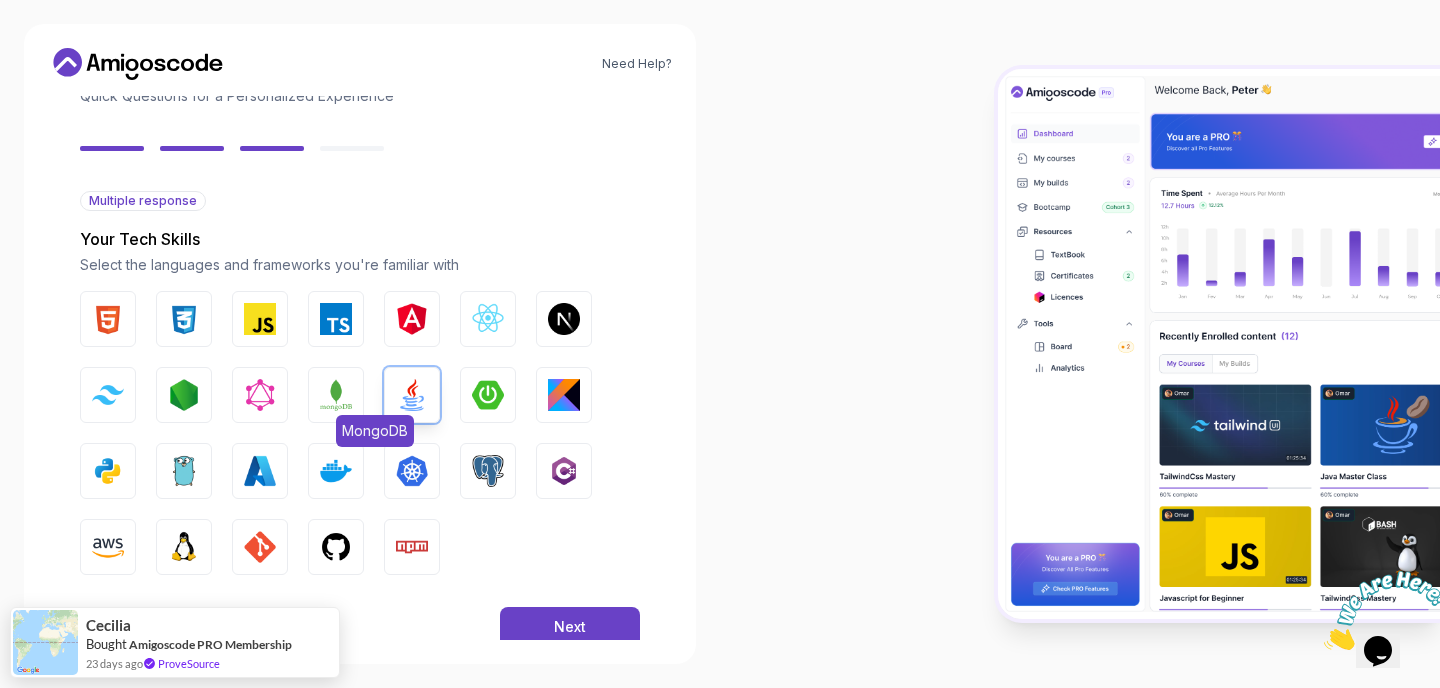 click at bounding box center (336, 395) 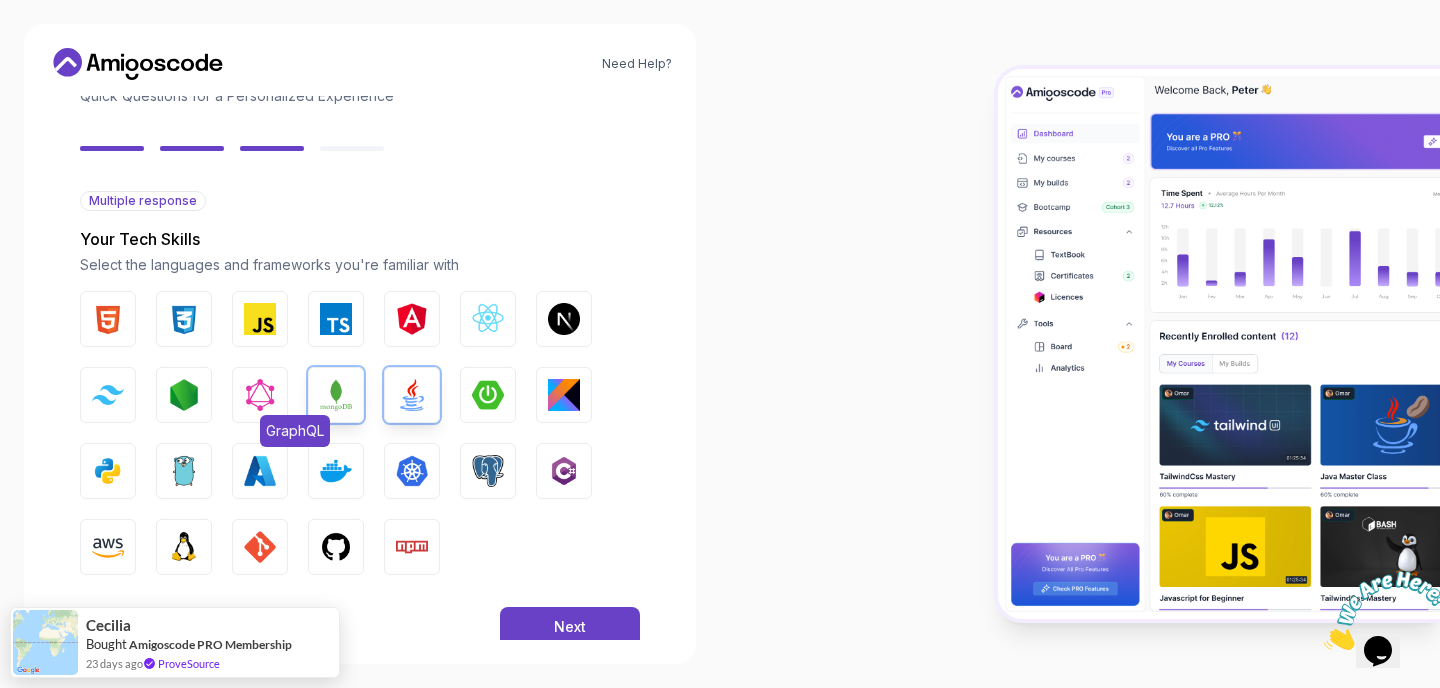 click at bounding box center [260, 395] 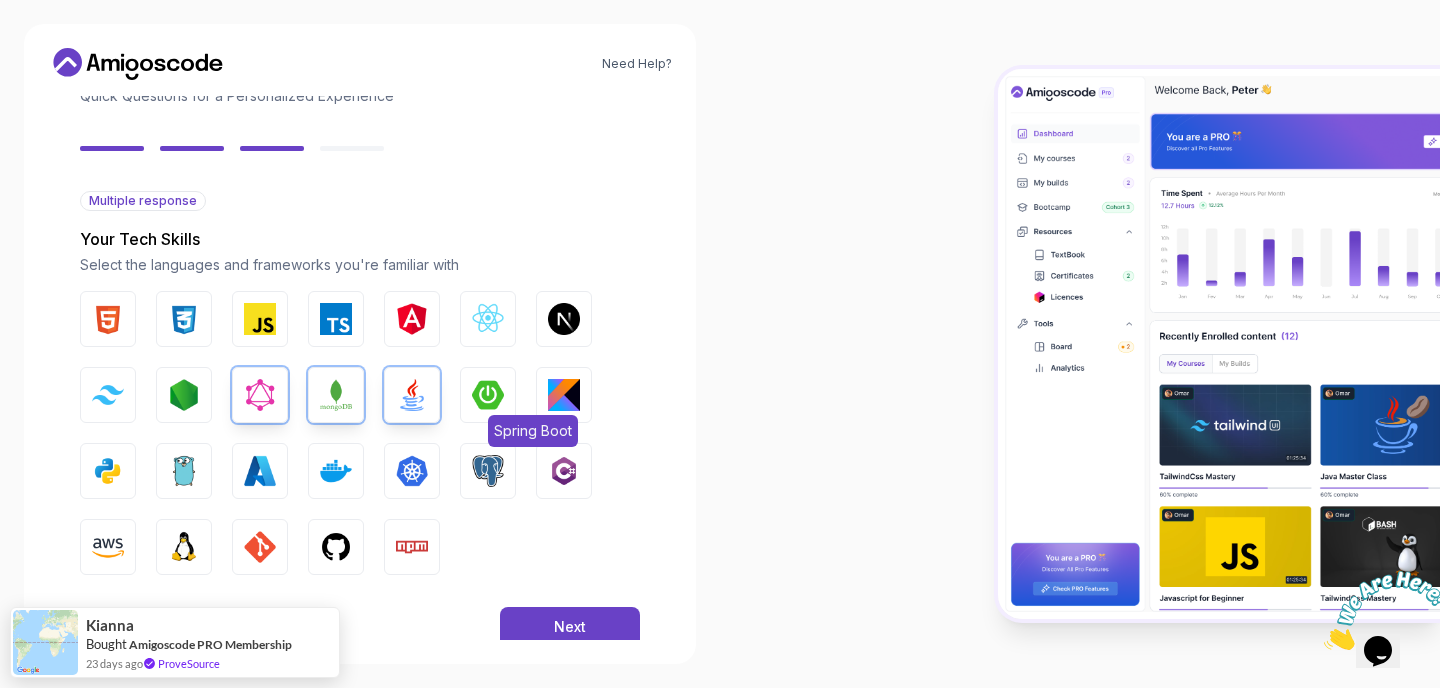 click on "Spring Boot" at bounding box center (533, 431) 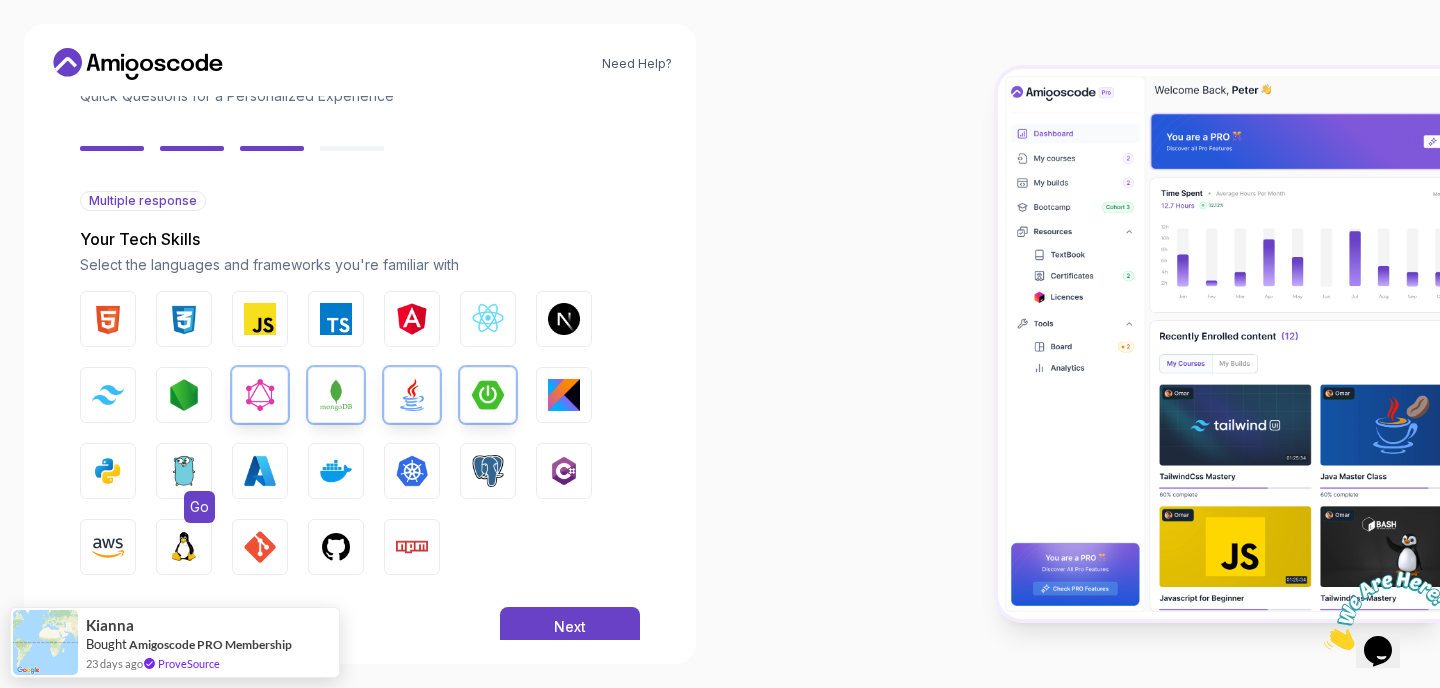 click at bounding box center [184, 471] 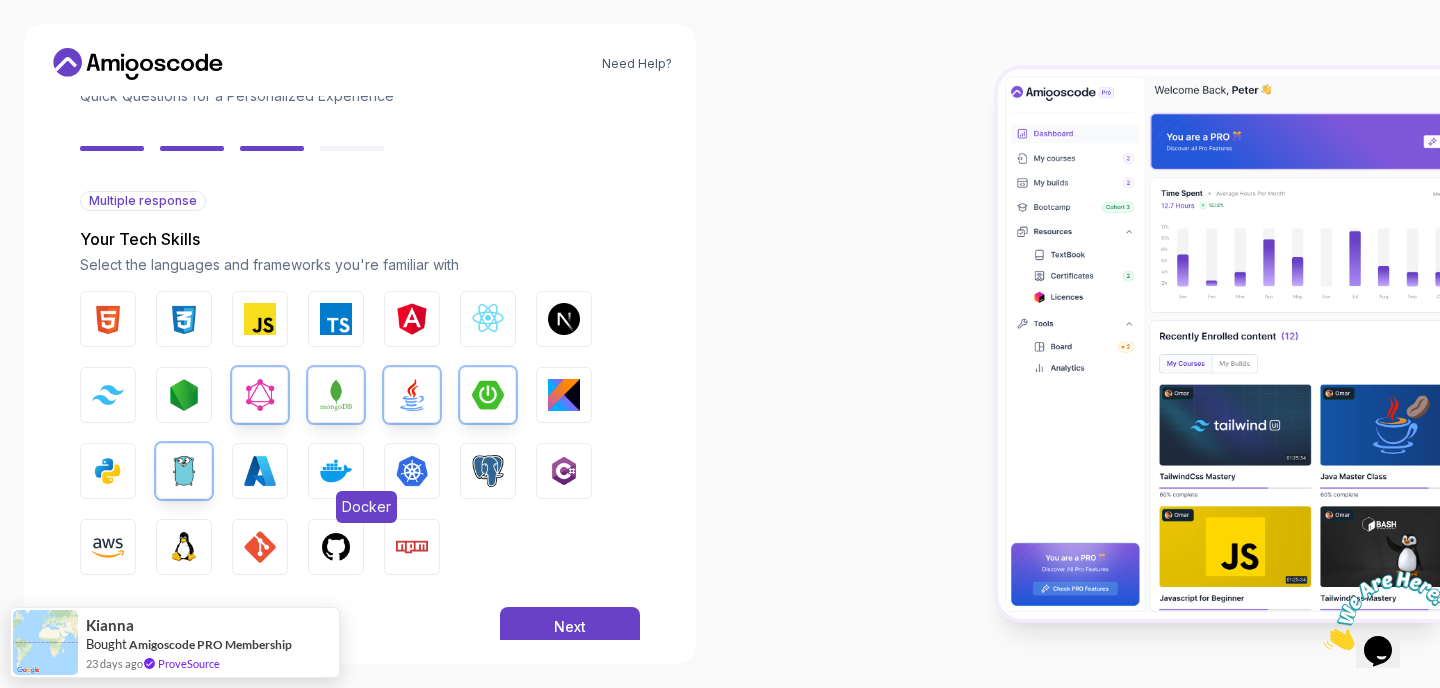 click at bounding box center [336, 471] 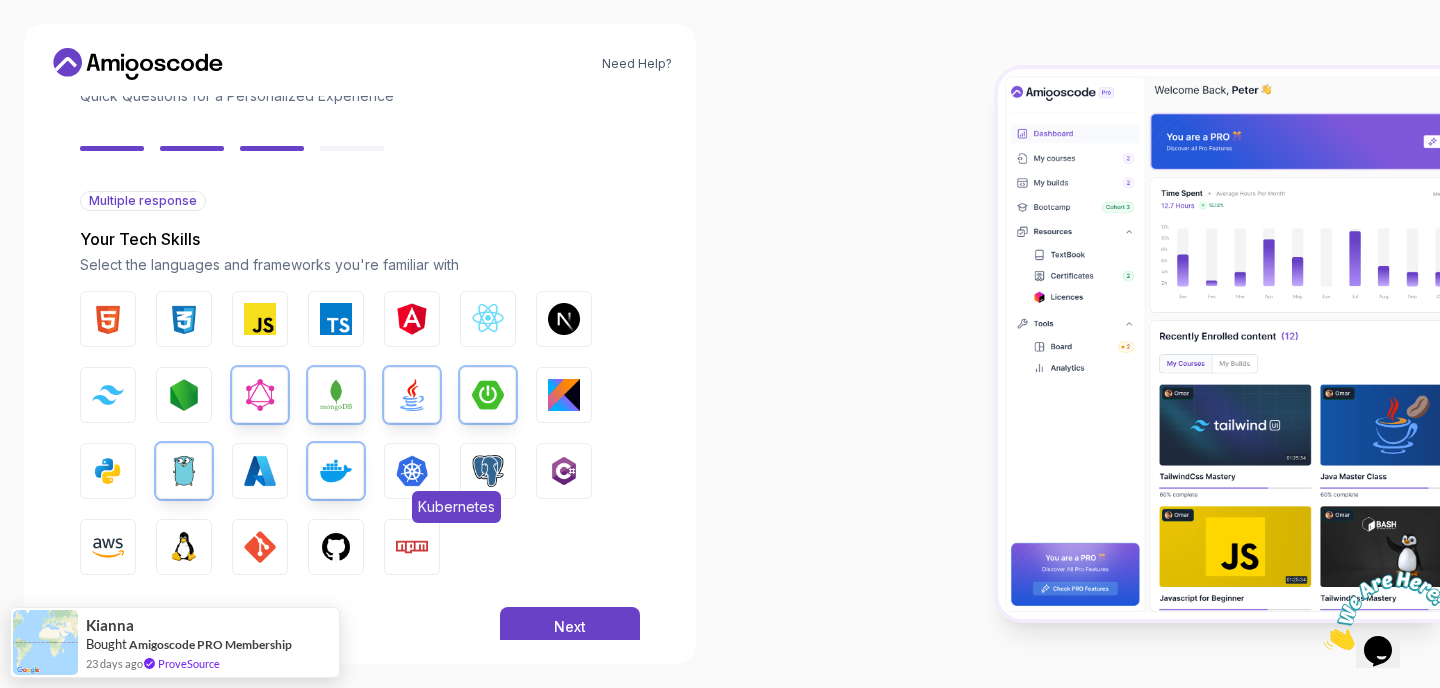 click on "Kubernetes" at bounding box center [412, 471] 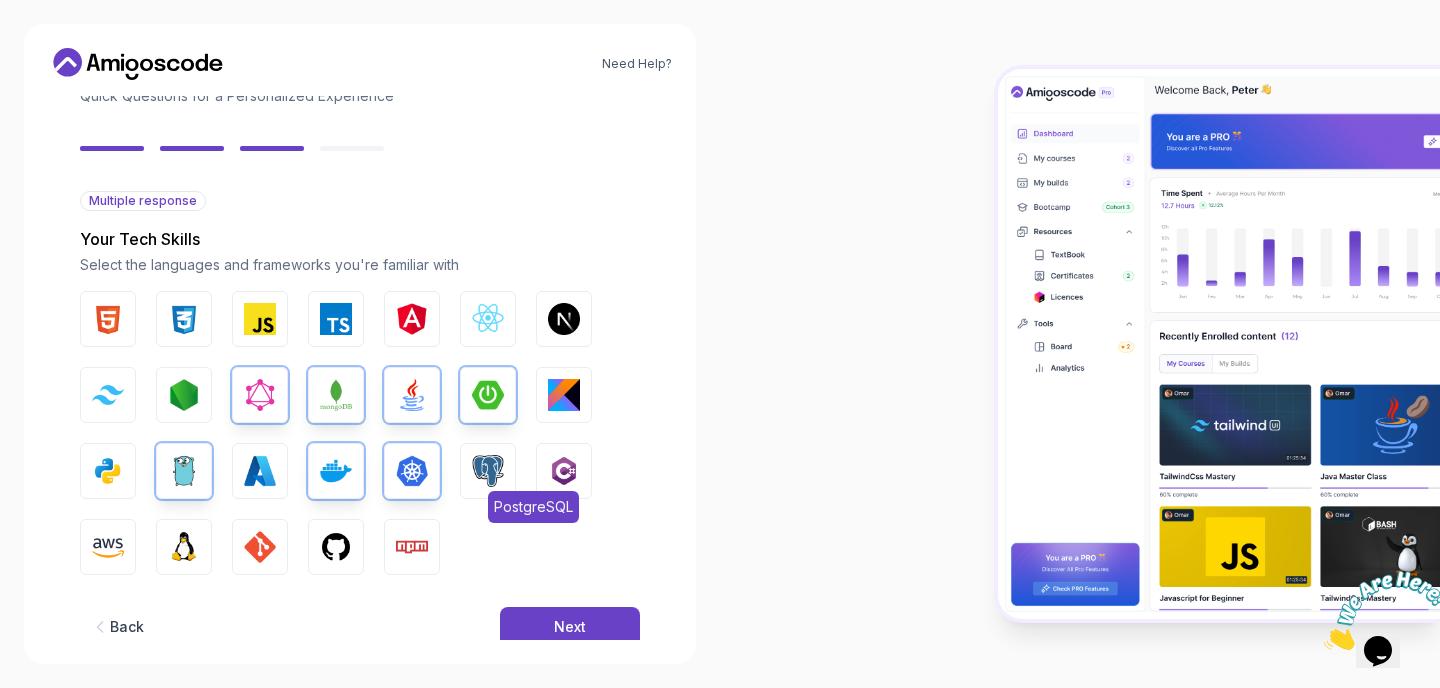 click at bounding box center (488, 471) 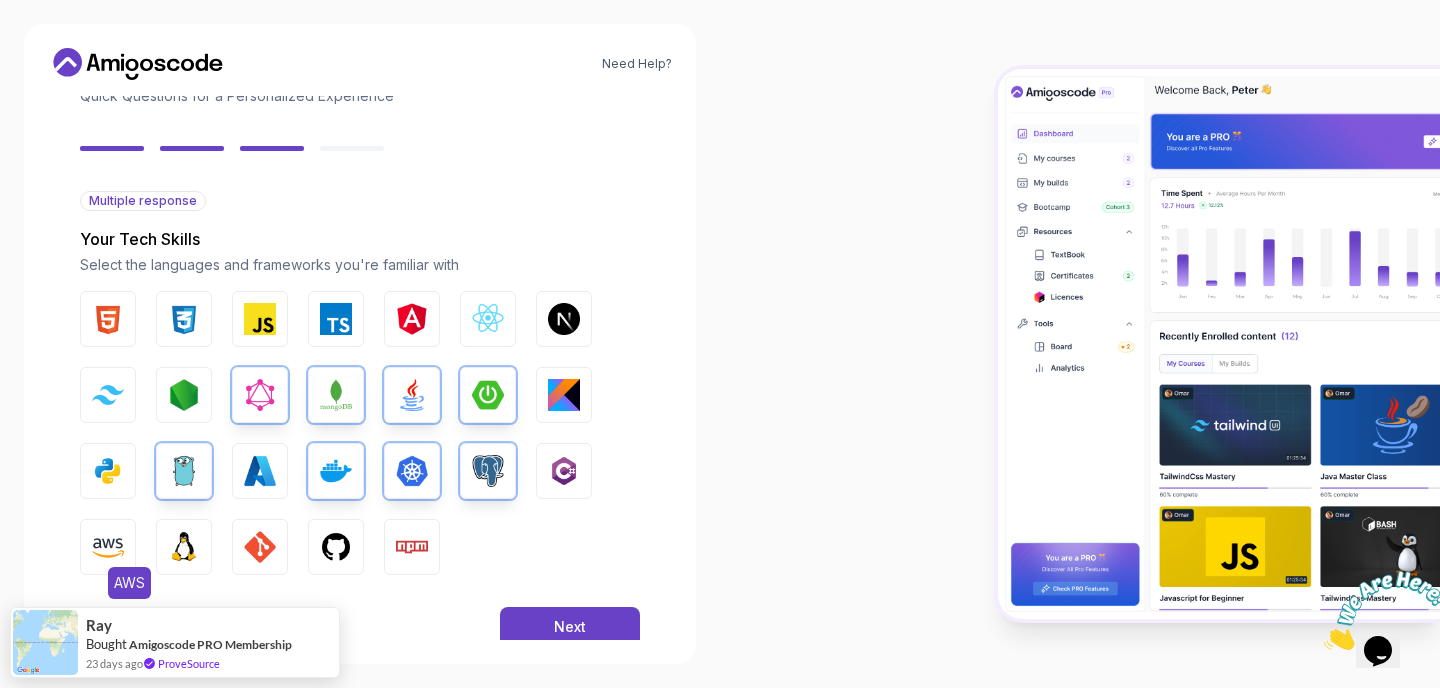 click at bounding box center [108, 547] 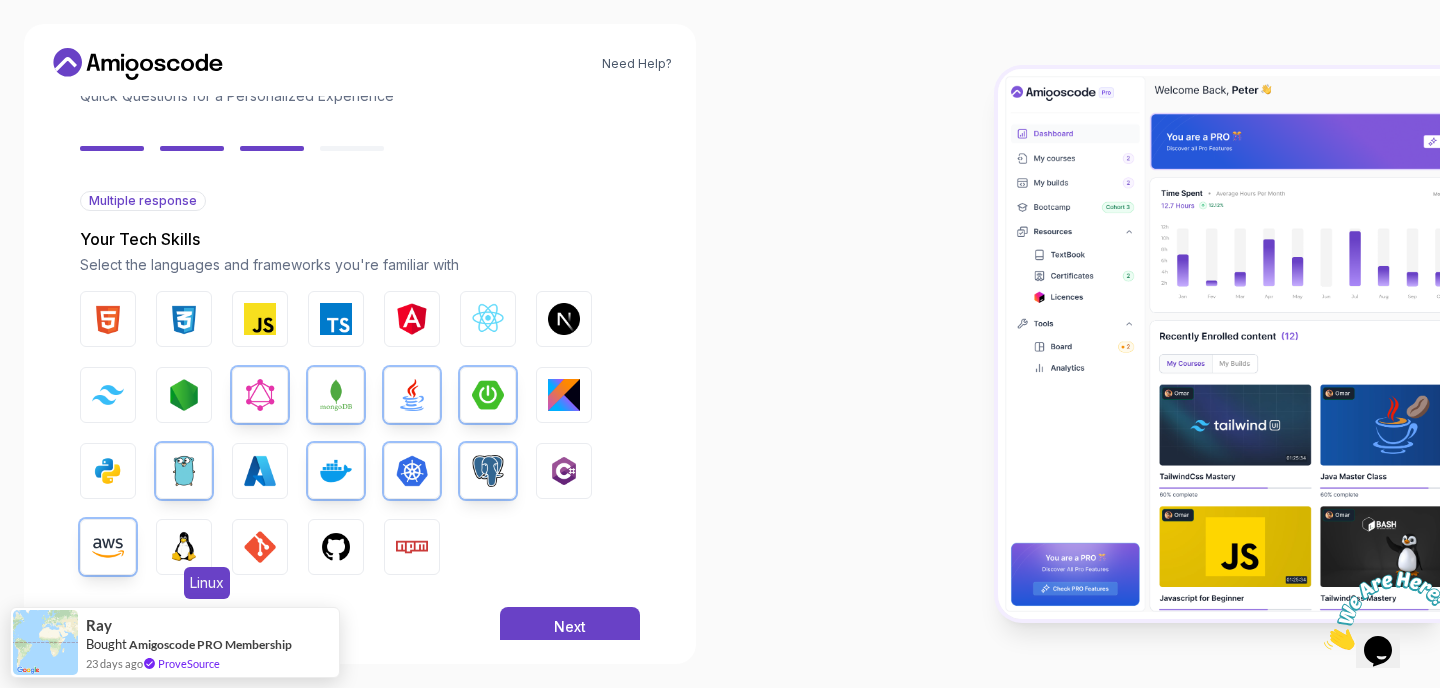 click on "Linux" at bounding box center [184, 547] 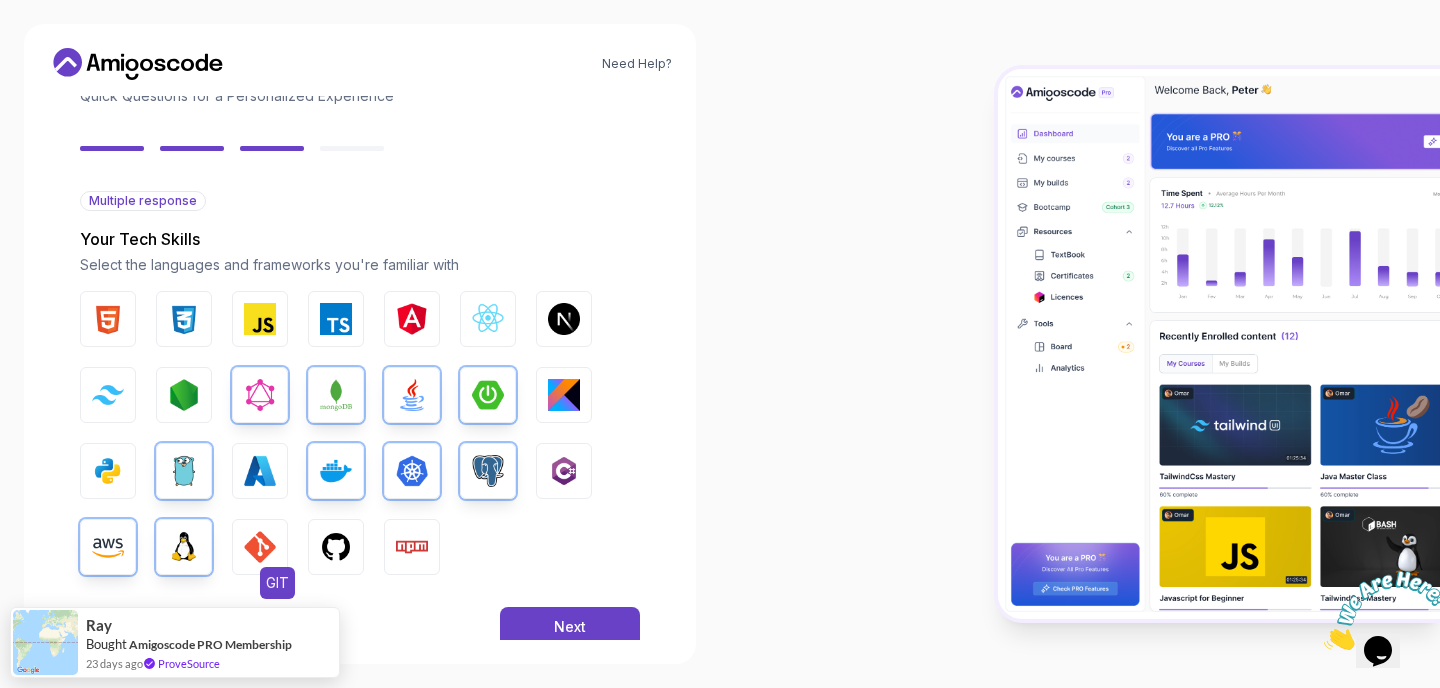click at bounding box center (260, 547) 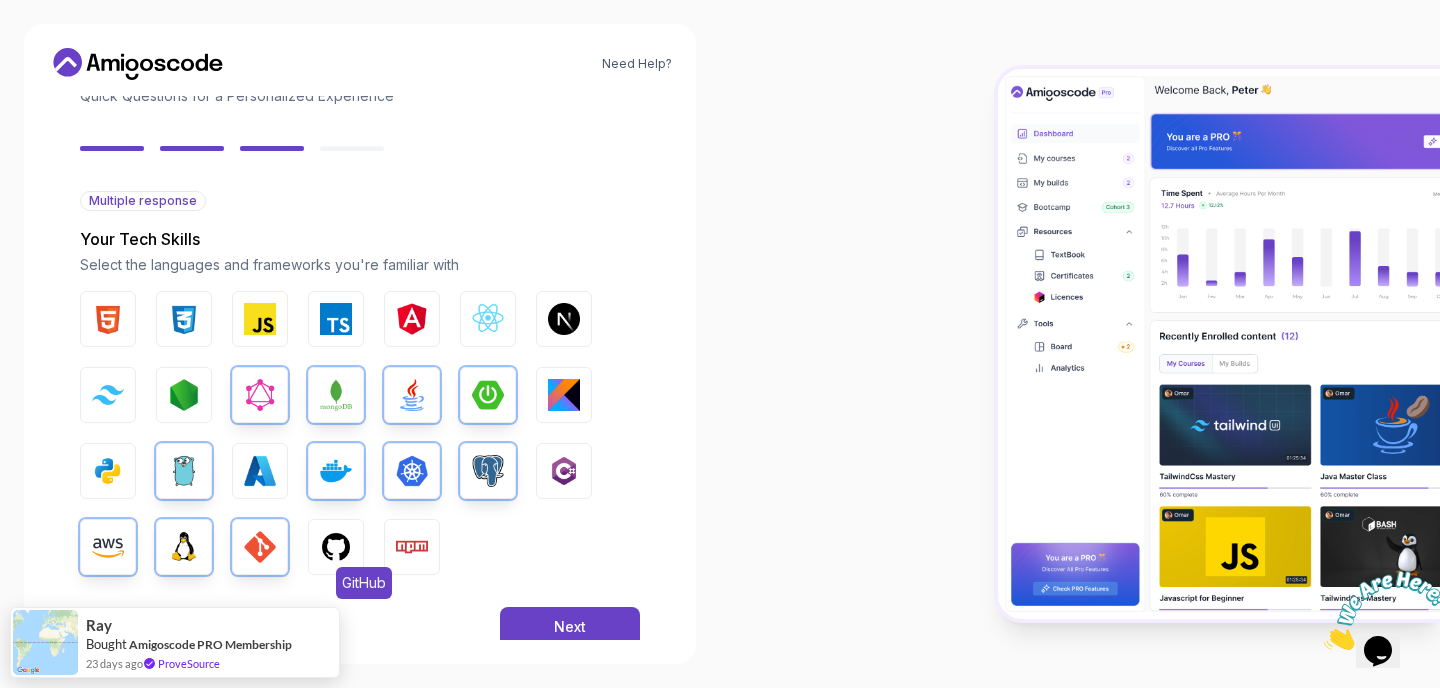 click at bounding box center (336, 547) 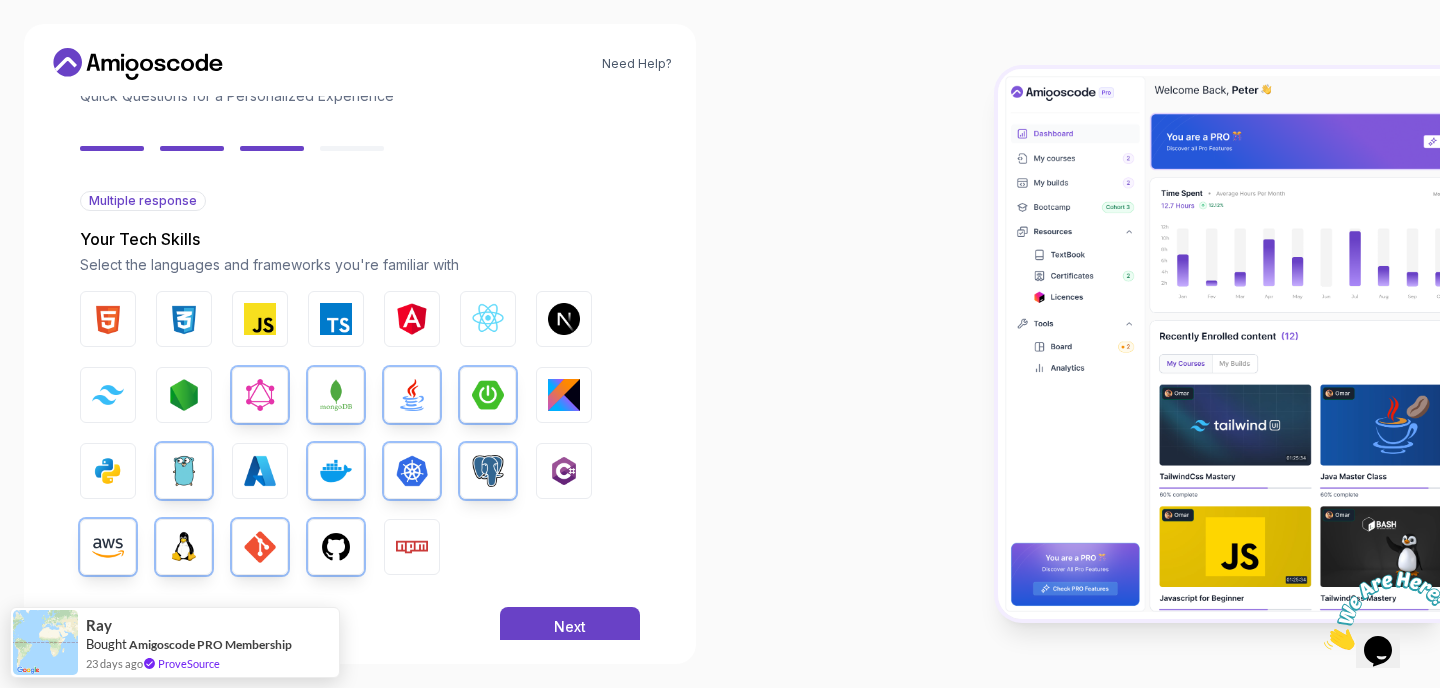 click on "HTML CSS JavaScript TypeScript Angular React.js Next.js Tailwind CSS Node.js GraphQL MongoDB Java Spring Boot Kotlin Python Go Azure Docker Kubernetes PostgreSQL C# AWS Linux GIT GitHub Npm" at bounding box center (360, 433) 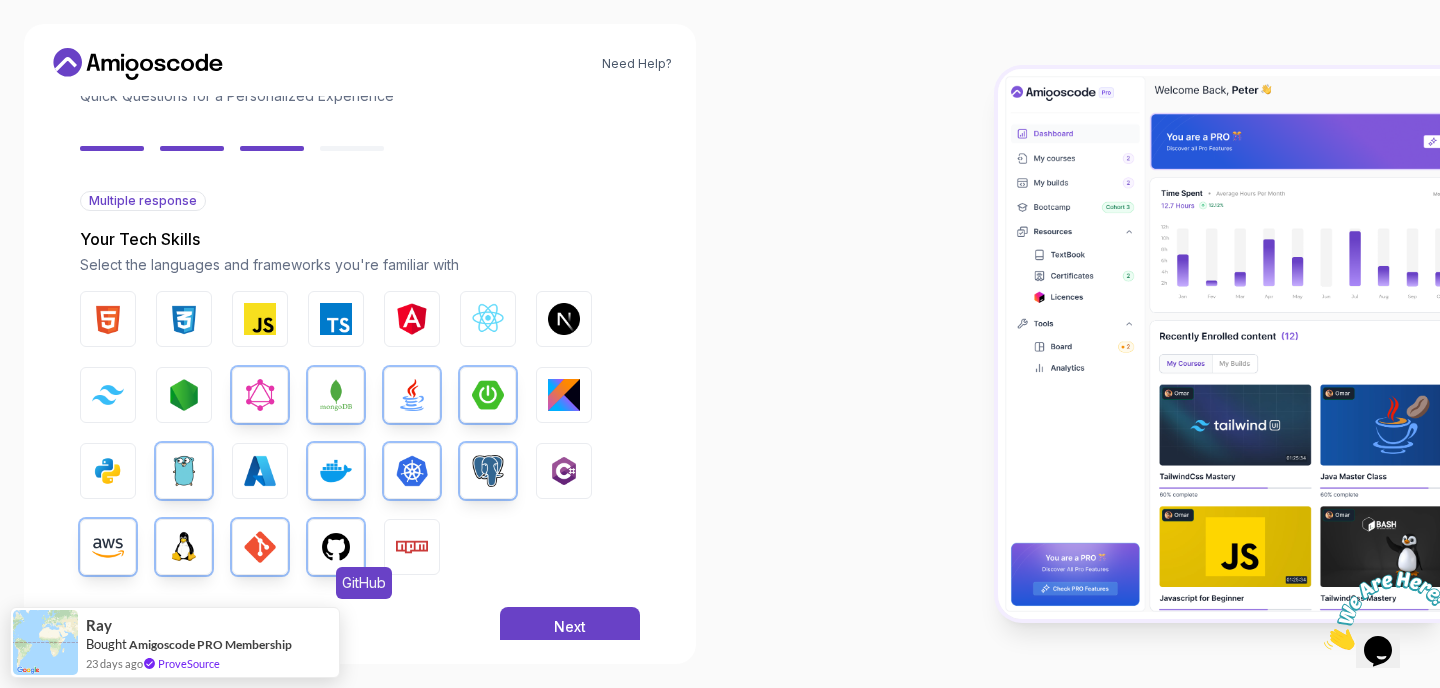 click at bounding box center (336, 547) 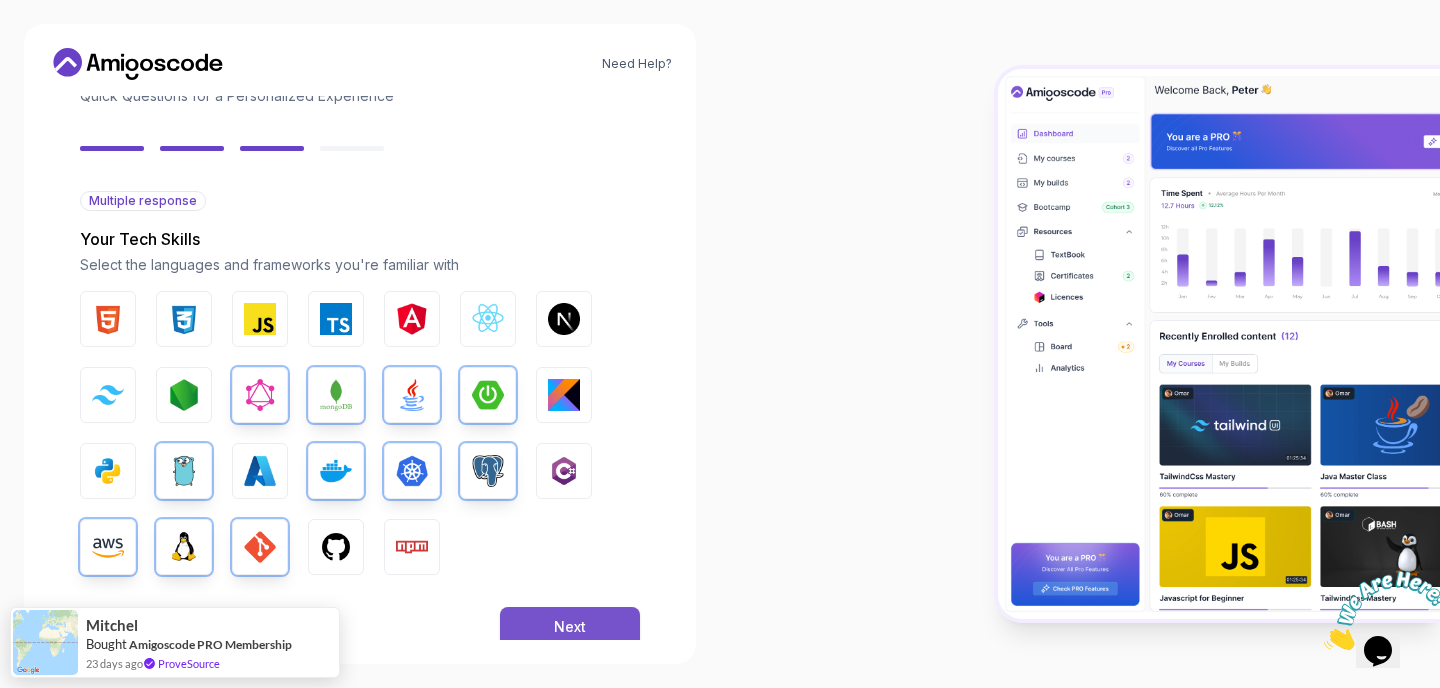 click on "Next" at bounding box center [570, 627] 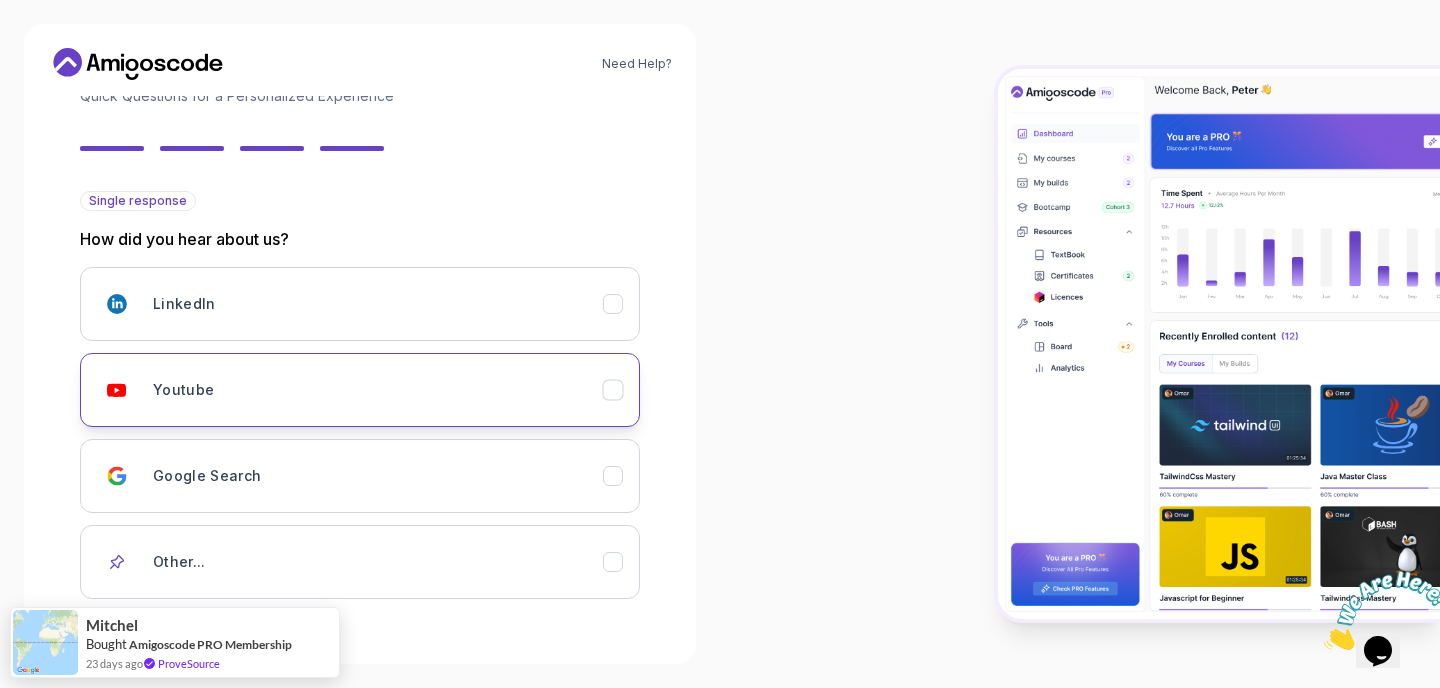click on "Youtube" at bounding box center (378, 390) 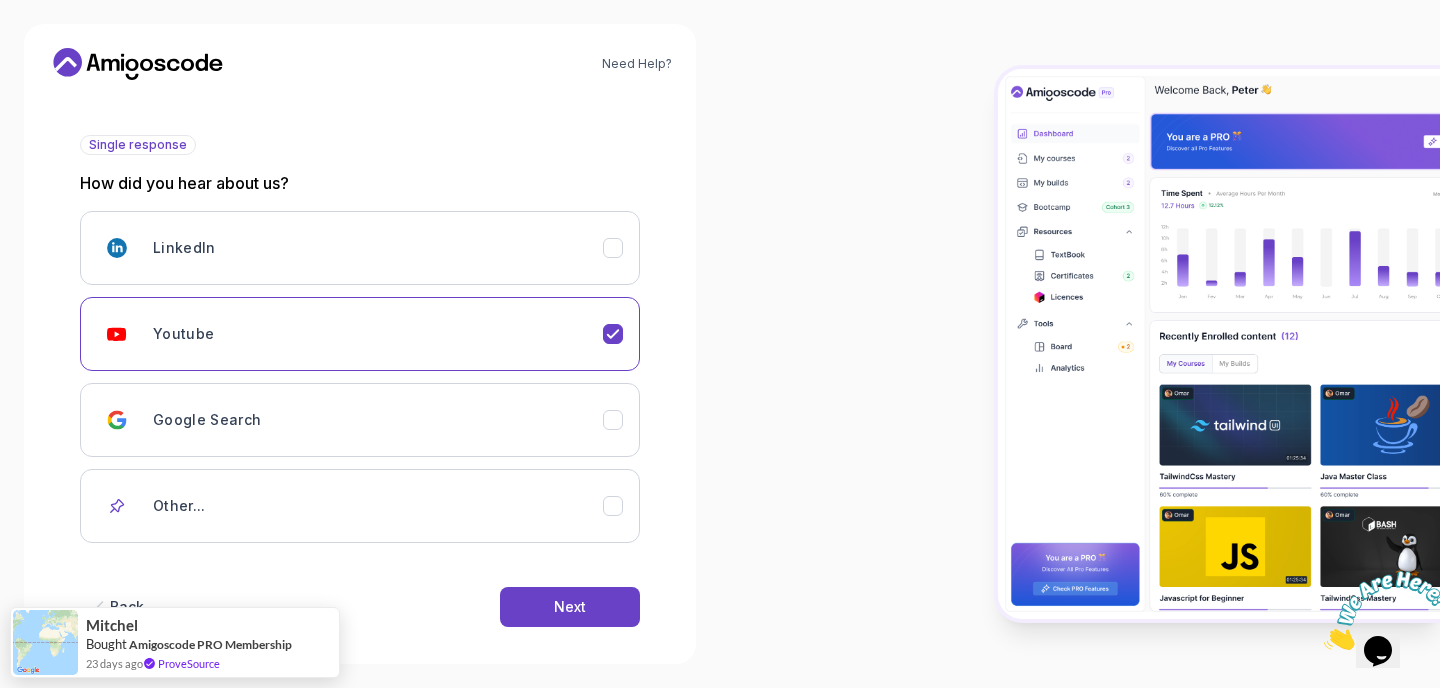 scroll, scrollTop: 221, scrollLeft: 0, axis: vertical 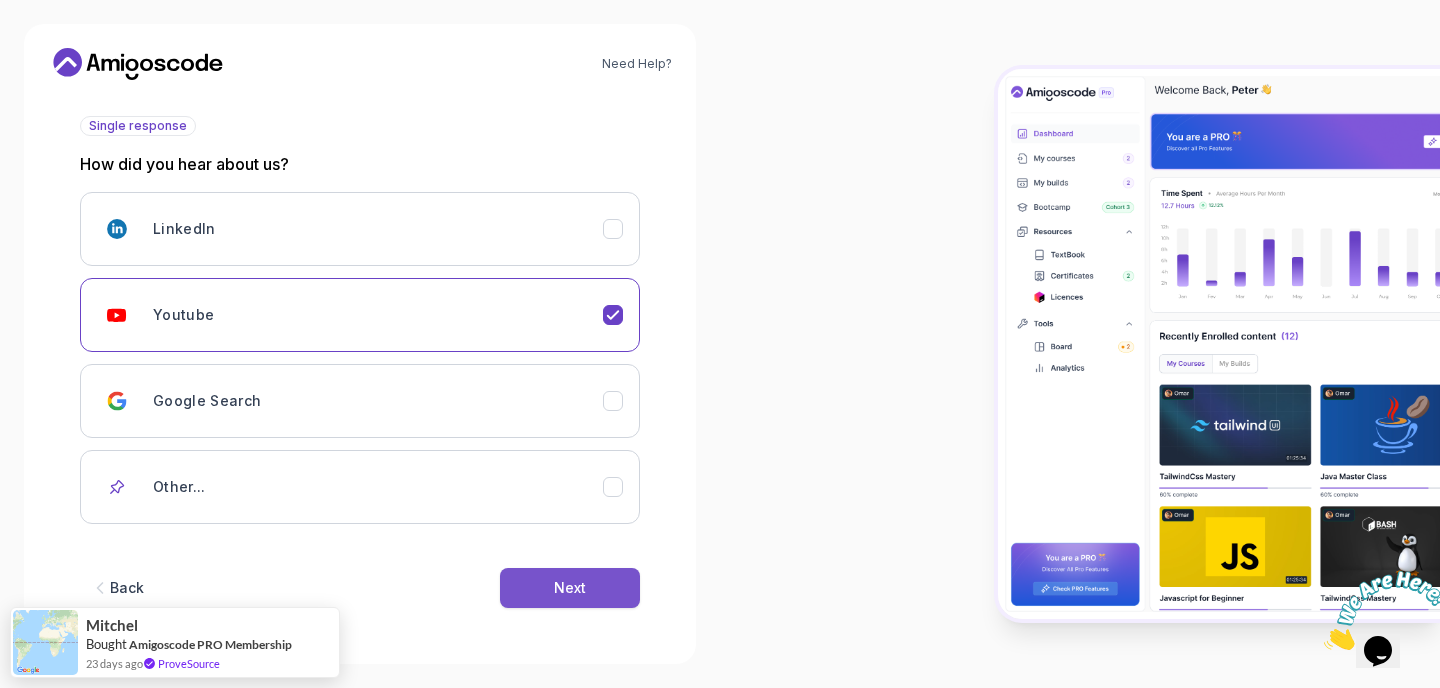 click on "Next" at bounding box center [570, 588] 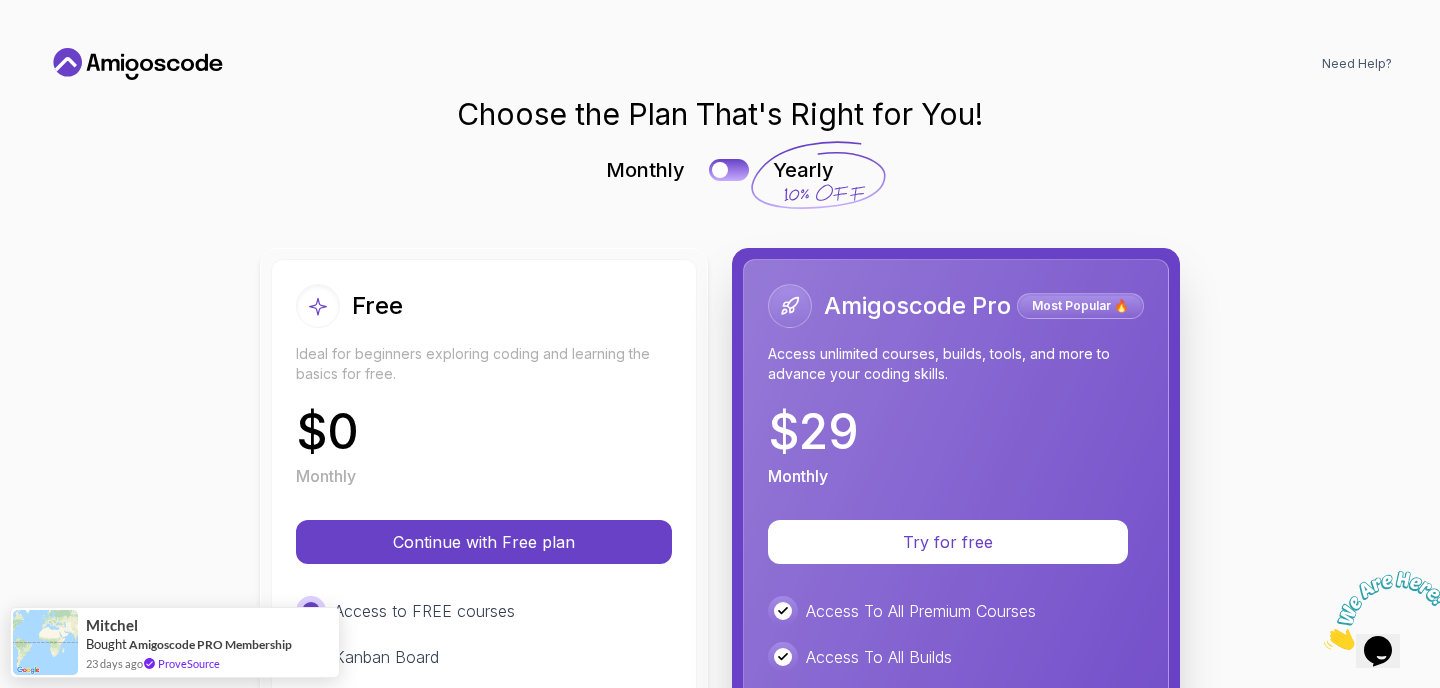 scroll, scrollTop: 0, scrollLeft: 0, axis: both 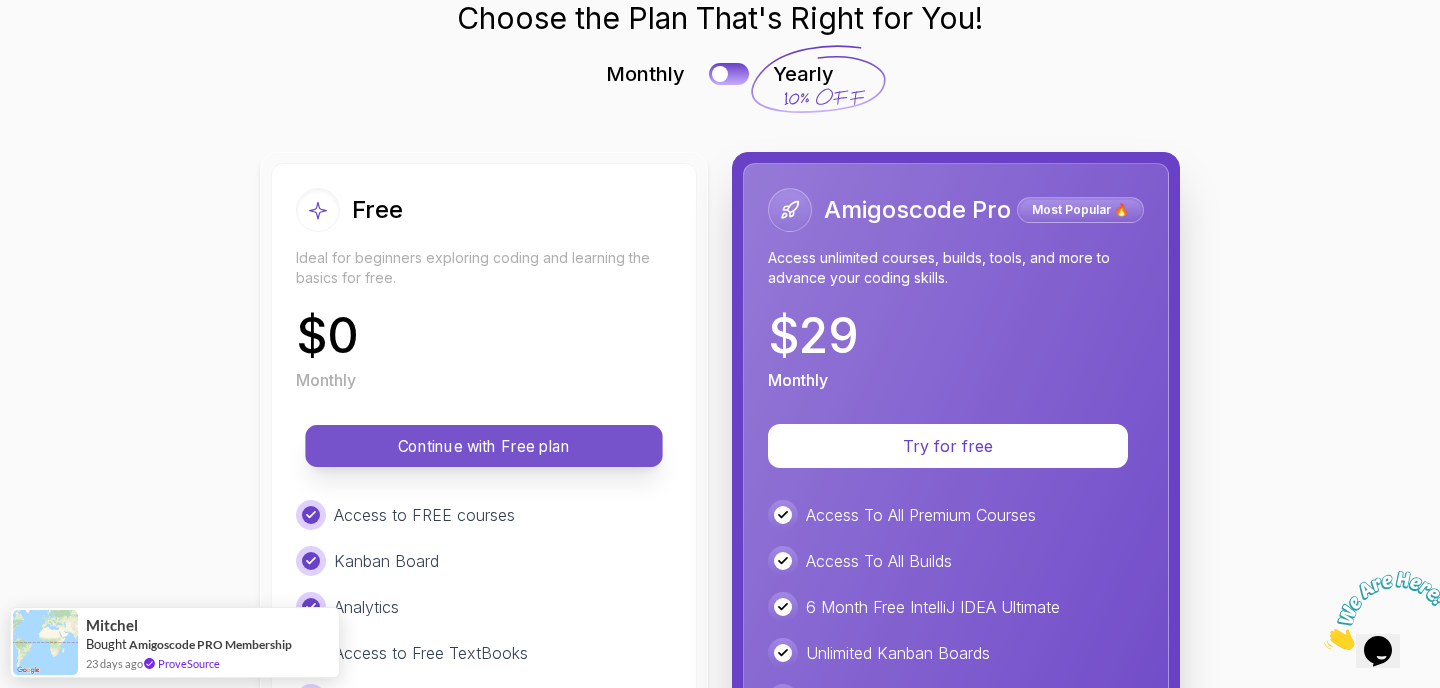 click on "Continue with Free plan" at bounding box center (483, 446) 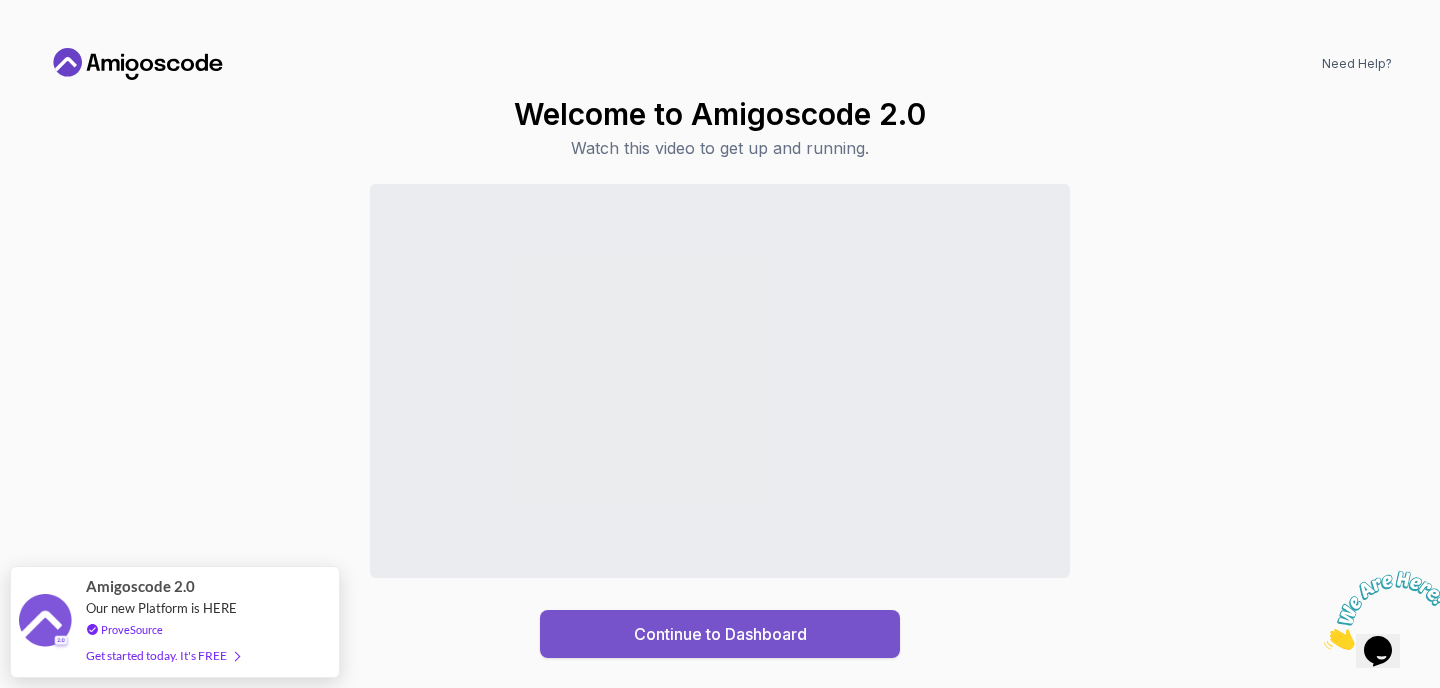click on "Continue to Dashboard" at bounding box center (720, 634) 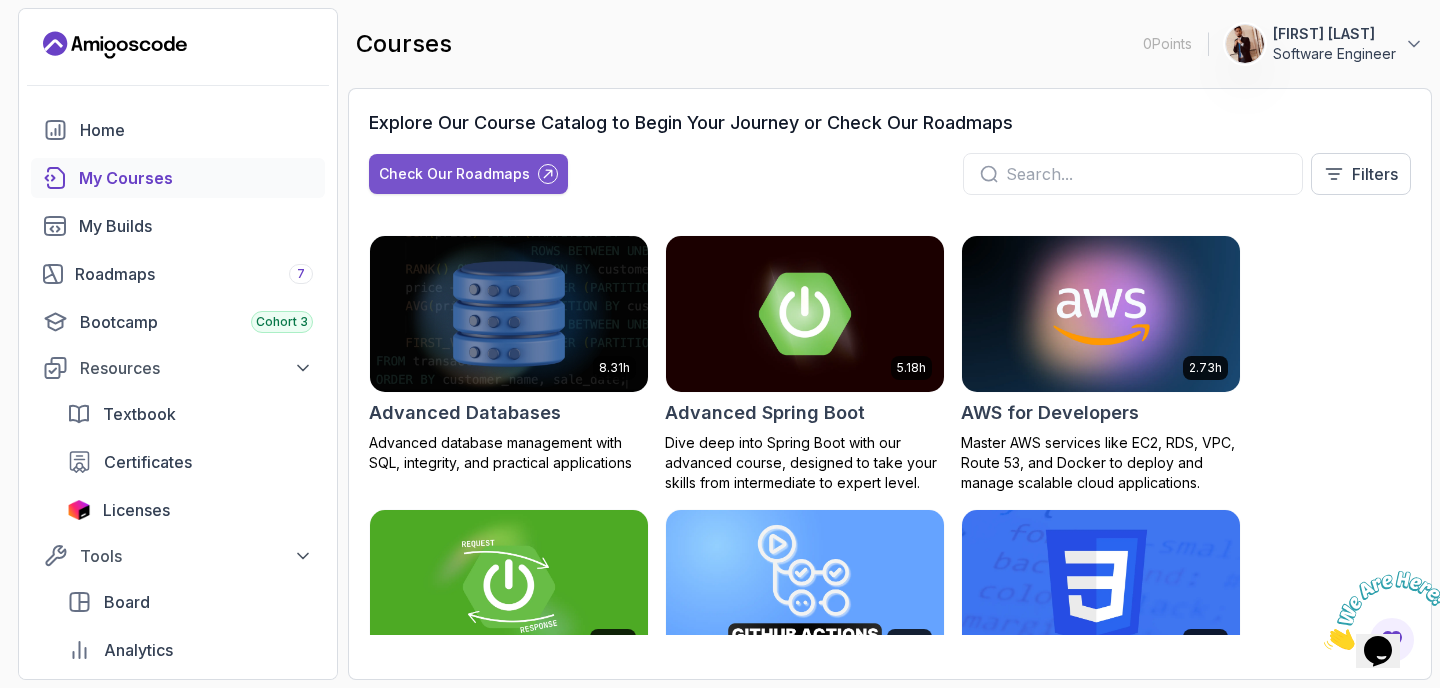 click on "Check Our Roadmaps" at bounding box center [454, 174] 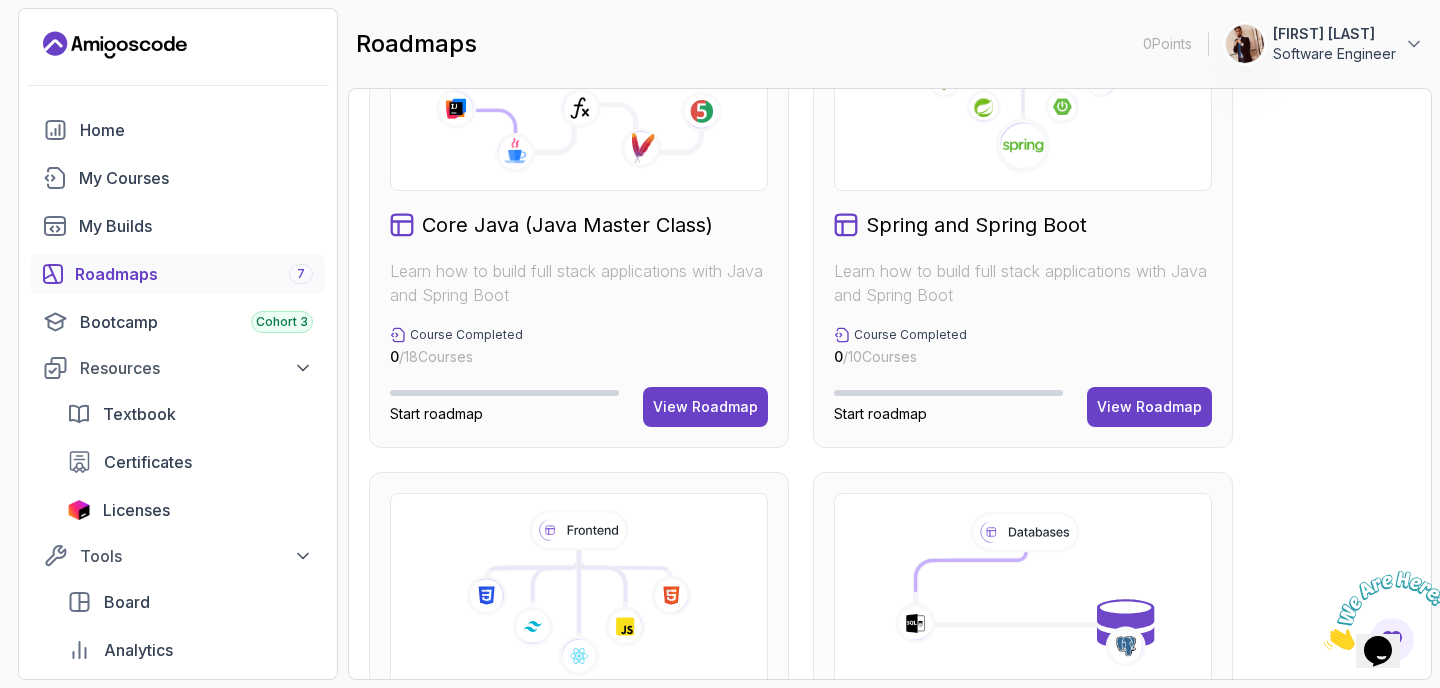 scroll, scrollTop: 559, scrollLeft: 0, axis: vertical 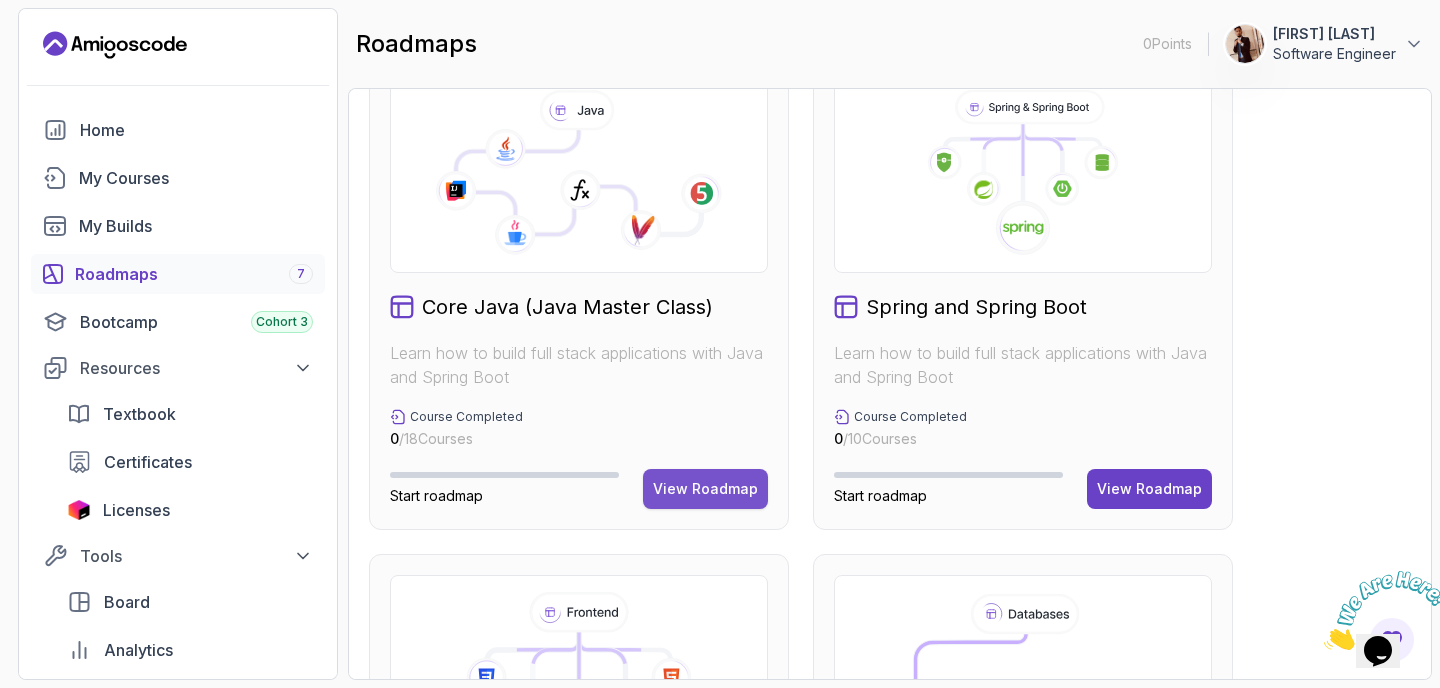 click on "View Roadmap" at bounding box center (705, 489) 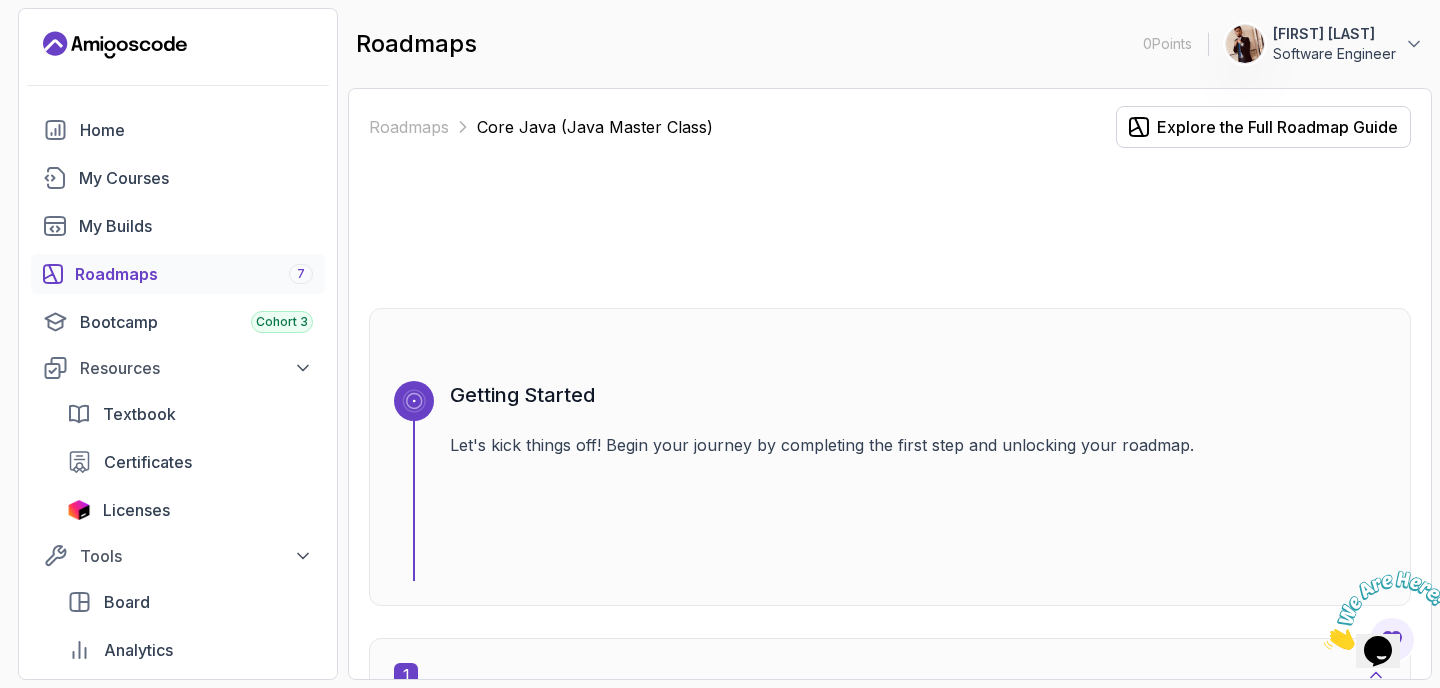 scroll, scrollTop: 0, scrollLeft: 0, axis: both 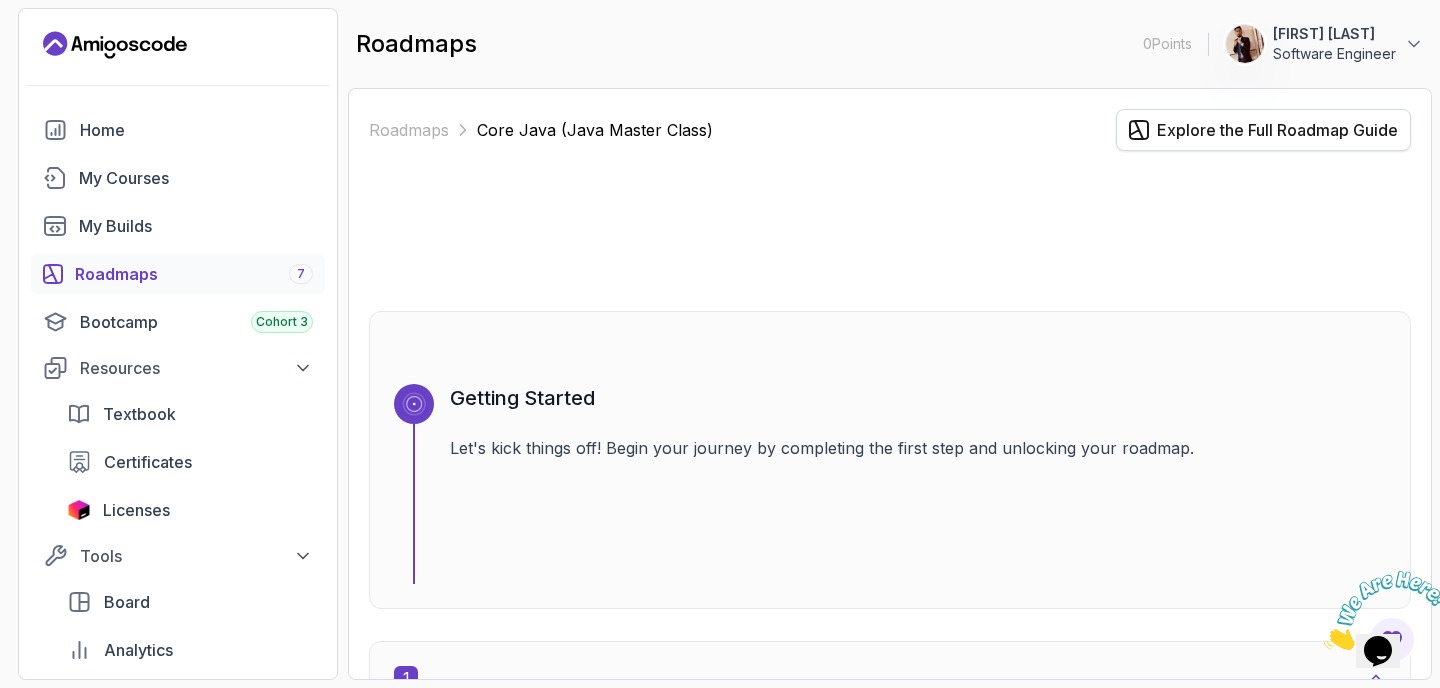 click on "Explore the Full Roadmap Guide" at bounding box center [1277, 130] 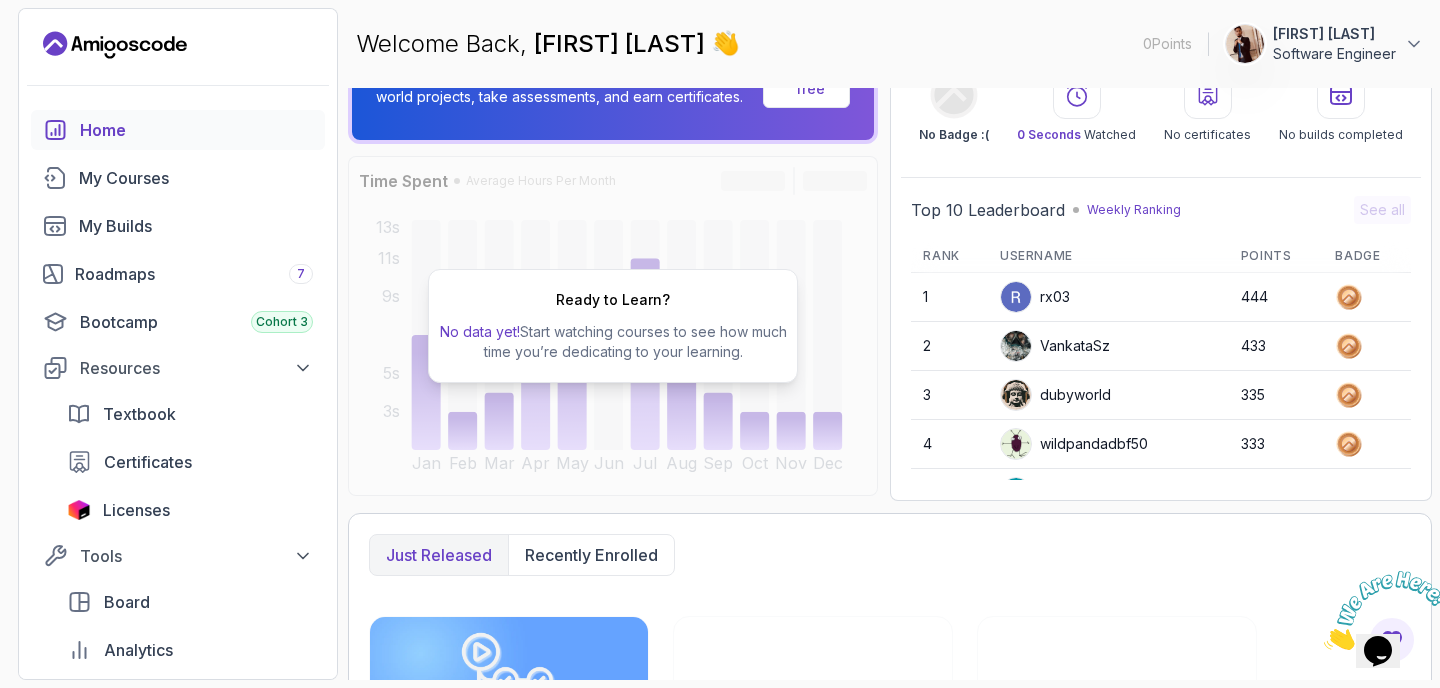 scroll, scrollTop: 0, scrollLeft: 0, axis: both 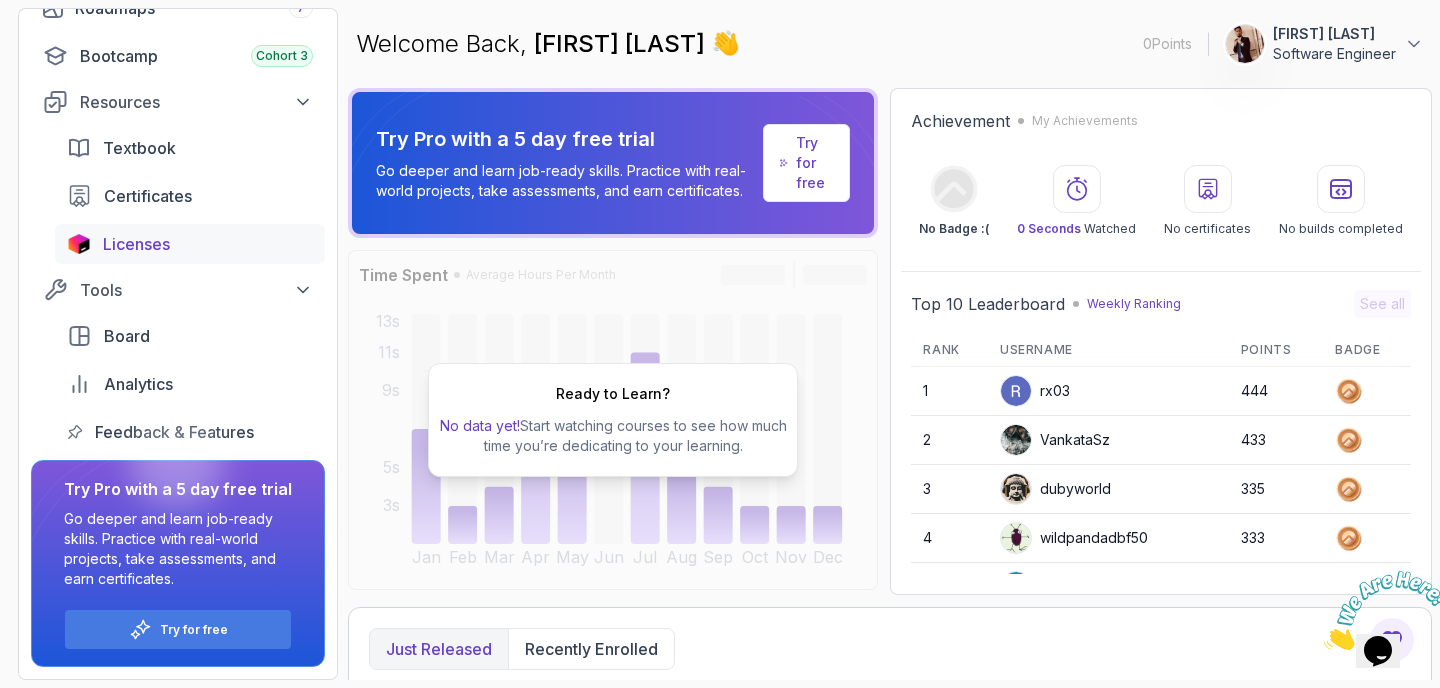 click on "Licenses" at bounding box center [208, 244] 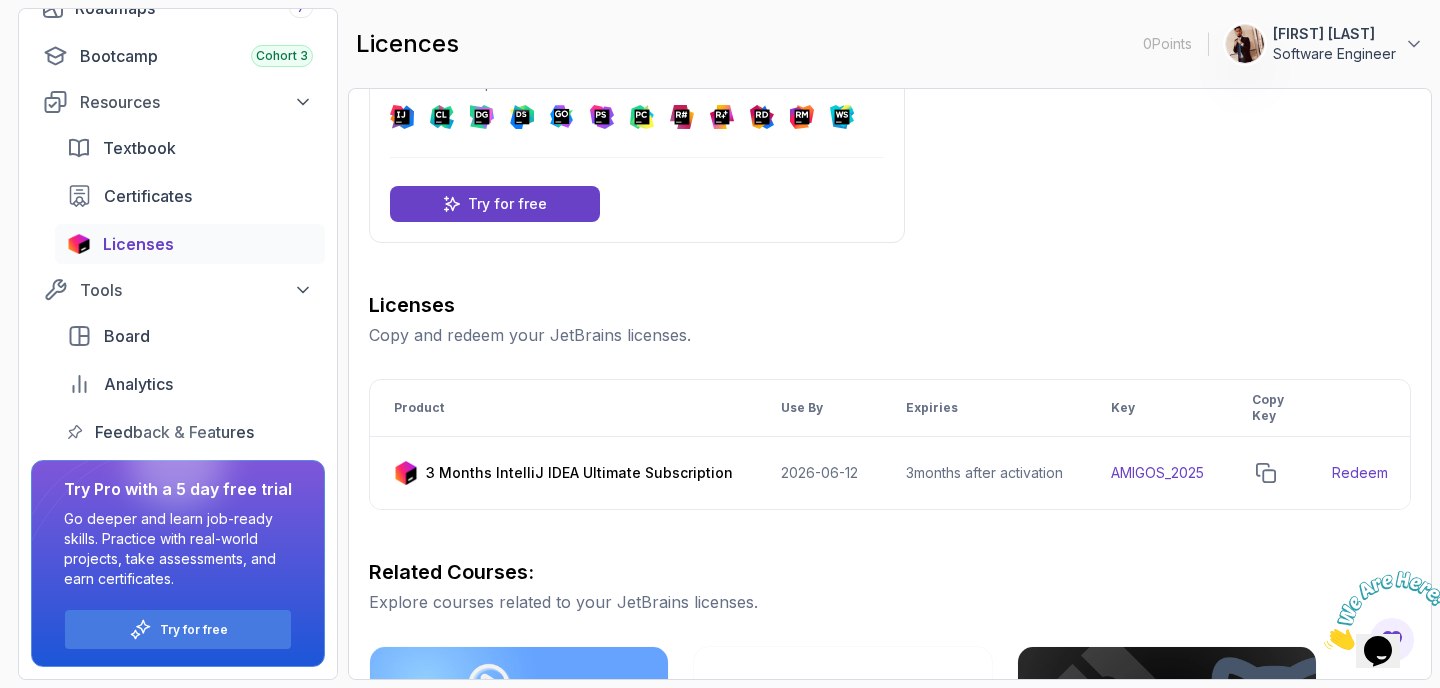 scroll, scrollTop: 88, scrollLeft: 0, axis: vertical 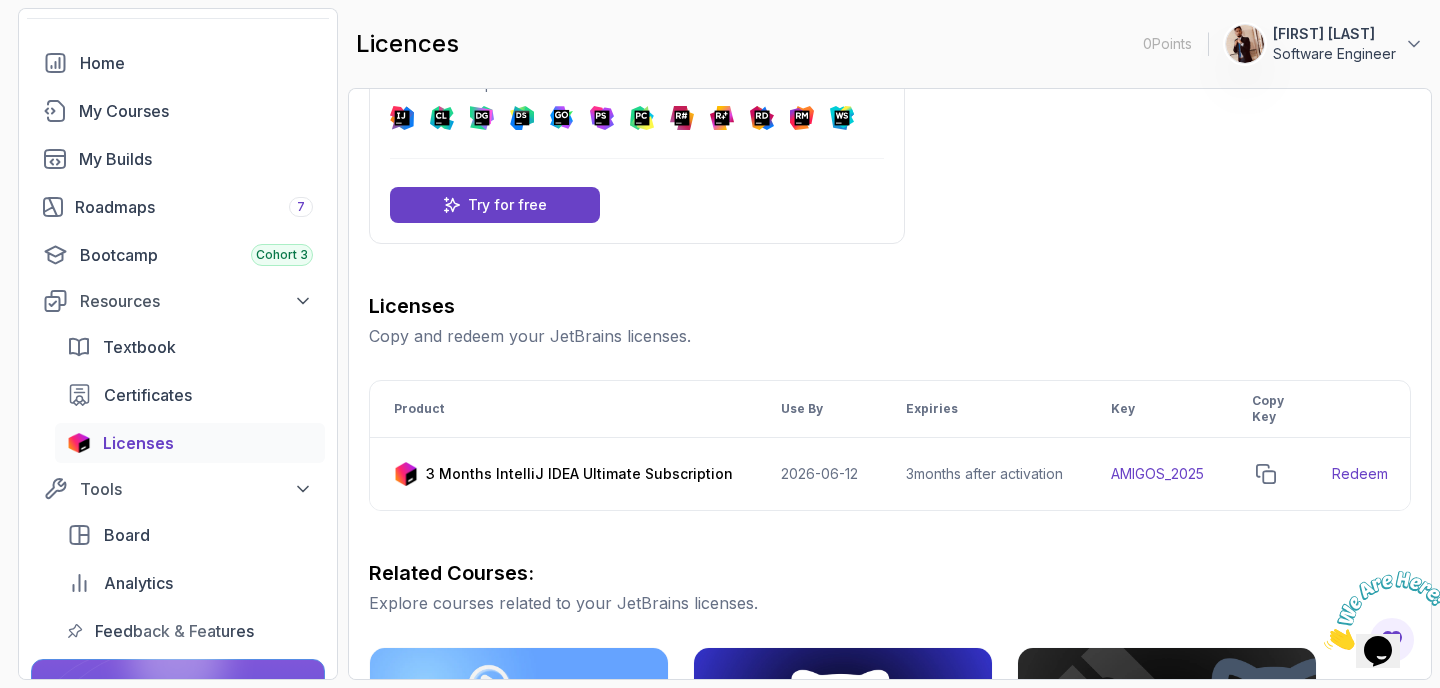 click on "Home My Courses My Builds Roadmaps 7 Bootcamp Cohort 3 Resources Textbook Certificates Licenses Tools Board Analytics Feedback & Features" at bounding box center [178, 347] 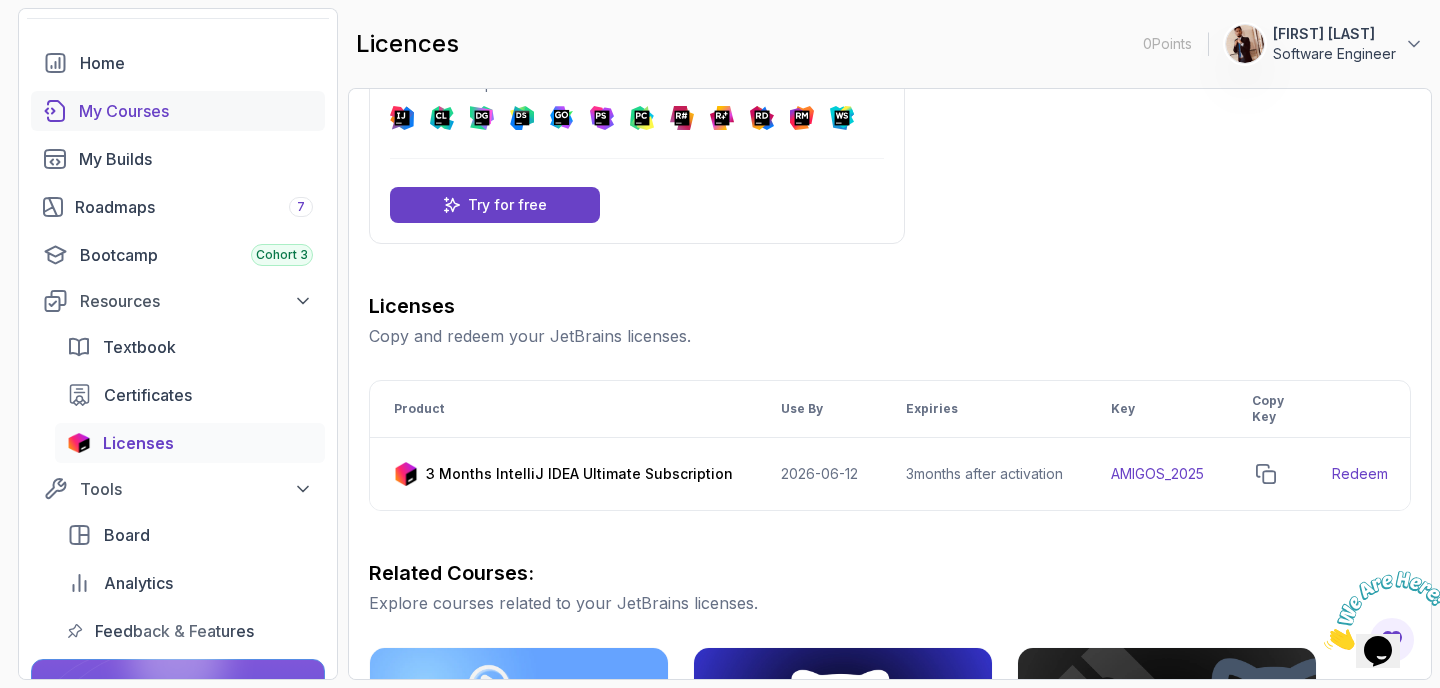 click on "My Courses" at bounding box center (196, 111) 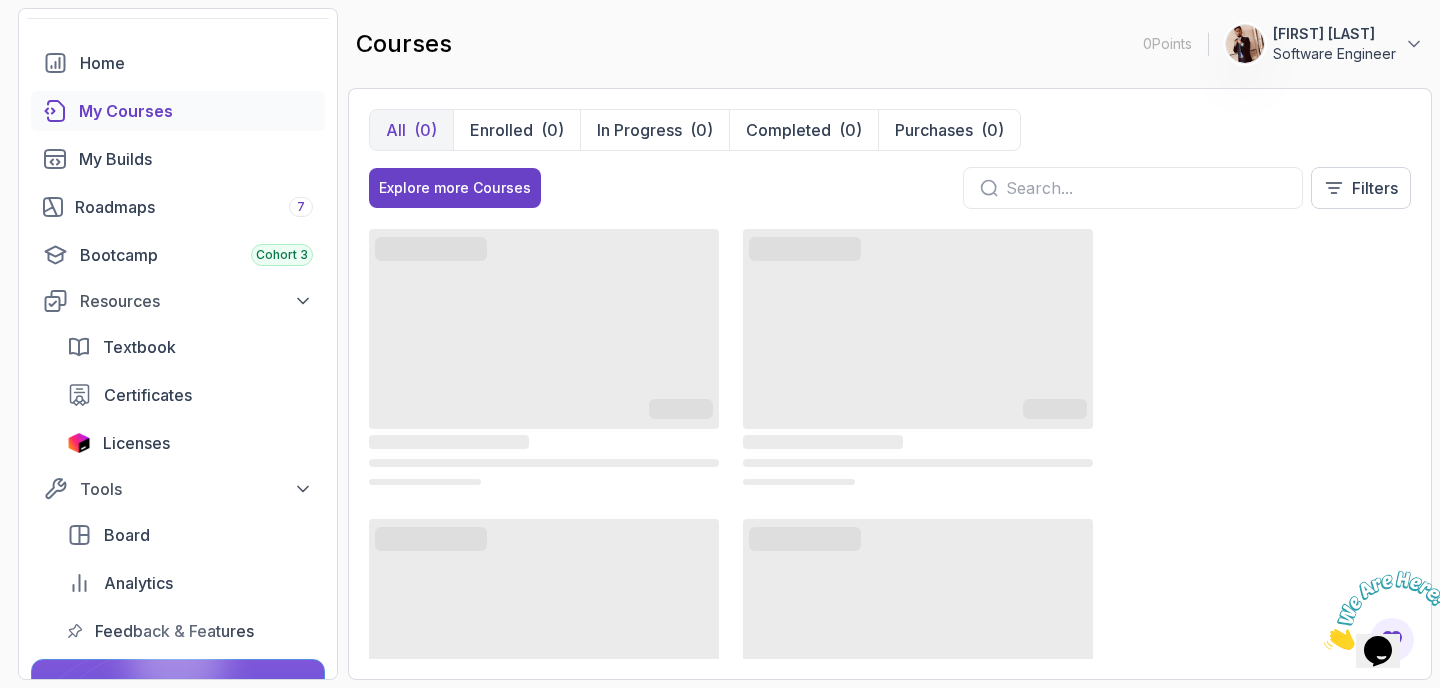 scroll, scrollTop: 0, scrollLeft: 0, axis: both 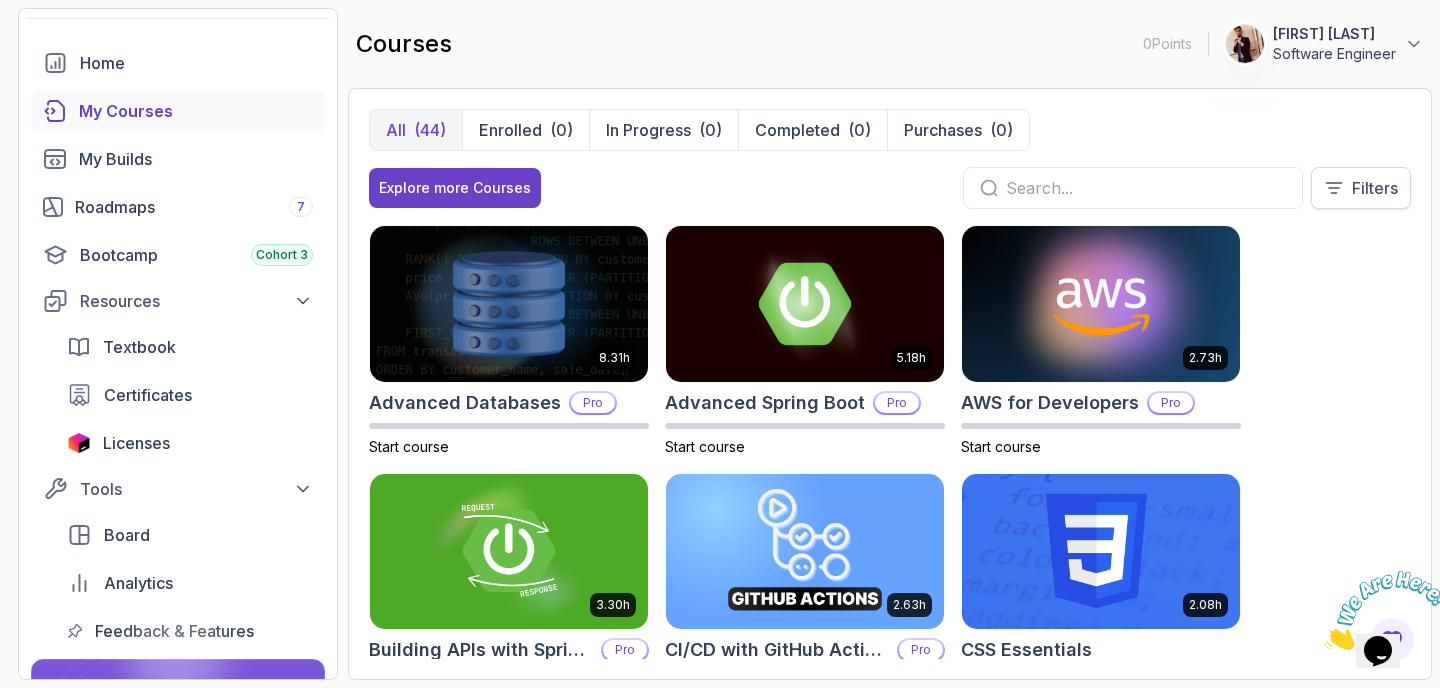 click on "Filters" at bounding box center (1375, 188) 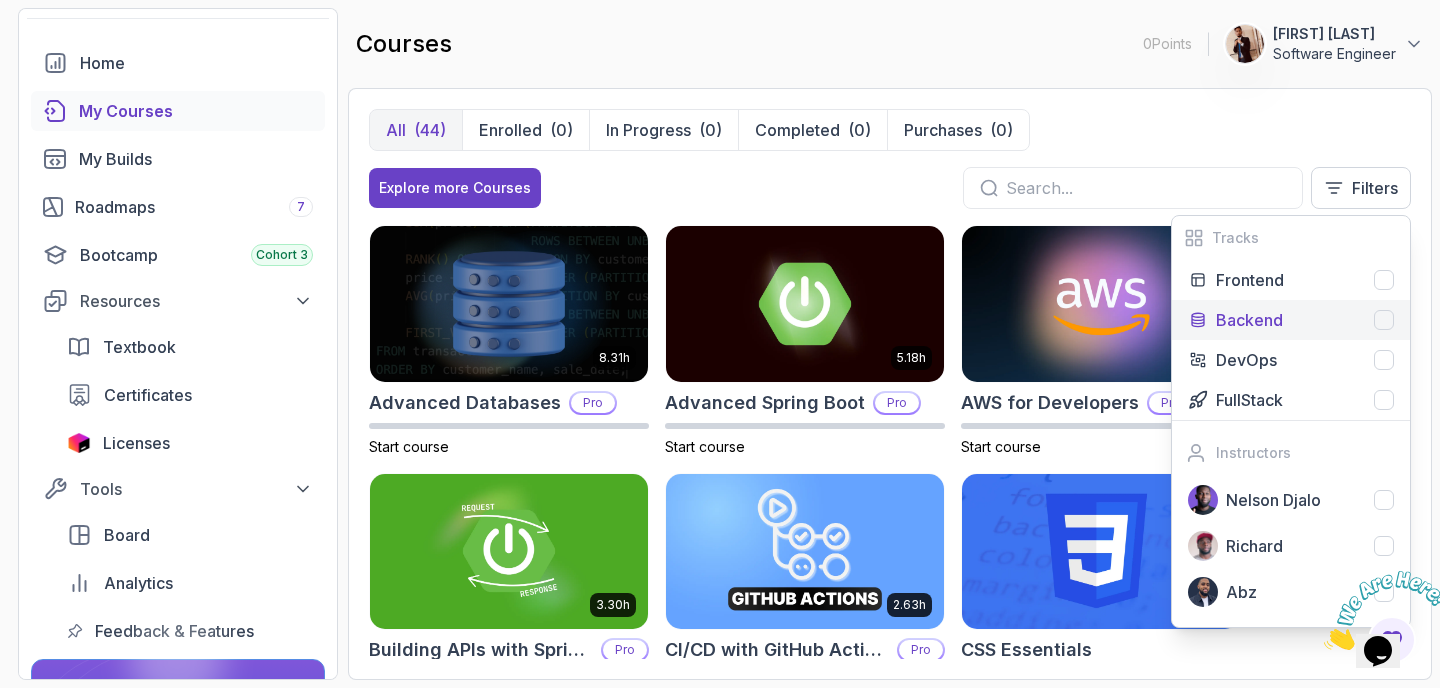 click on "Backend" at bounding box center [1291, 320] 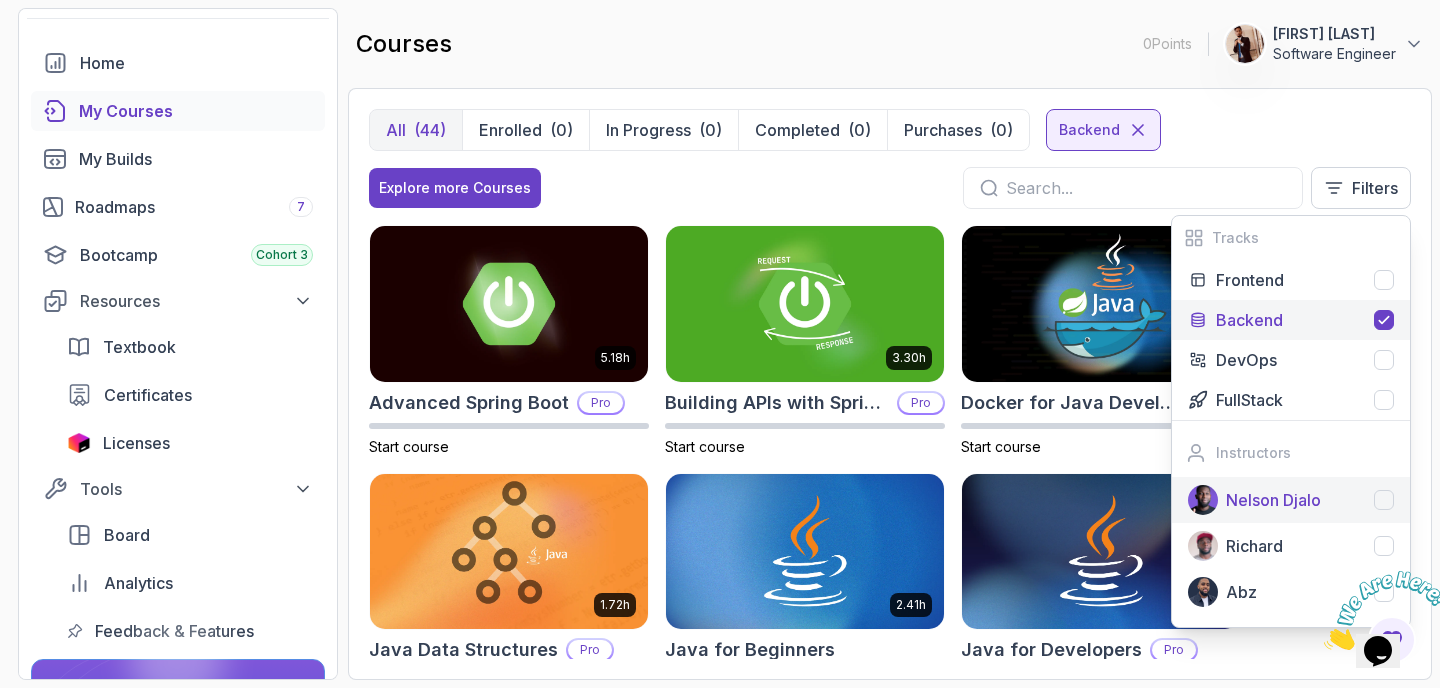 click at bounding box center (1384, 500) 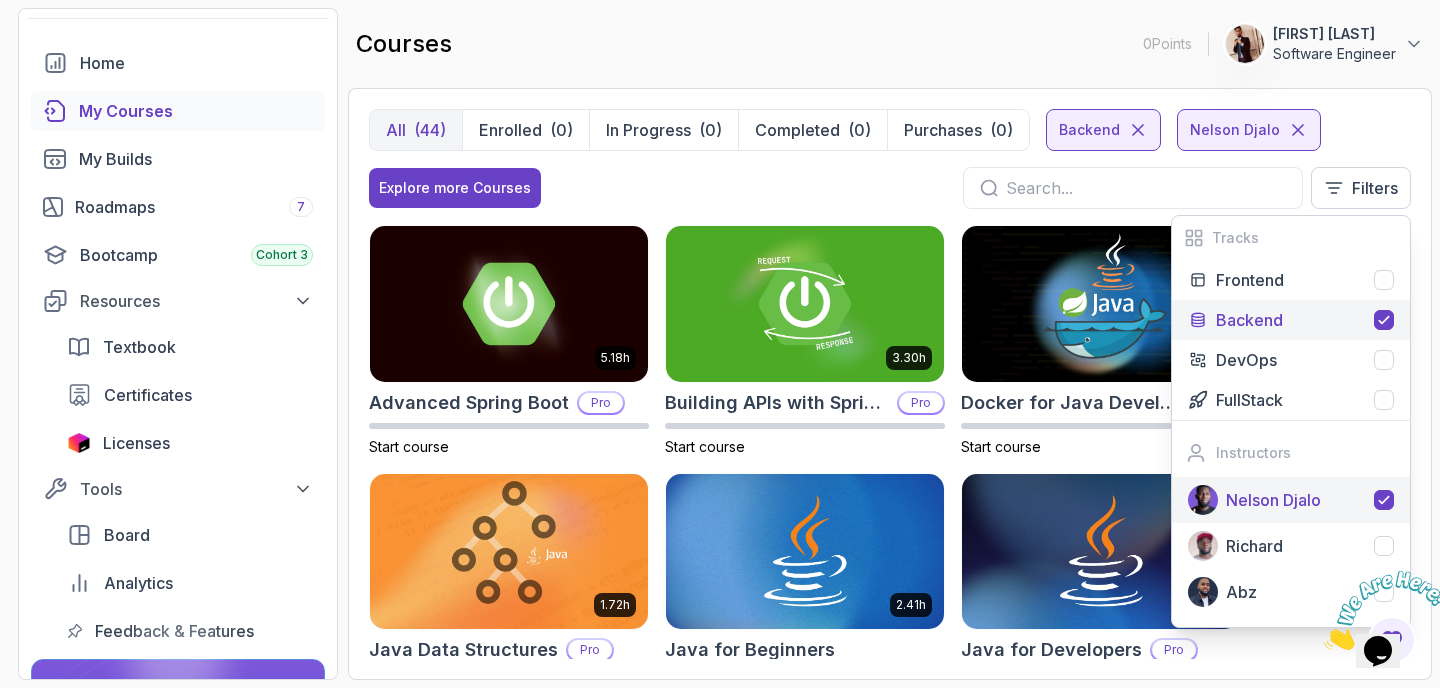 click on "Explore more Courses Filters Tracks Frontend Backend DevOps FullStack Instructors Nelson Djalo Richard Abz" at bounding box center (890, 188) 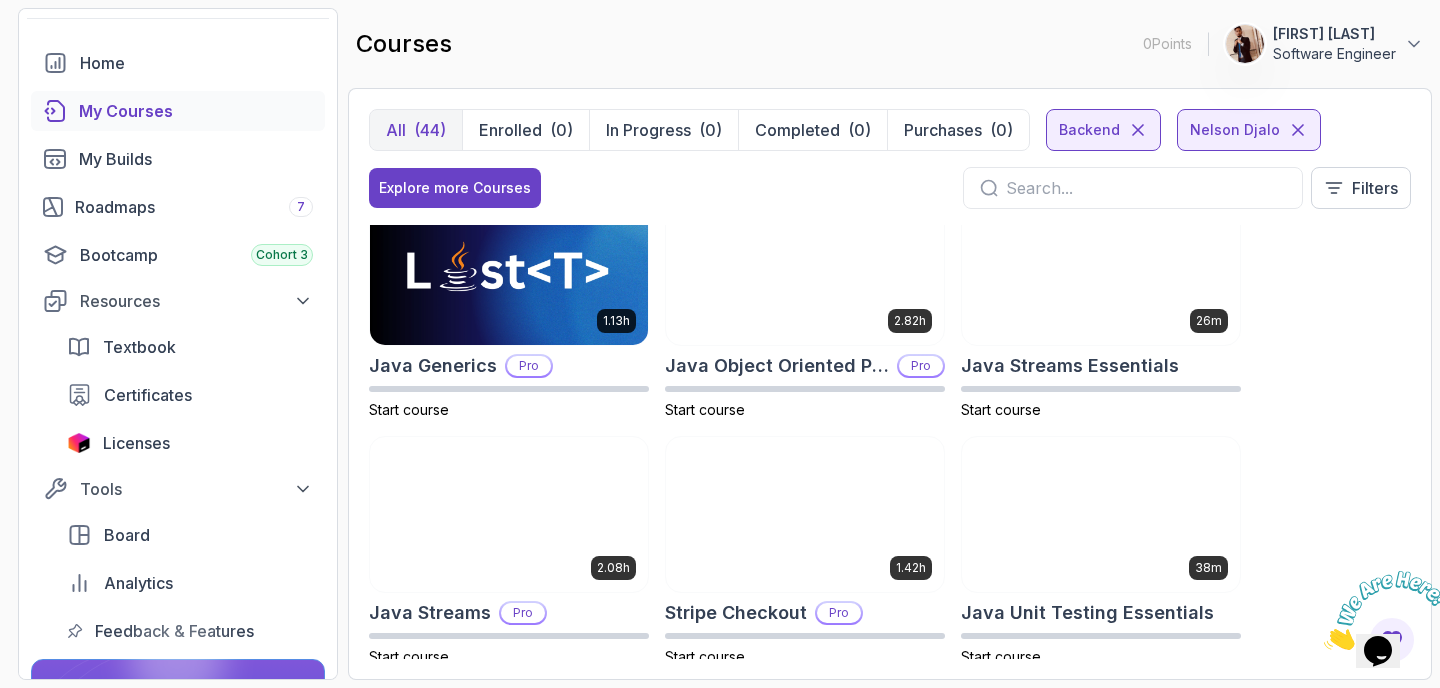 scroll, scrollTop: 533, scrollLeft: 0, axis: vertical 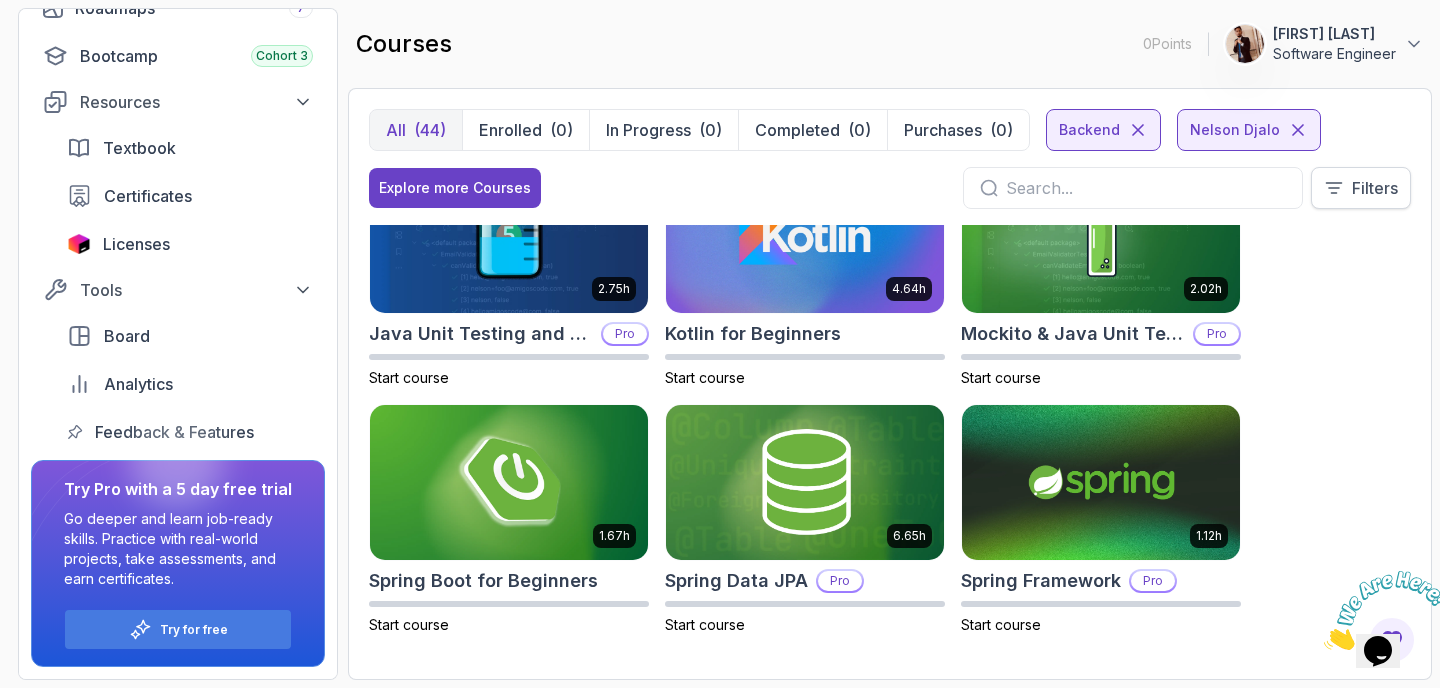 click 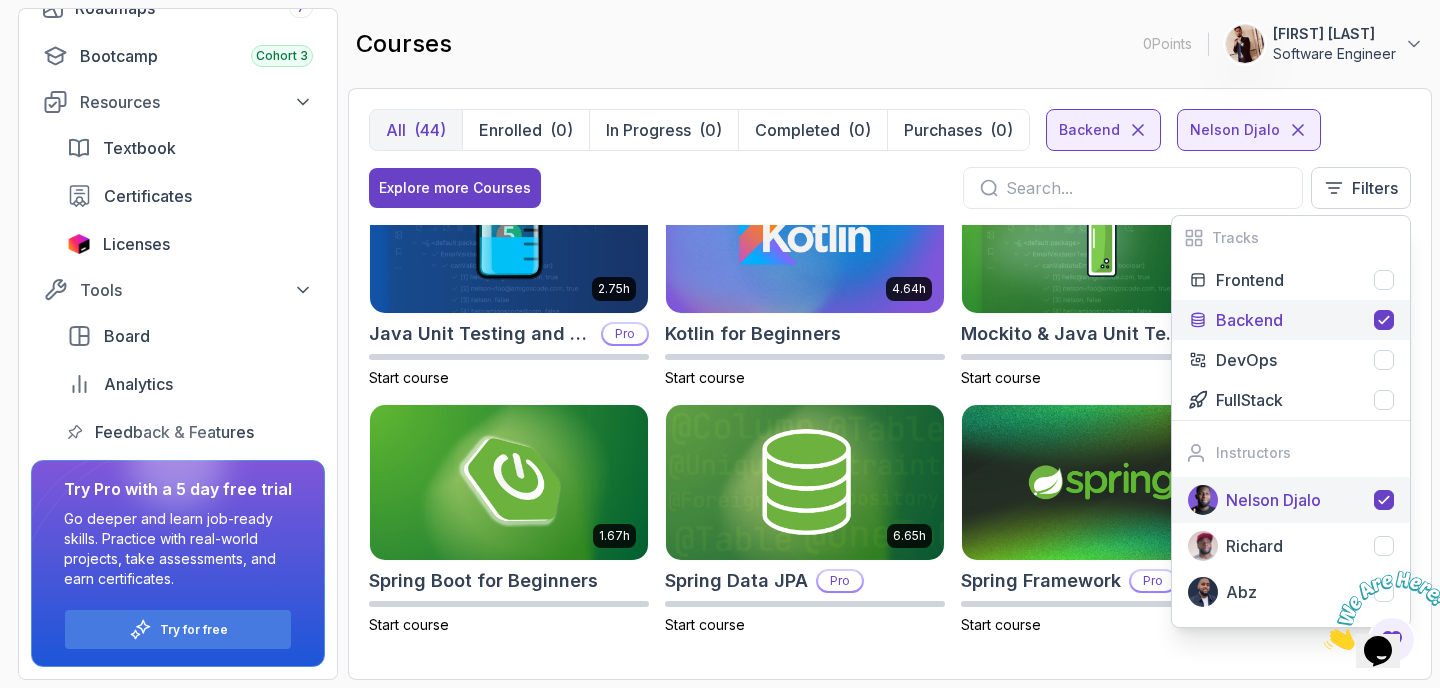 click on "5.18h Advanced Spring Boot Pro Start course 3.30h Building APIs with Spring Boot Pro Start course 1.45h Docker for Java Developers Pro Start course 1.72h Java Data Structures Pro Start course 2.41h Java for Beginners Start course 9.18h Java for Developers Pro Start course 1.13h Java Generics Pro Start course 2.82h Java Object Oriented Programming Pro Start course 26m Java Streams Essentials Start course 2.08h Java Streams Pro Start course 1.42h Stripe Checkout Pro Start course 38m Java Unit Testing Essentials Start course 2.75h Java Unit Testing and TDD Pro Start course 4.64h Kotlin for Beginners Start course 2.02h Mockito & Java Unit Testing Pro Start course 1.67h Spring Boot for Beginners Start course 6.65h Spring Data JPA Pro Start course 1.12h Spring Framework Pro Start course" at bounding box center [890, 442] 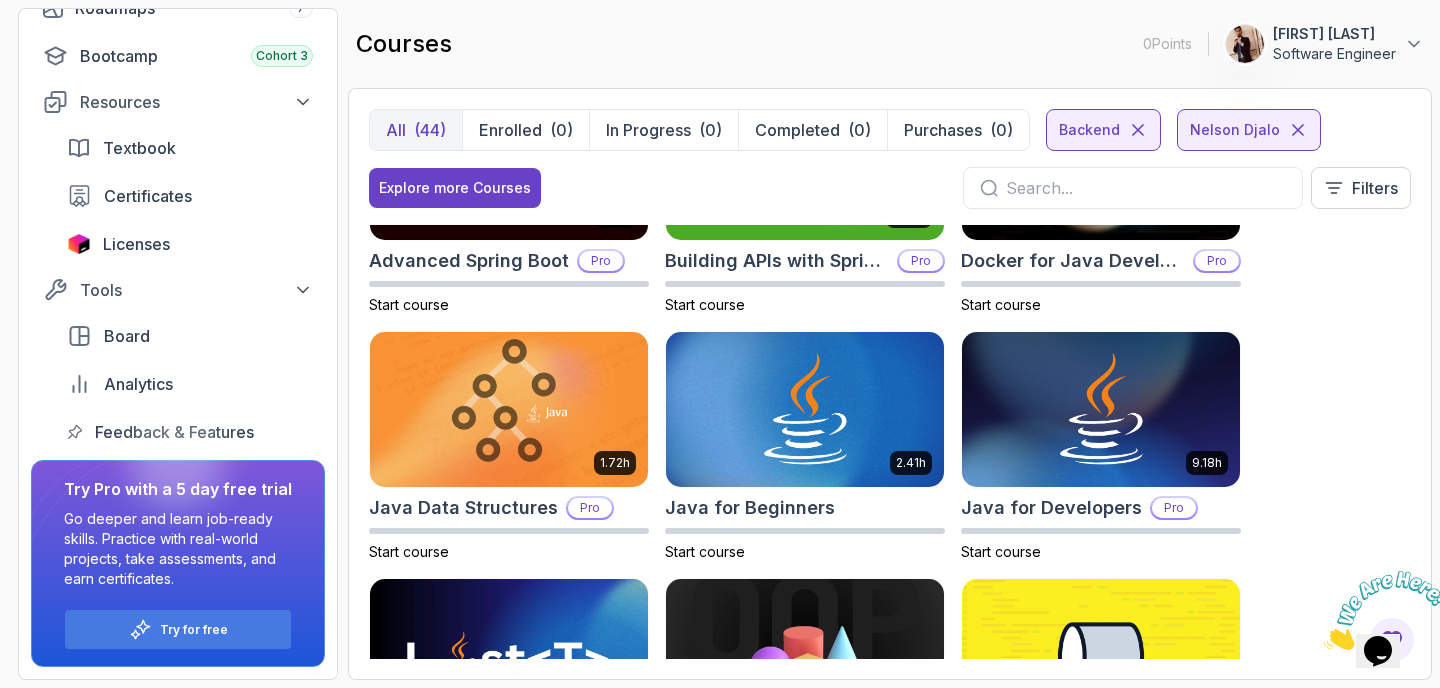 scroll, scrollTop: 194, scrollLeft: 0, axis: vertical 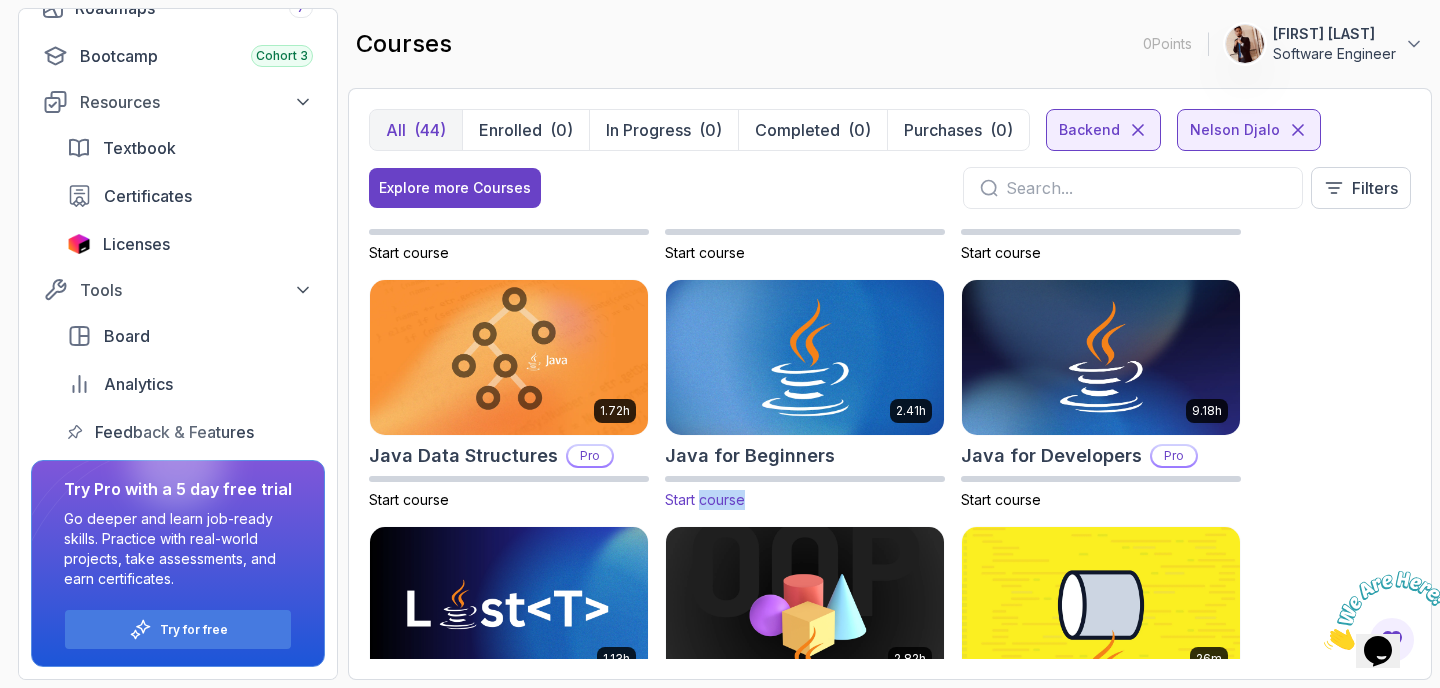click on "Start course" at bounding box center [705, 499] 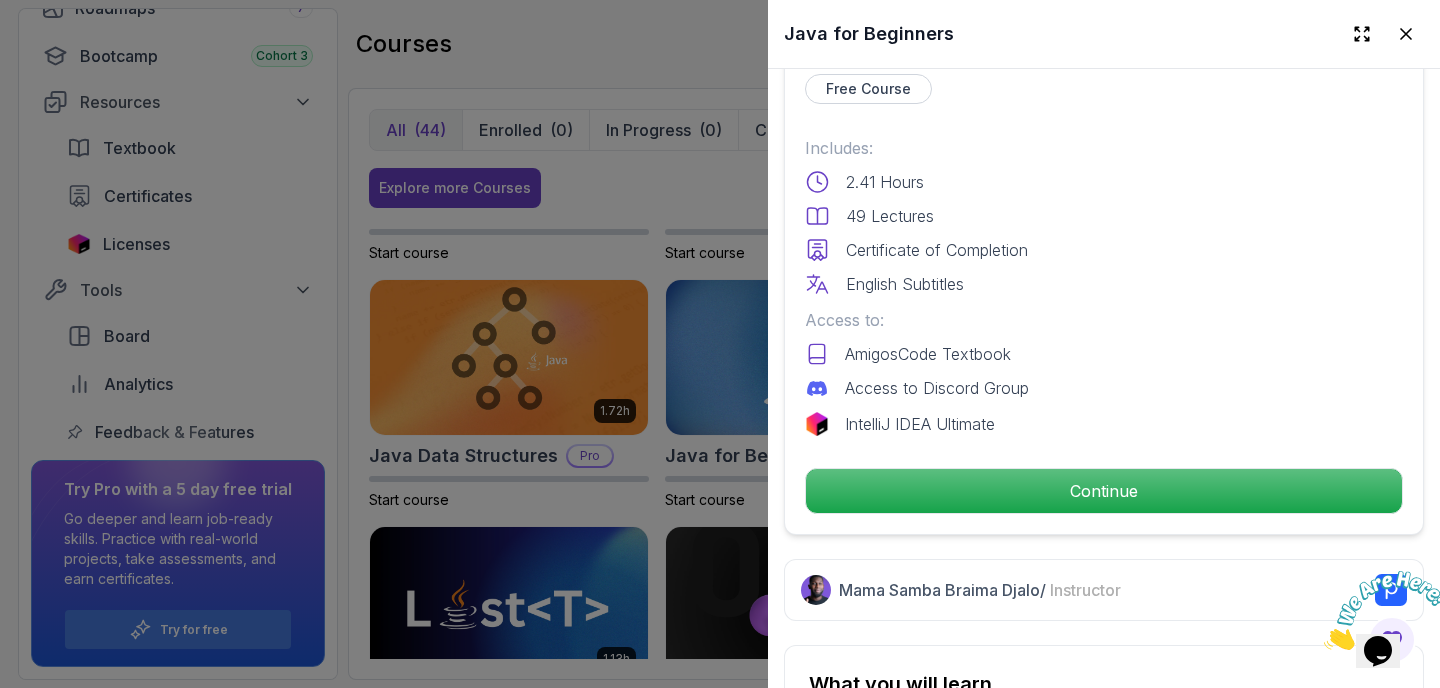 scroll, scrollTop: 490, scrollLeft: 0, axis: vertical 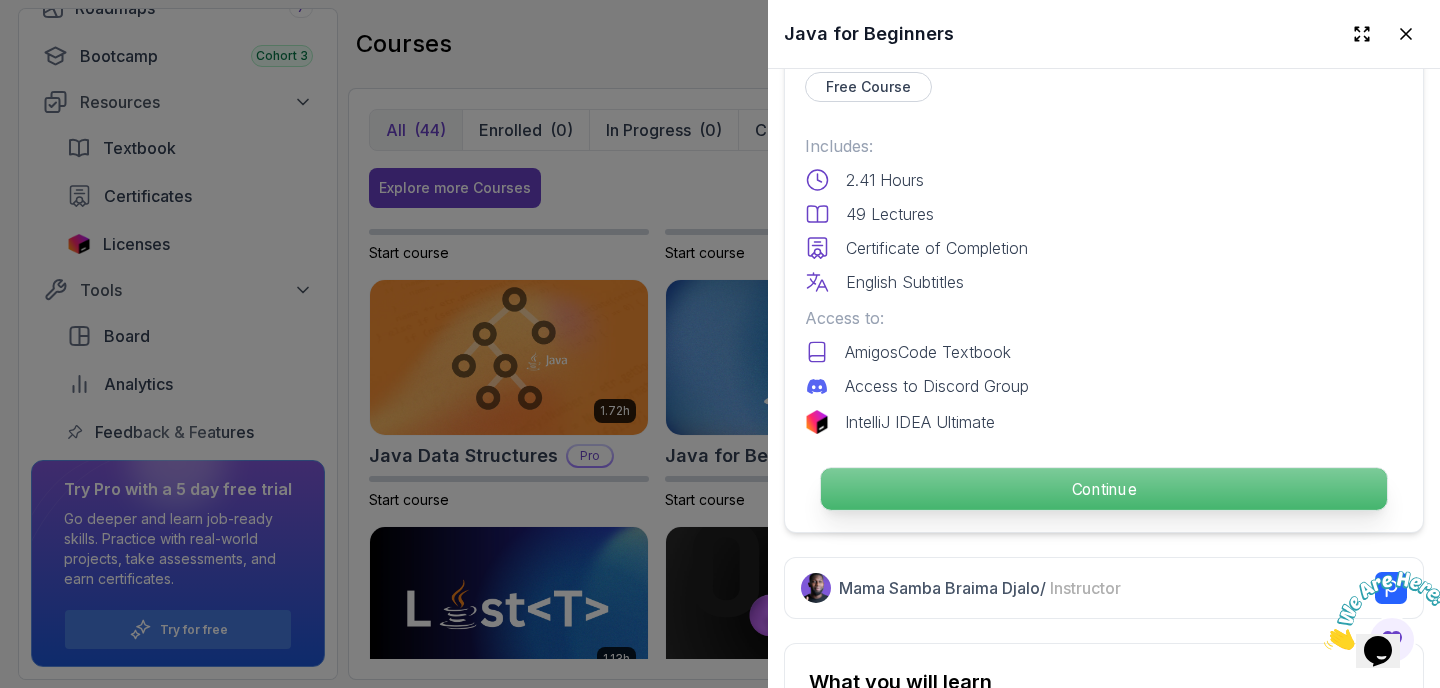 click on "Continue" at bounding box center (1104, 489) 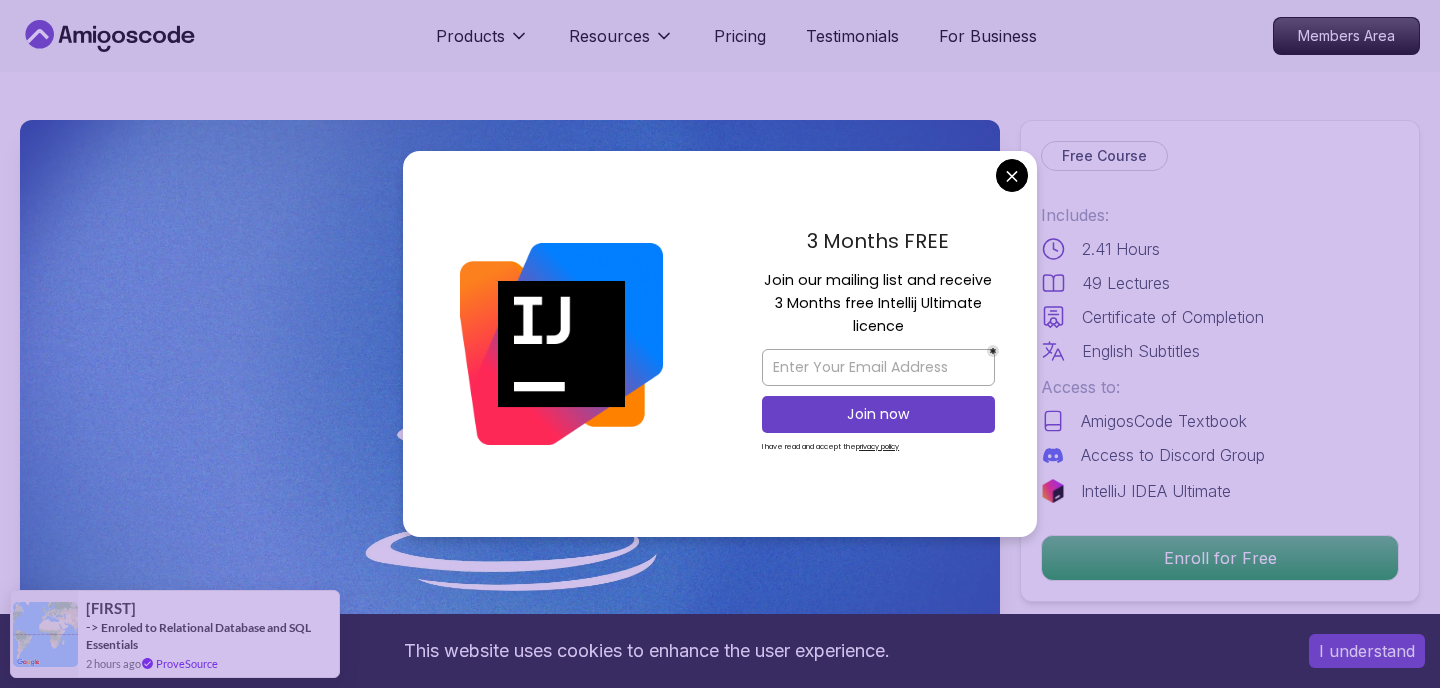 scroll, scrollTop: 0, scrollLeft: 0, axis: both 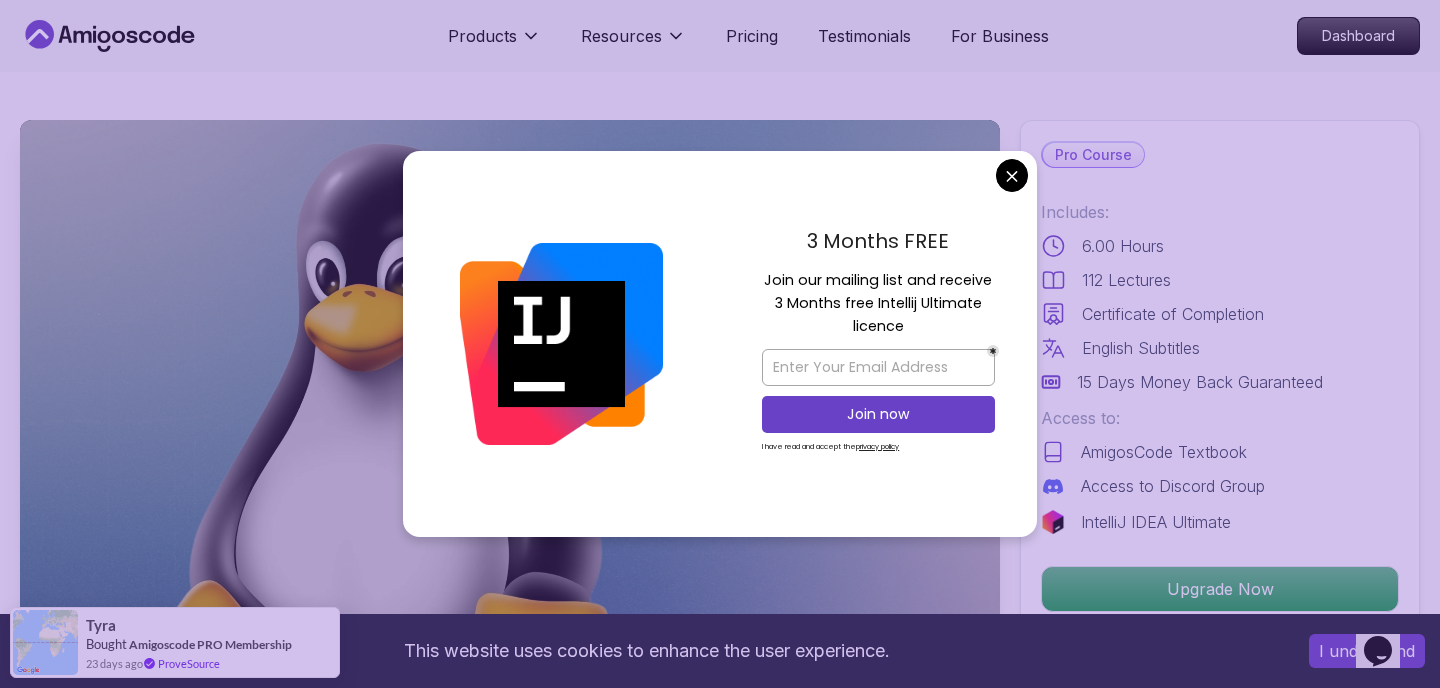 click on "This website uses cookies to enhance the user experience. I understand Products Resources Pricing Testimonials For Business Dashboard Products Resources Pricing Testimonials For Business Dashboard Linux Fundamentals Learn the fundamentals of Linux and how to use the command line Mama Samba Braima Djalo  /   Instructor Pro Course Includes: 6.00 Hours 112 Lectures Certificate of Completion English Subtitles 15 Days Money Back Guaranteed Access to: AmigosCode Textbook Access to Discord Group IntelliJ IDEA Ultimate Upgrade Now Share this Course or Copy link Got a Team of 5 or More? With one subscription, give your entire team access to all courses and features. Check our Business Plan Mama Samba Braima Djalo  /   Instructor What you will learn linux ubuntu terminal bash Getting Started with Linux - An introduction to the Linux operating system and its history. Linux Installation (Mac, Windows, Linux) - Step-by-step guide to installing Linux on different platforms.
Why Should You Take This Course" at bounding box center (720, 4212) 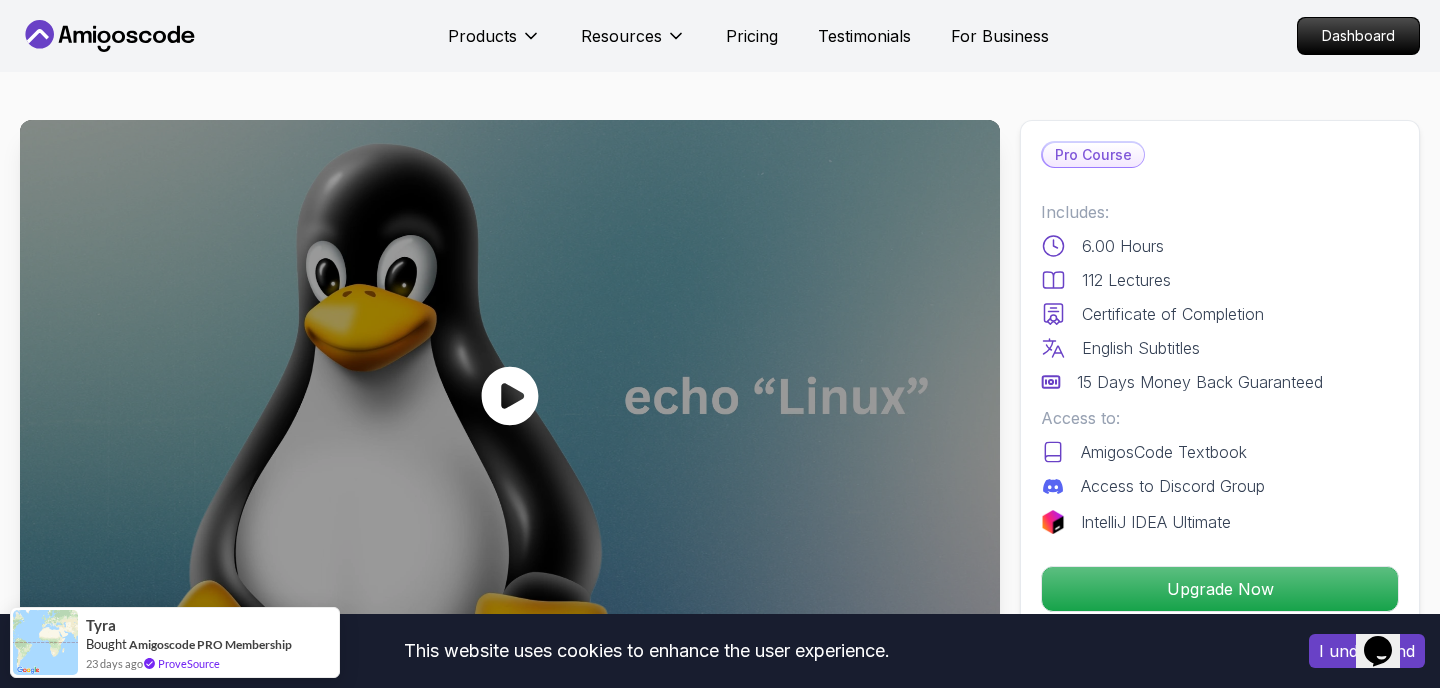 click at bounding box center (510, 395) 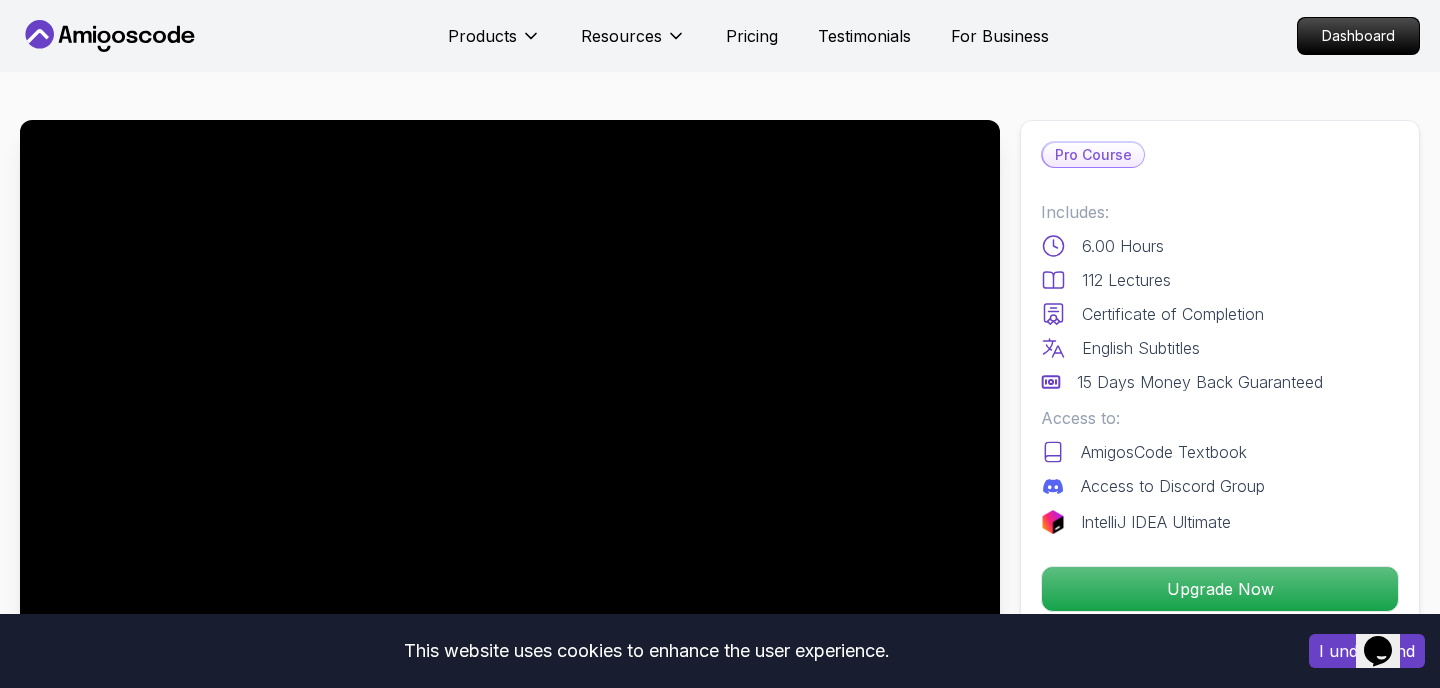 click on "I understand" at bounding box center (1367, 651) 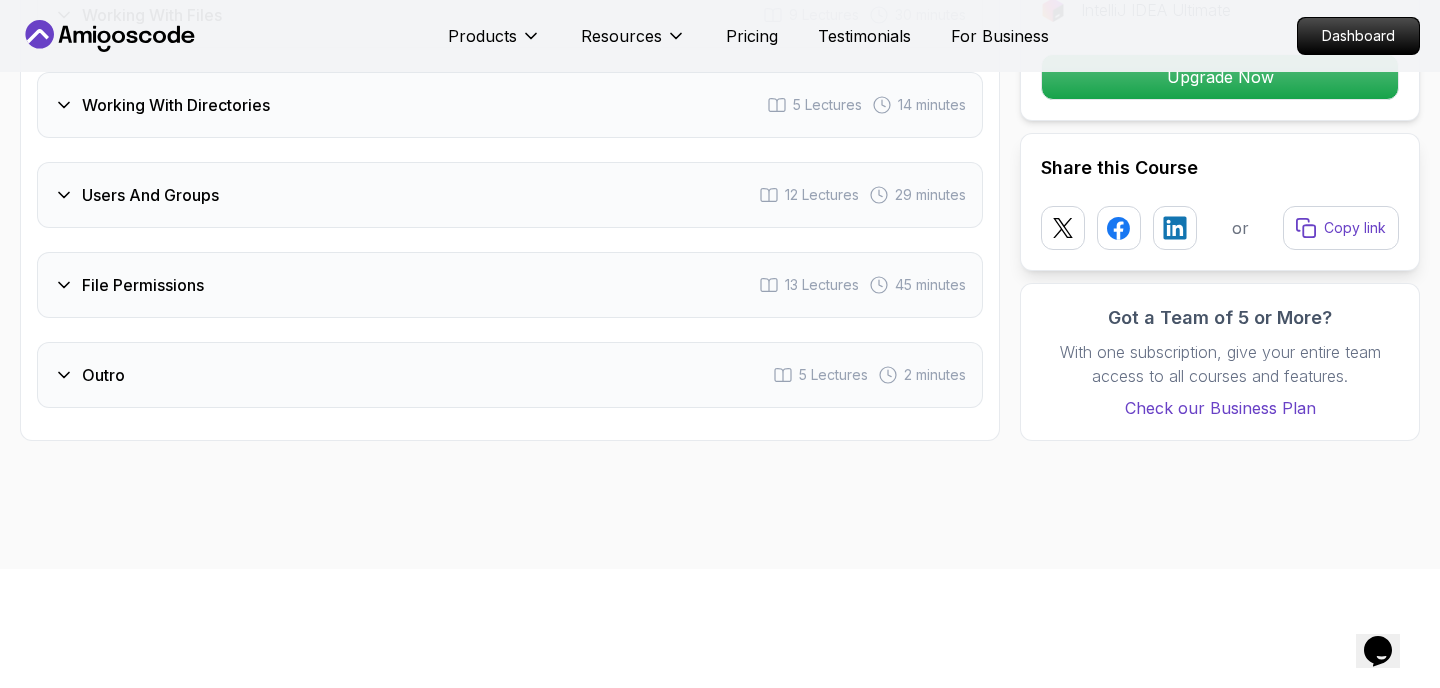 scroll, scrollTop: 3729, scrollLeft: 0, axis: vertical 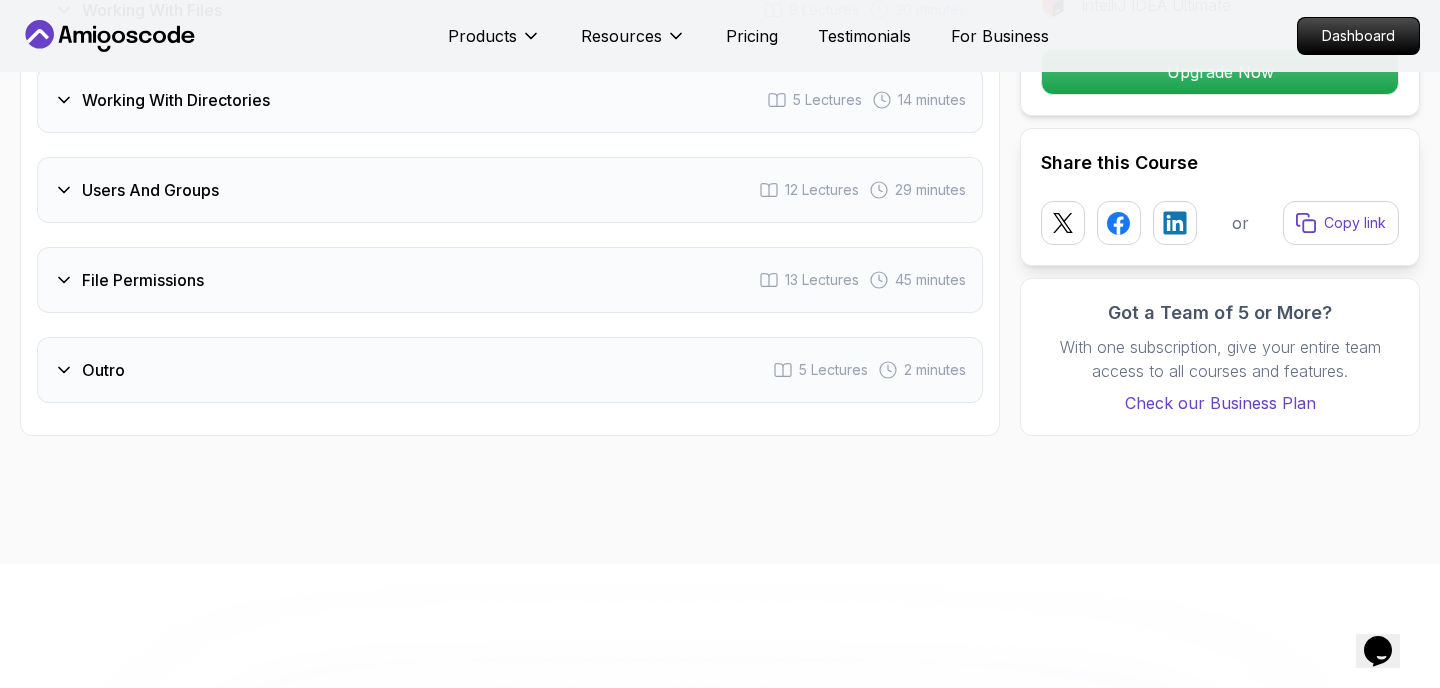 click 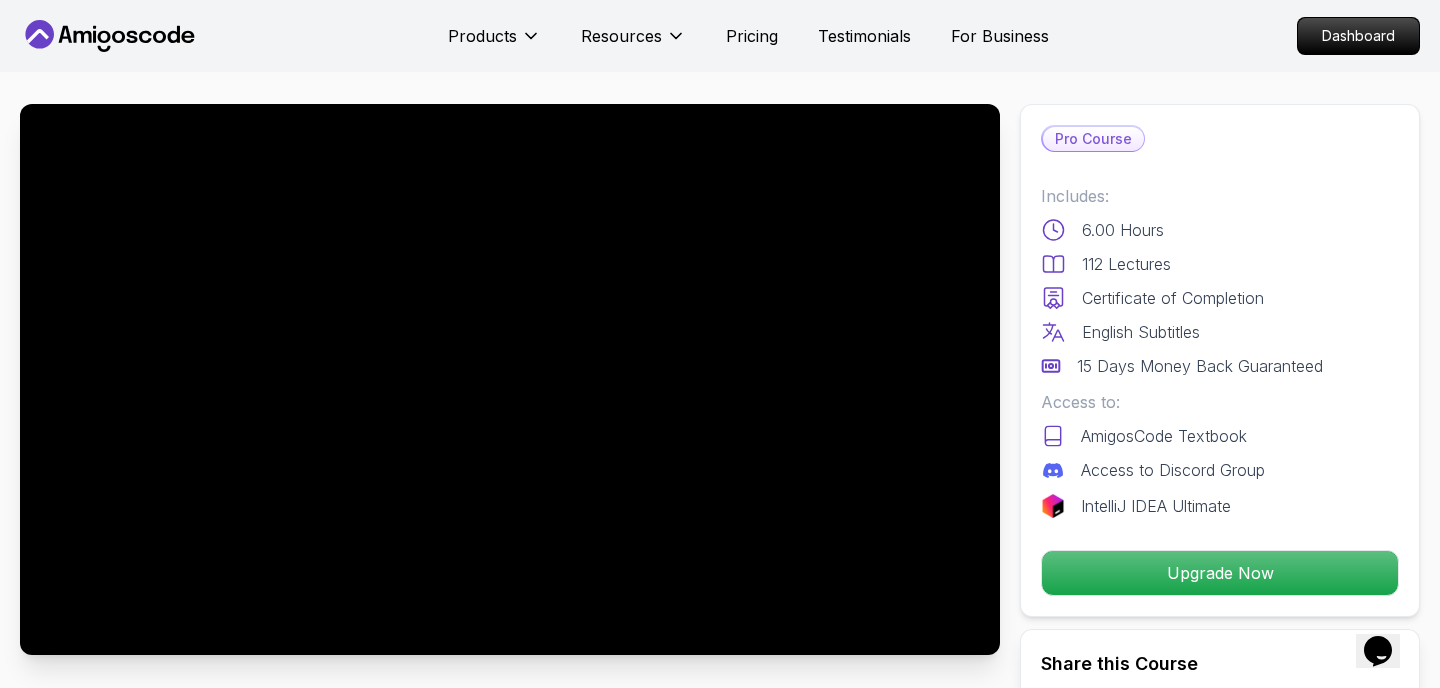 scroll, scrollTop: 0, scrollLeft: 0, axis: both 